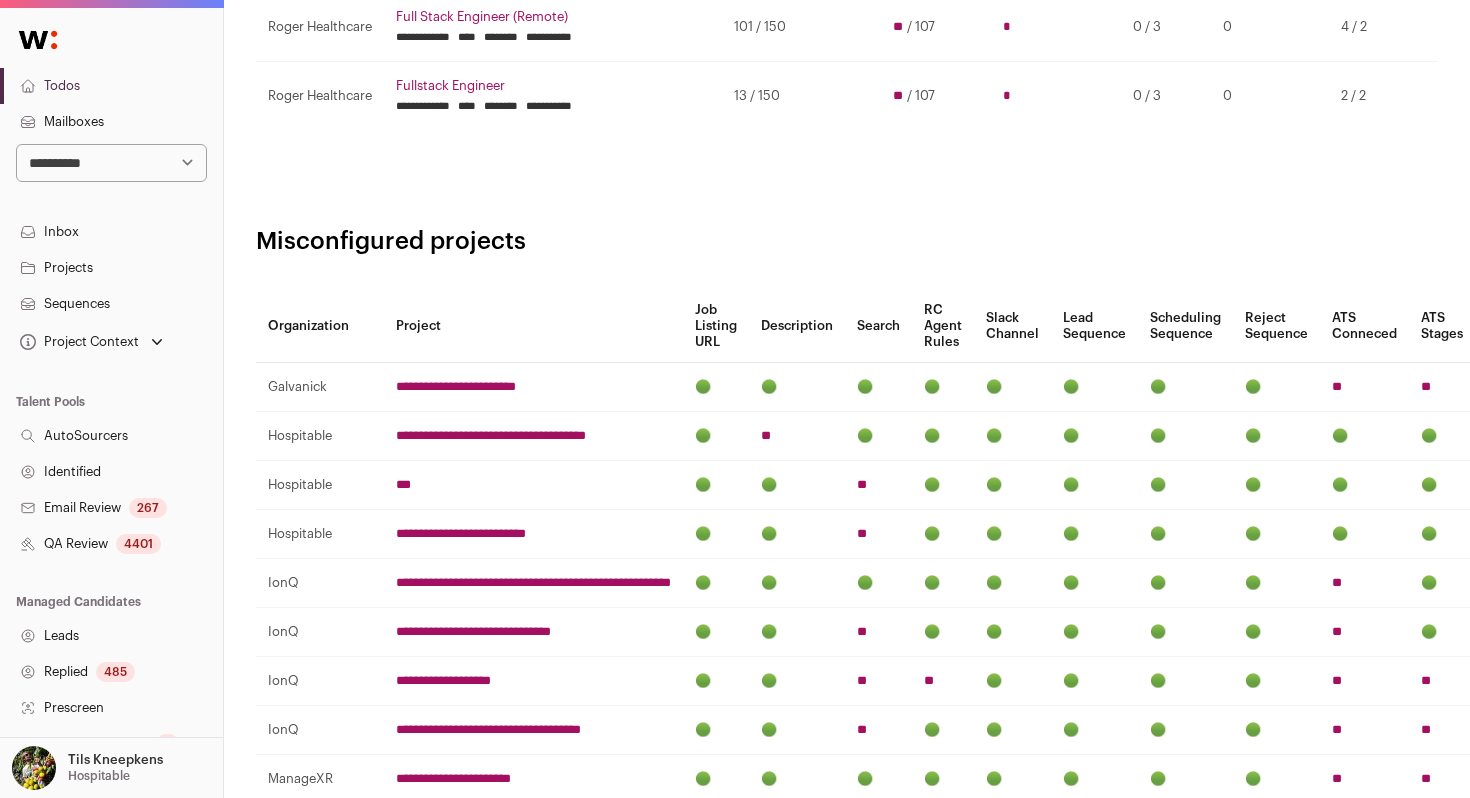 scroll, scrollTop: 858, scrollLeft: 0, axis: vertical 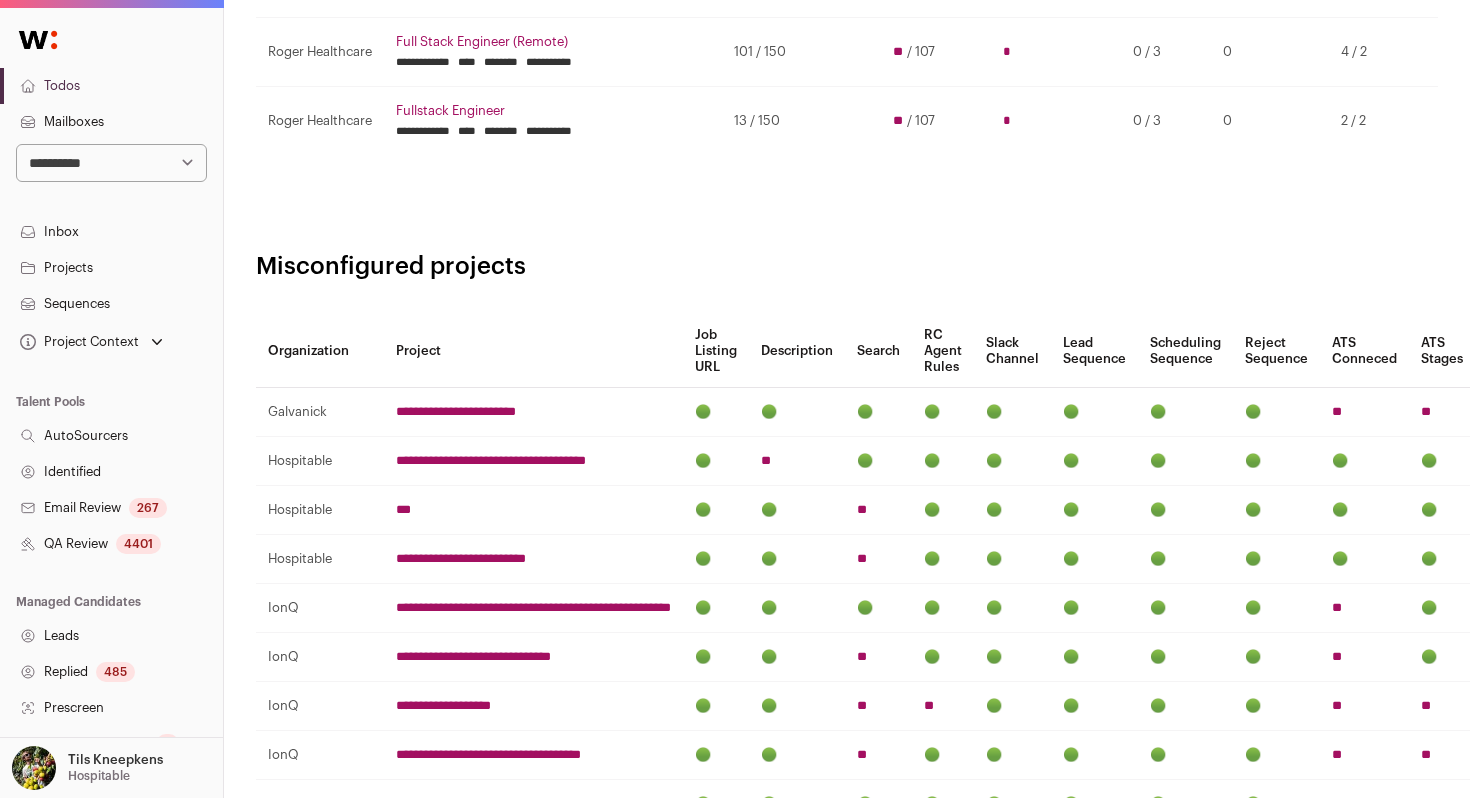 click on "Todos" at bounding box center [111, 86] 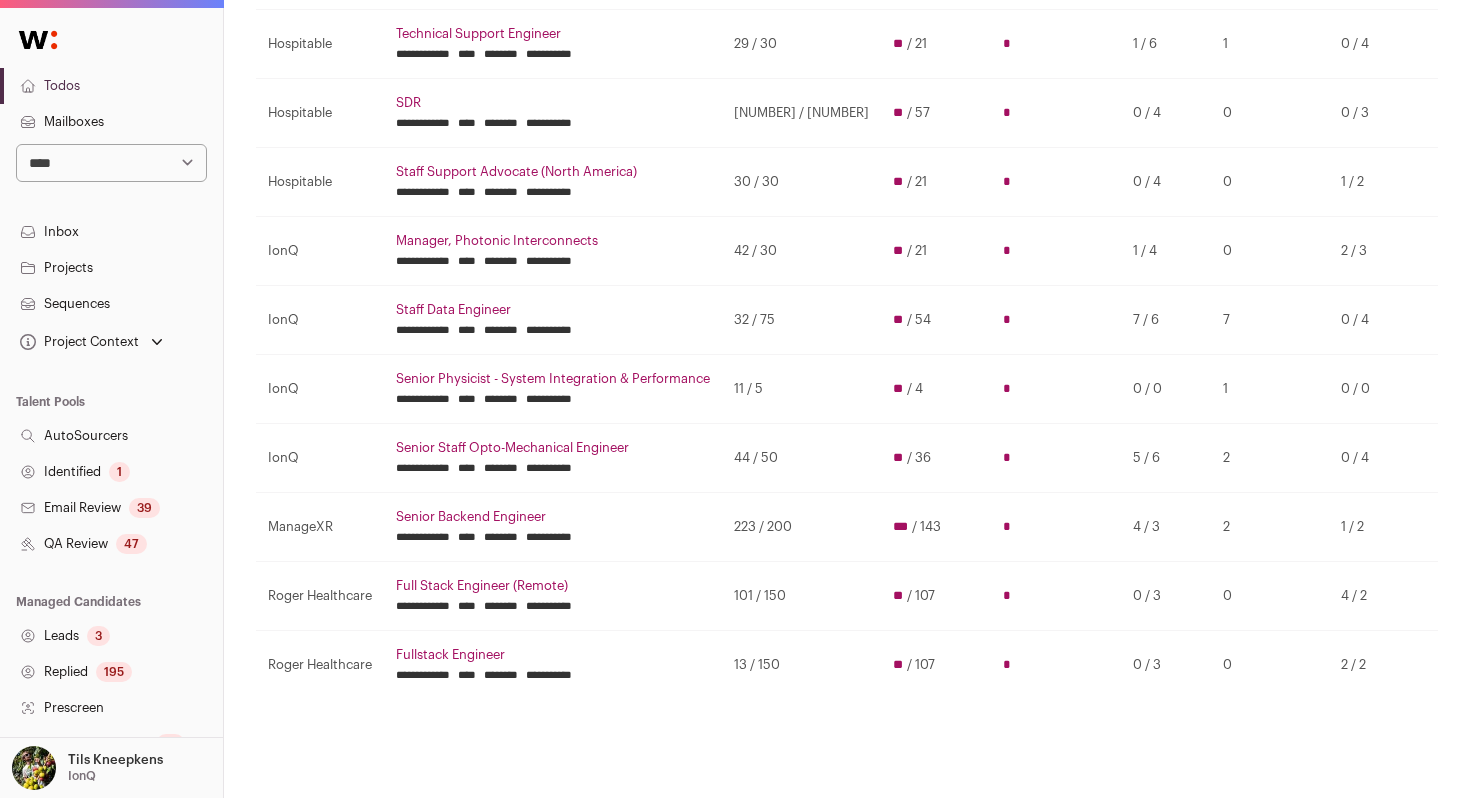 scroll, scrollTop: 310, scrollLeft: 0, axis: vertical 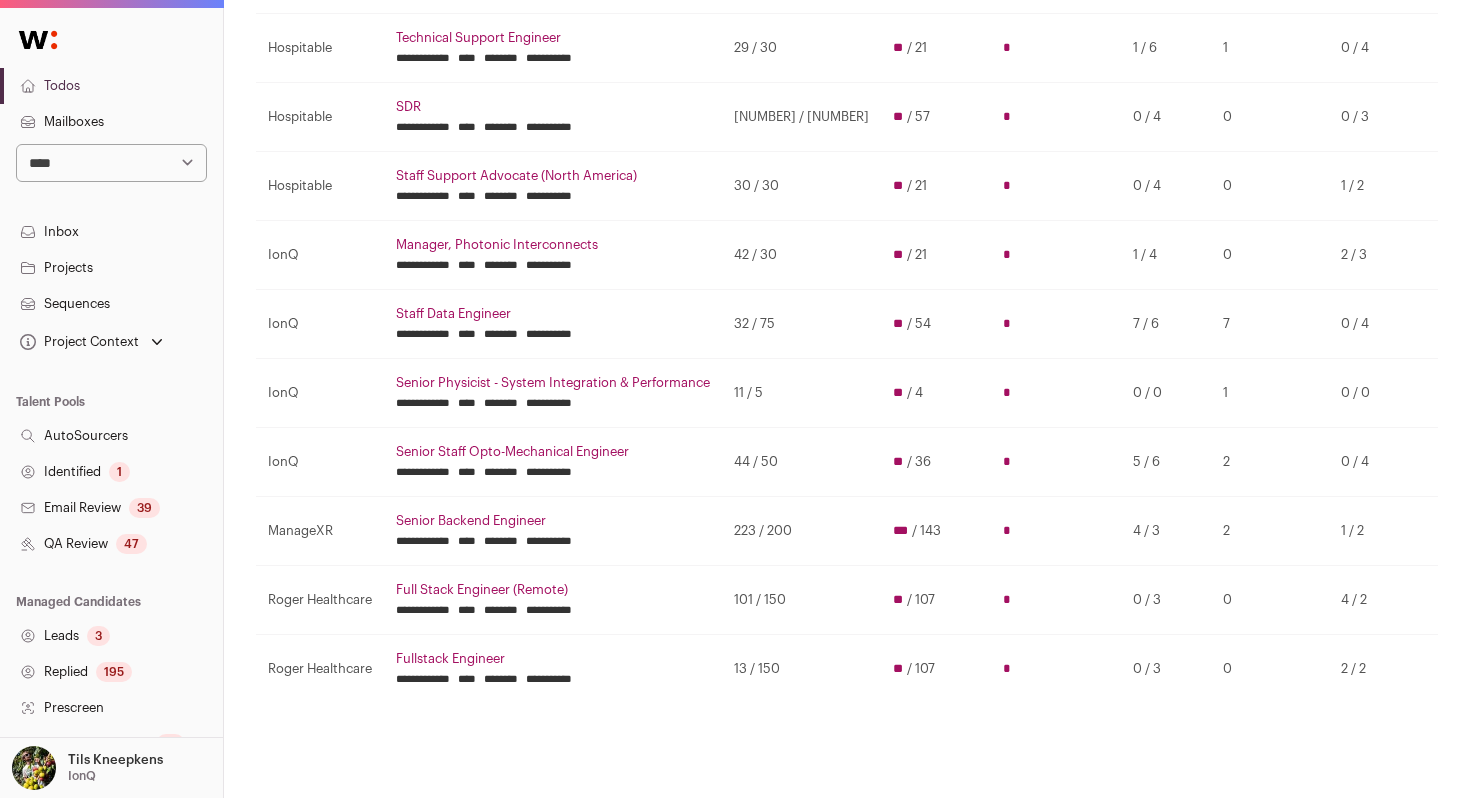 click on "Fullstack Engineer" at bounding box center [553, 659] 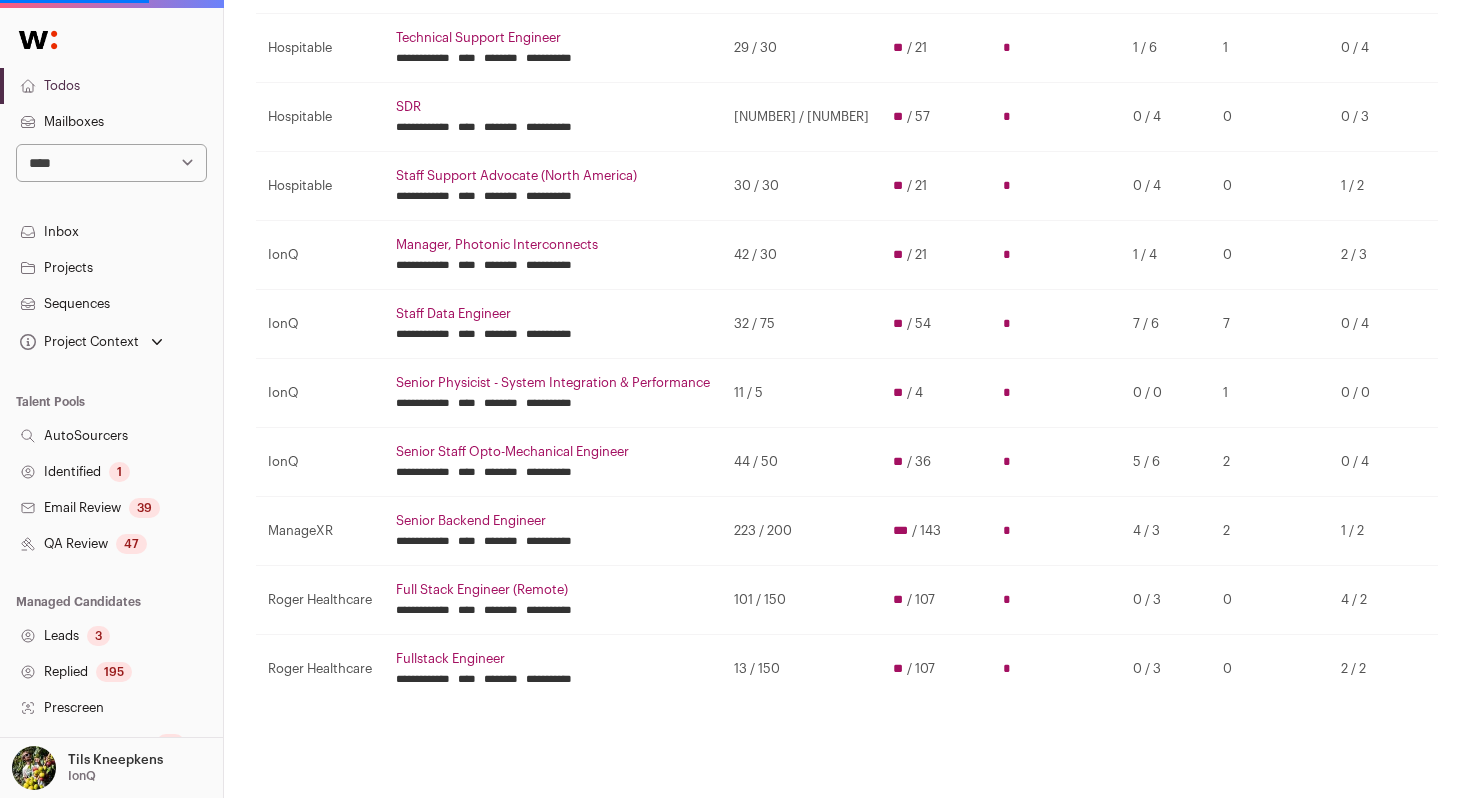 scroll, scrollTop: 0, scrollLeft: 0, axis: both 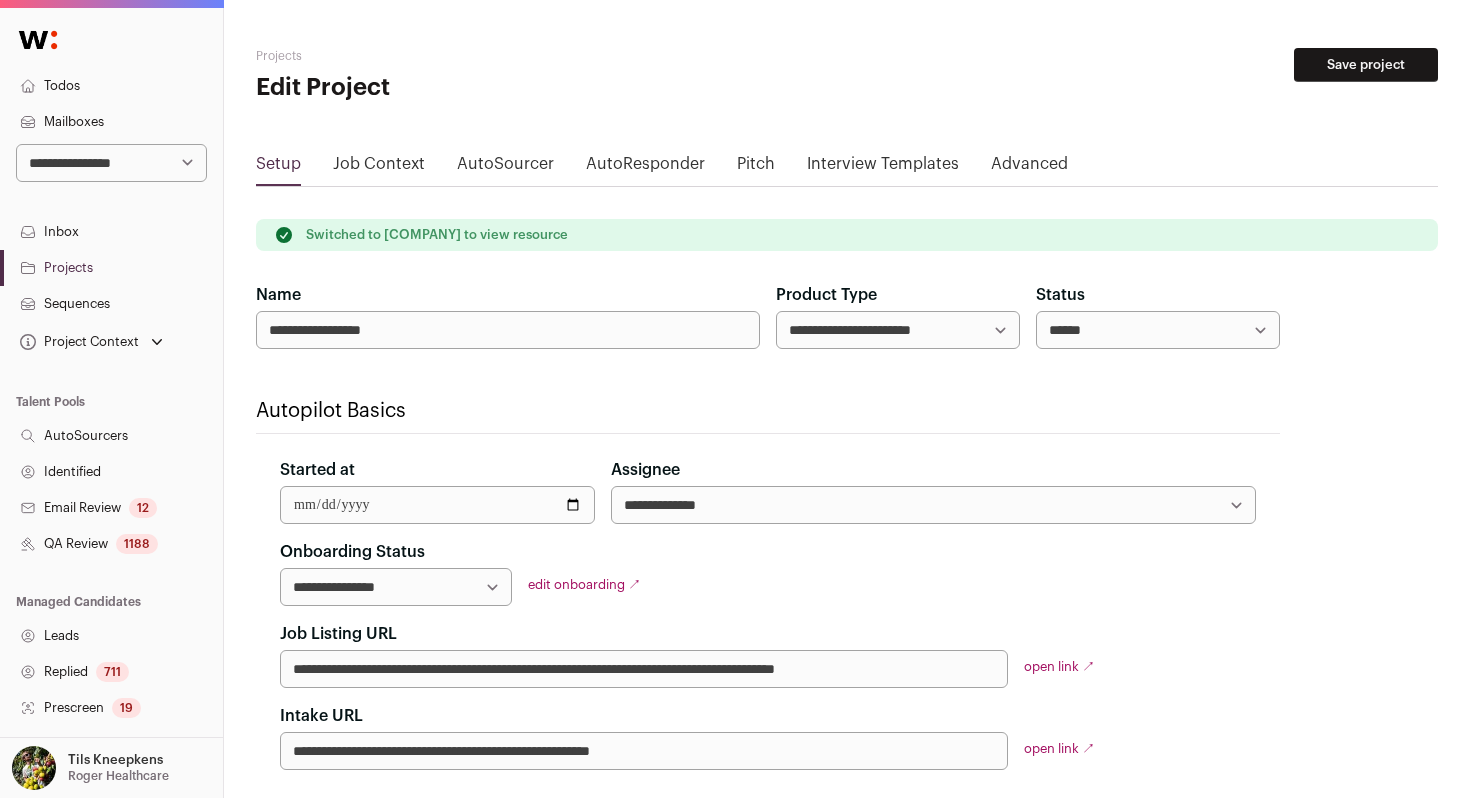 click on "1188" at bounding box center (137, 544) 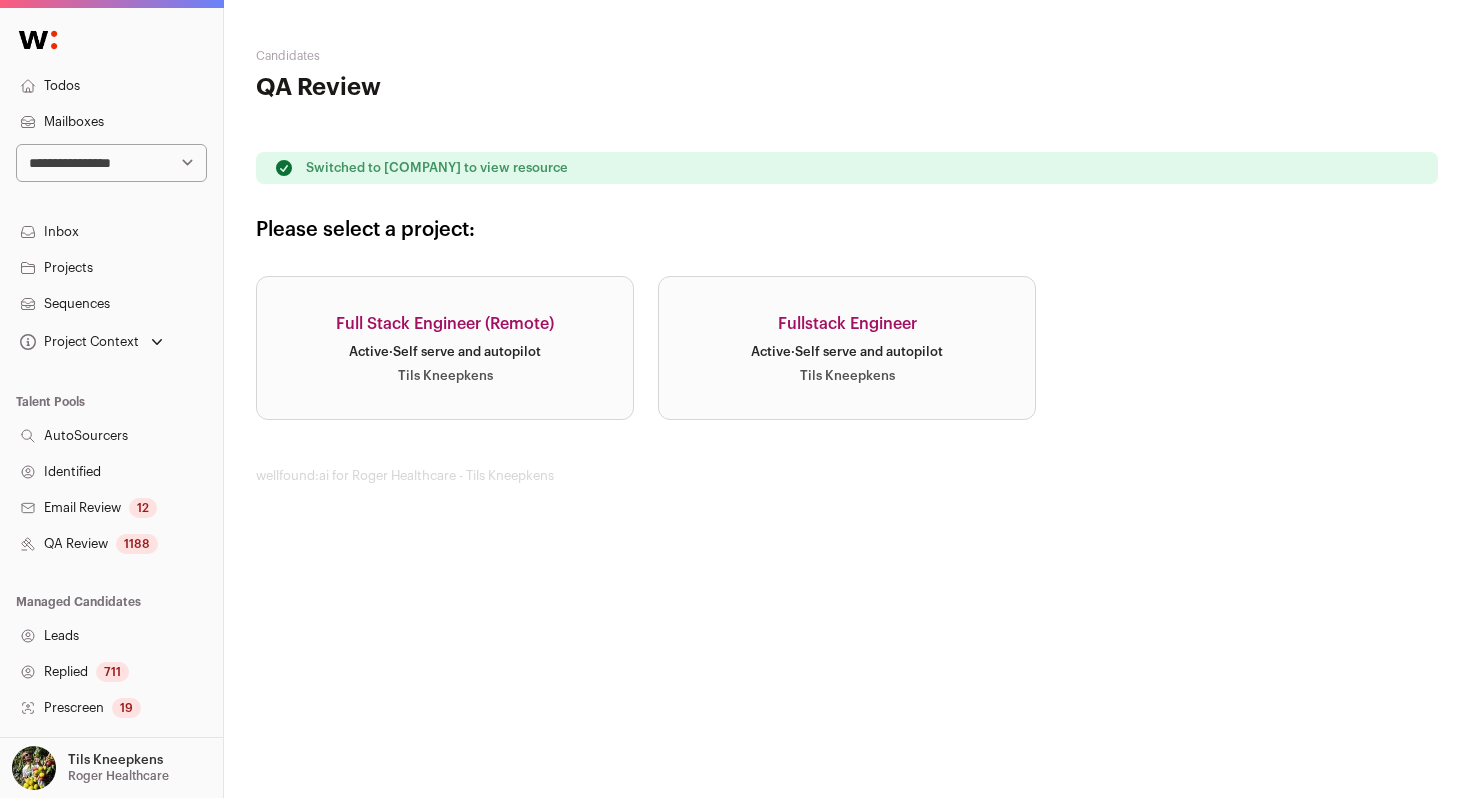 click on "Fullstack Engineer
Active
·
Self serve and autopilot
Tils Kneepkens" at bounding box center (847, 348) 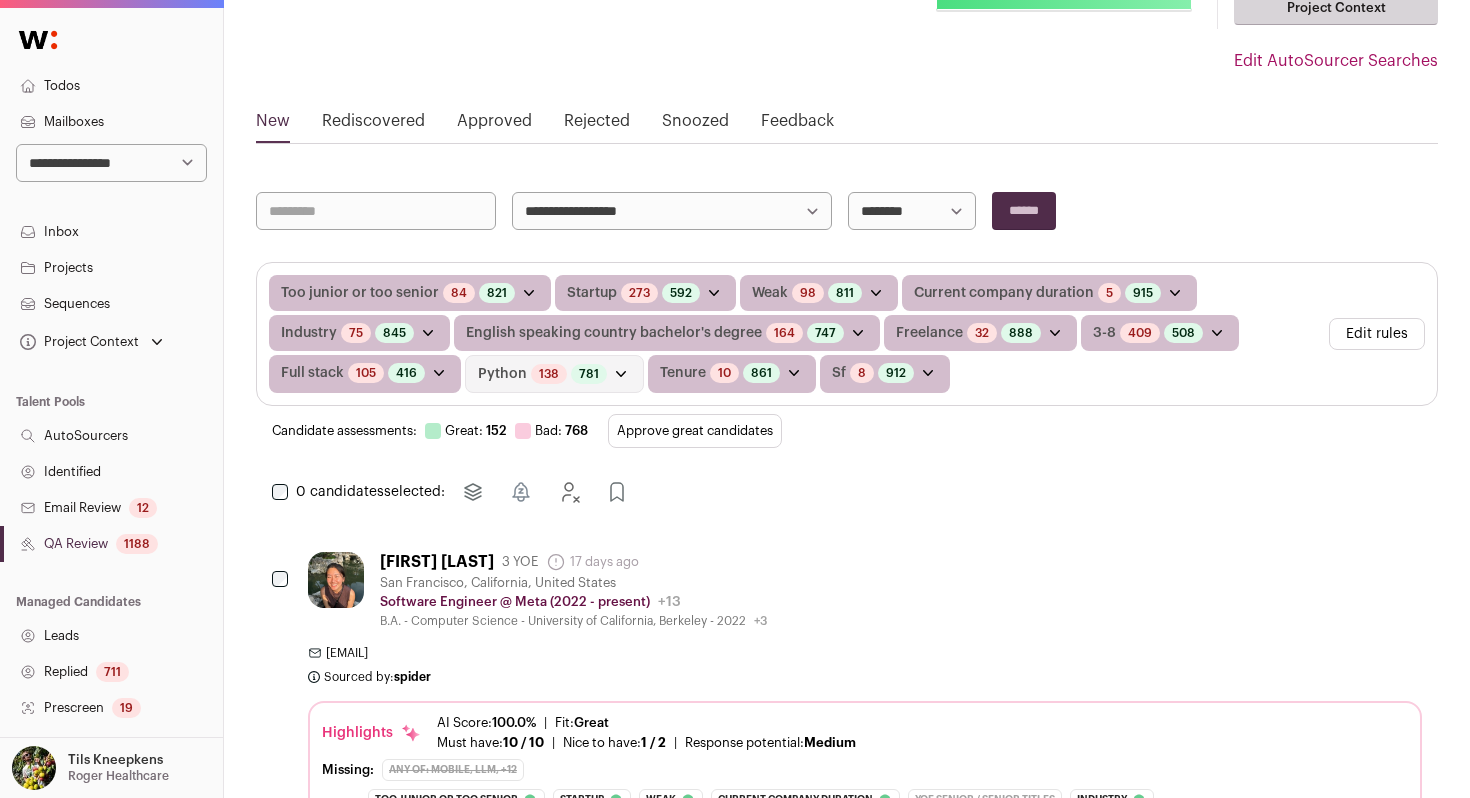 scroll, scrollTop: 183, scrollLeft: 0, axis: vertical 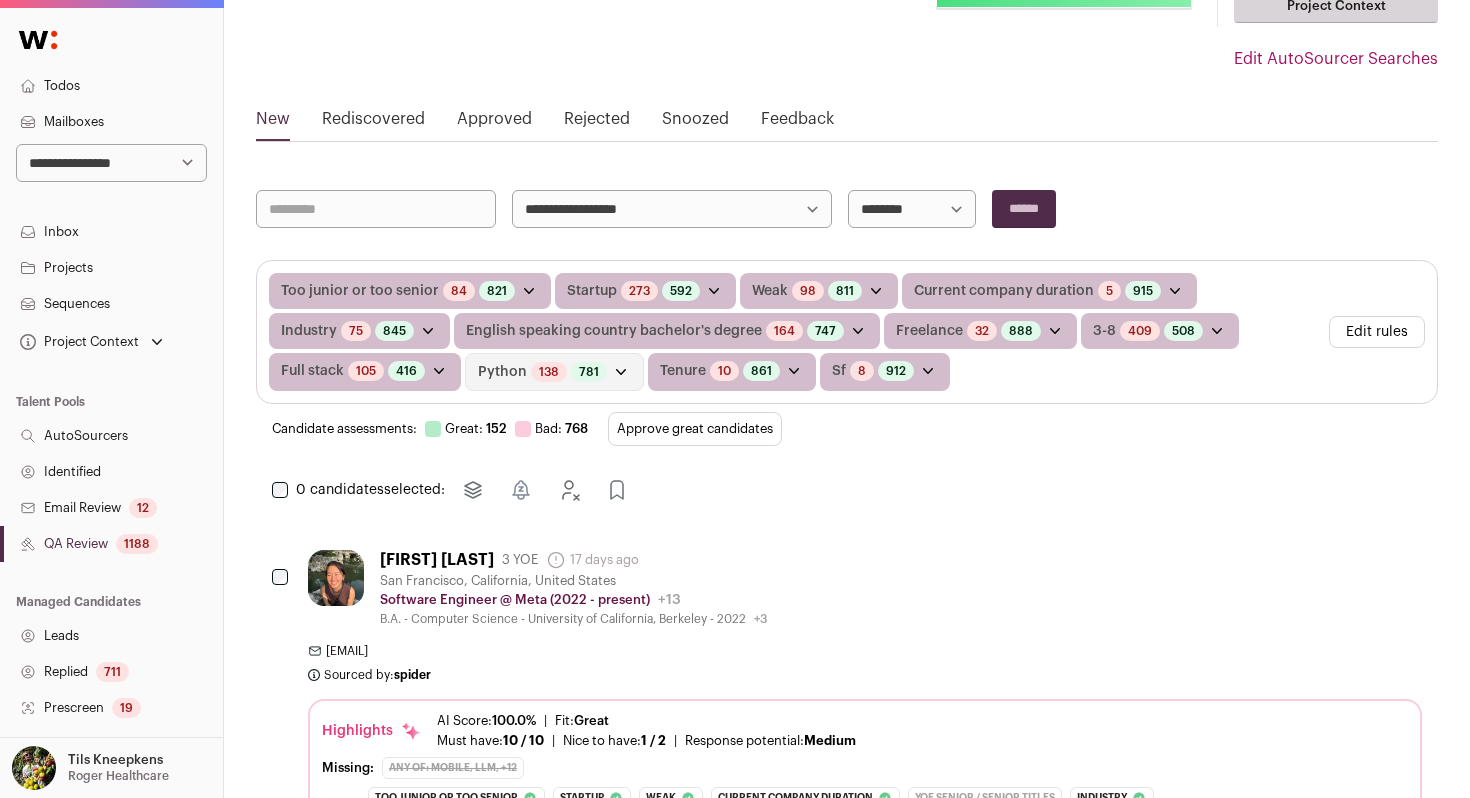 click on "Approve great candidates" at bounding box center (695, 429) 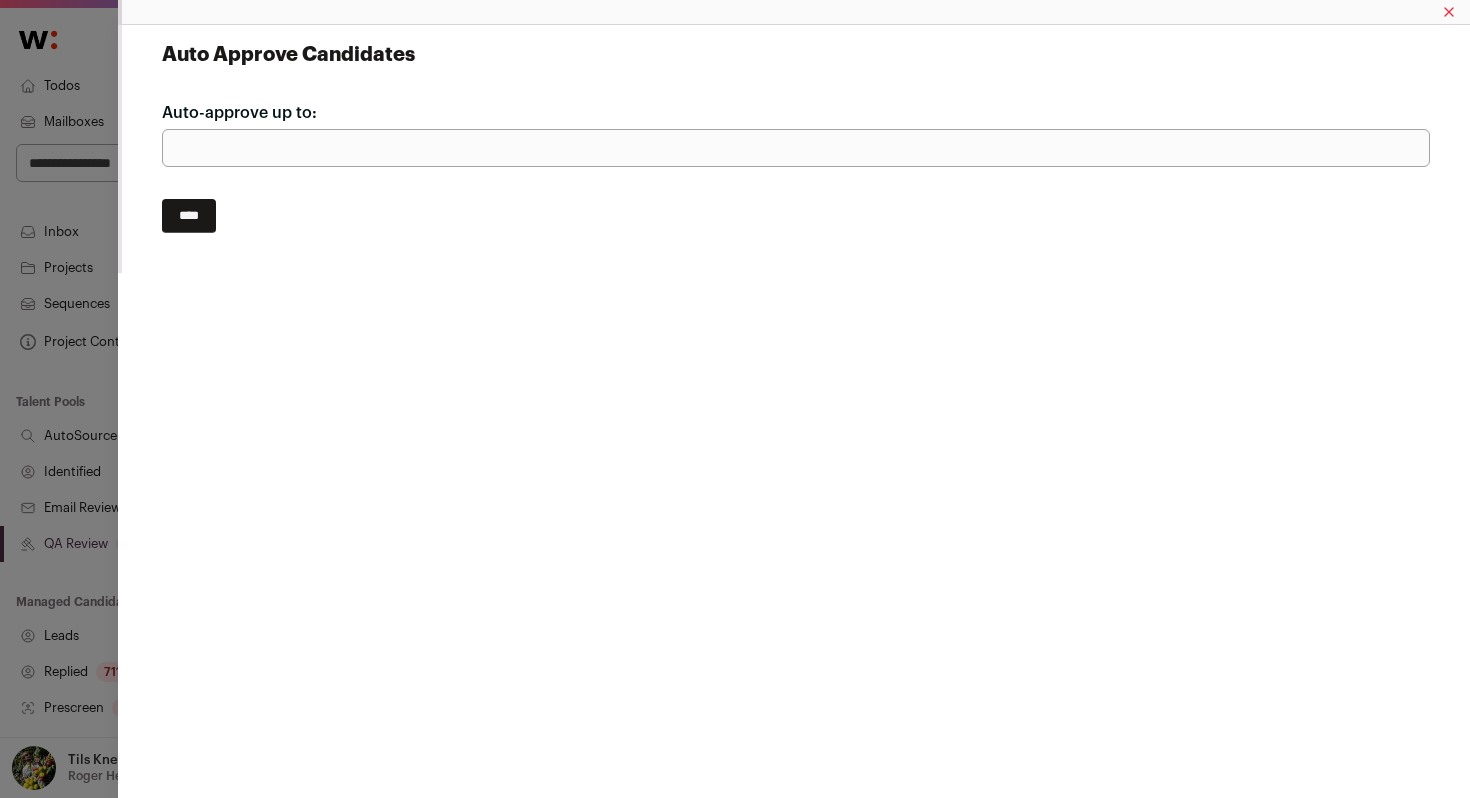 click on "***" at bounding box center (796, 148) 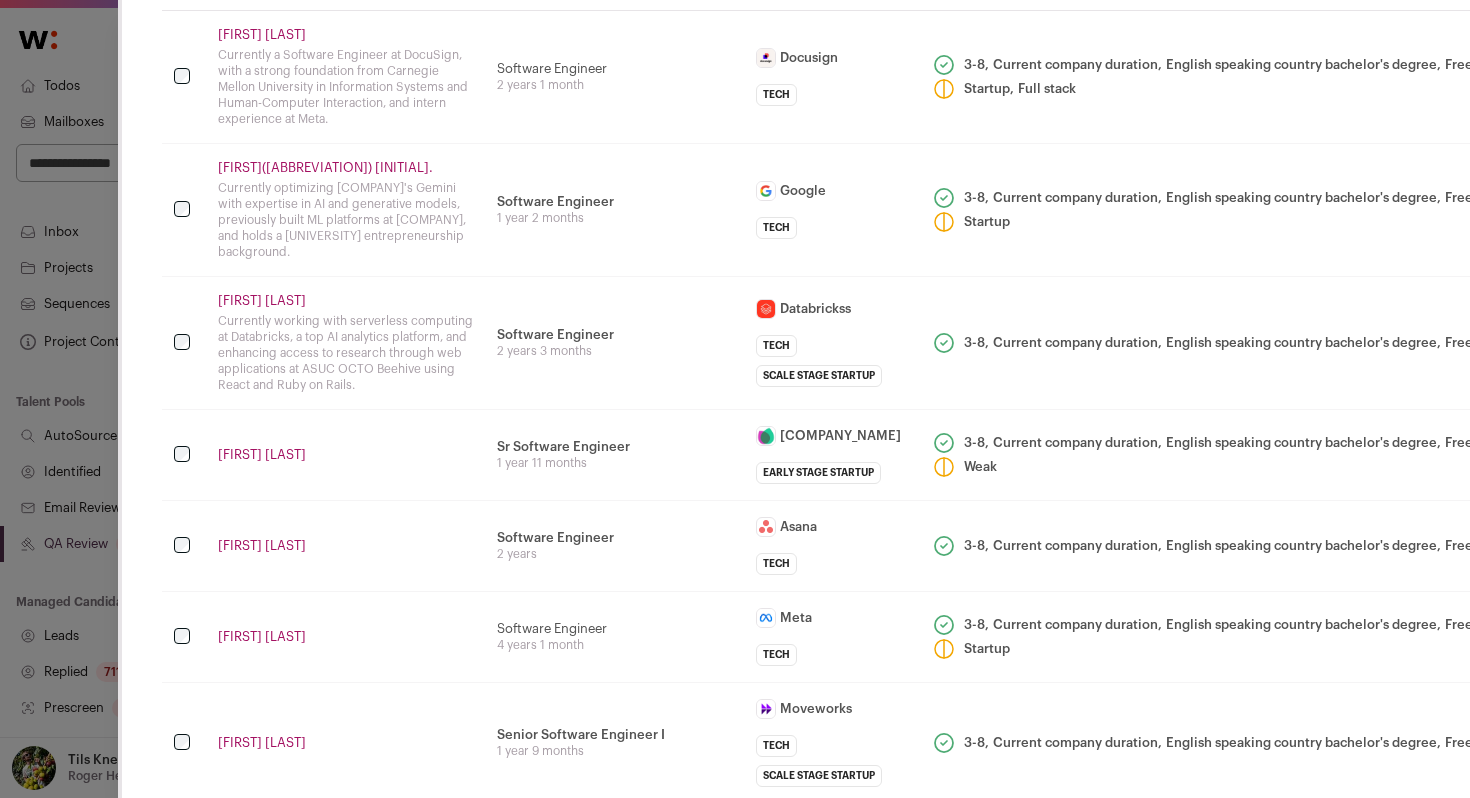 scroll, scrollTop: 135, scrollLeft: 0, axis: vertical 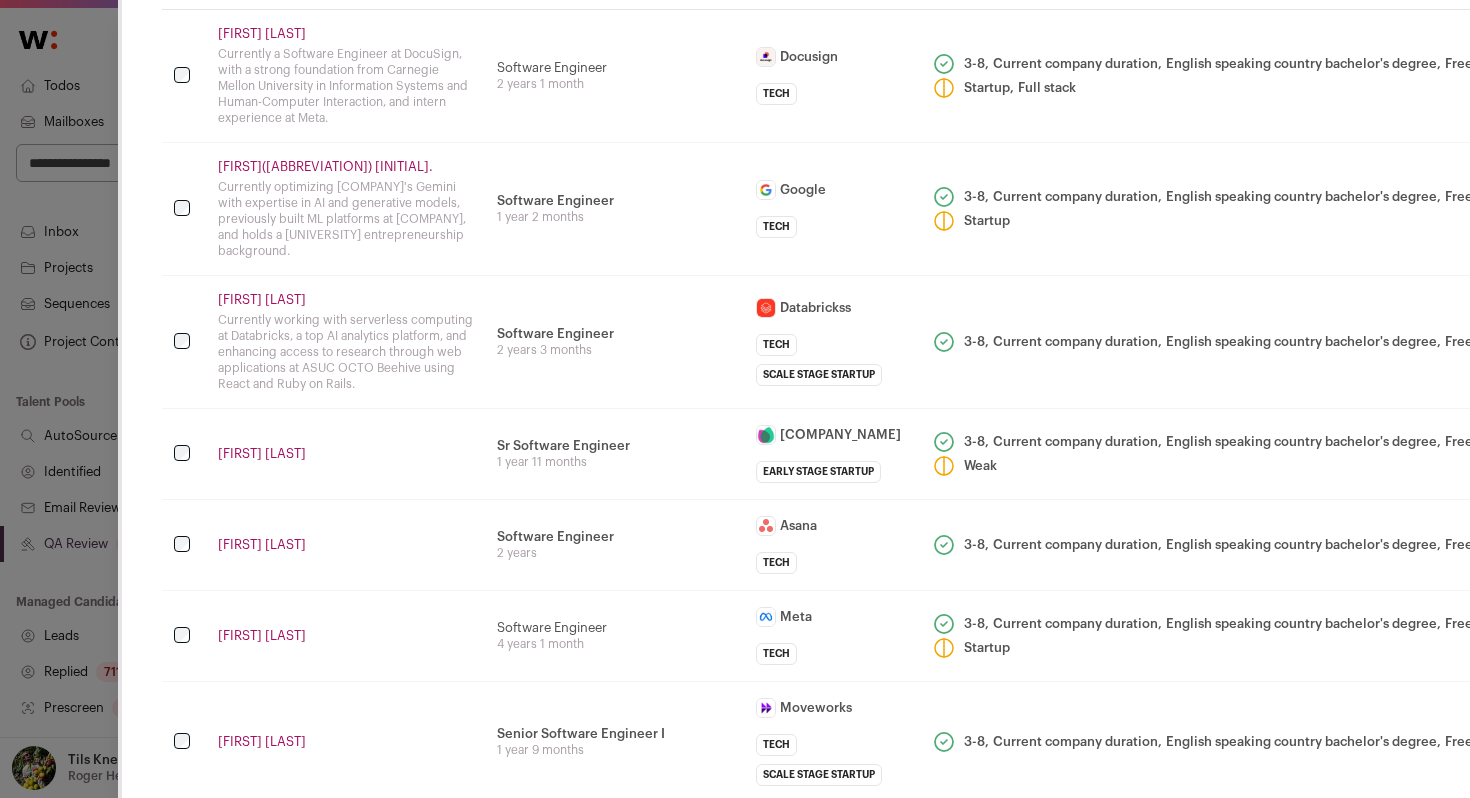 click on "Software Engineer
Serverless Compute
2 years 3 months" at bounding box center [614, 342] 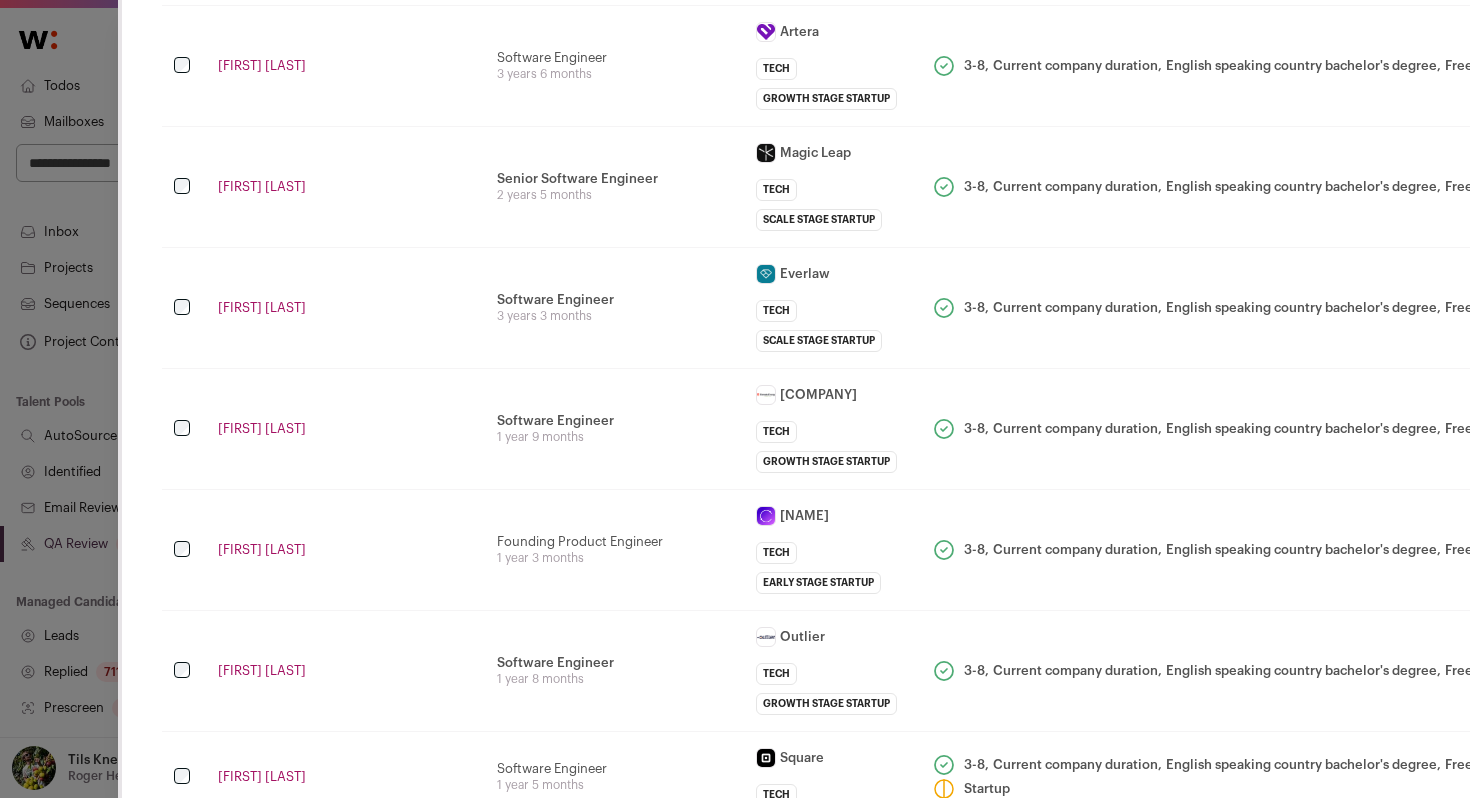 scroll, scrollTop: 937, scrollLeft: 0, axis: vertical 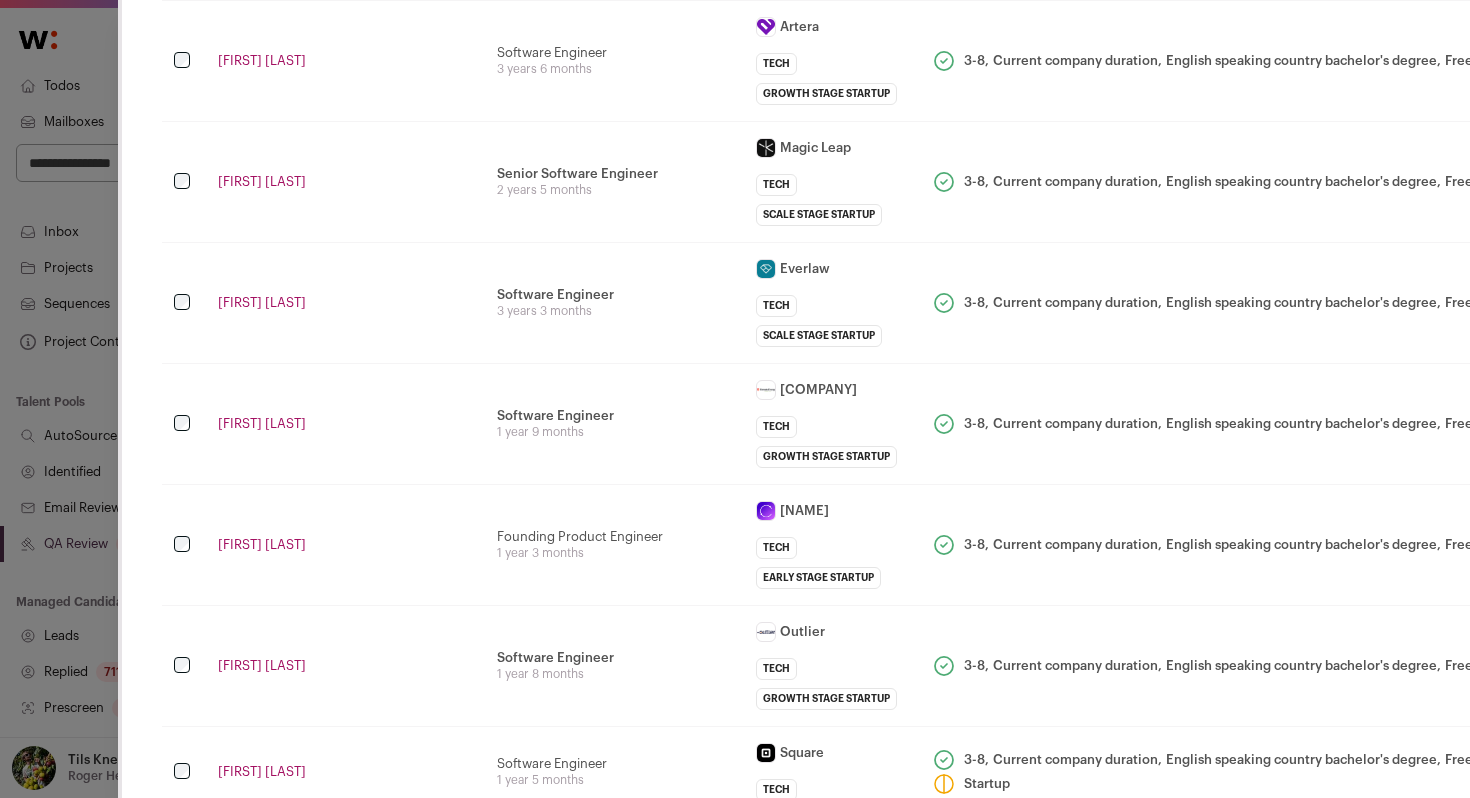 click on "3 years 3 months" at bounding box center [614, 311] 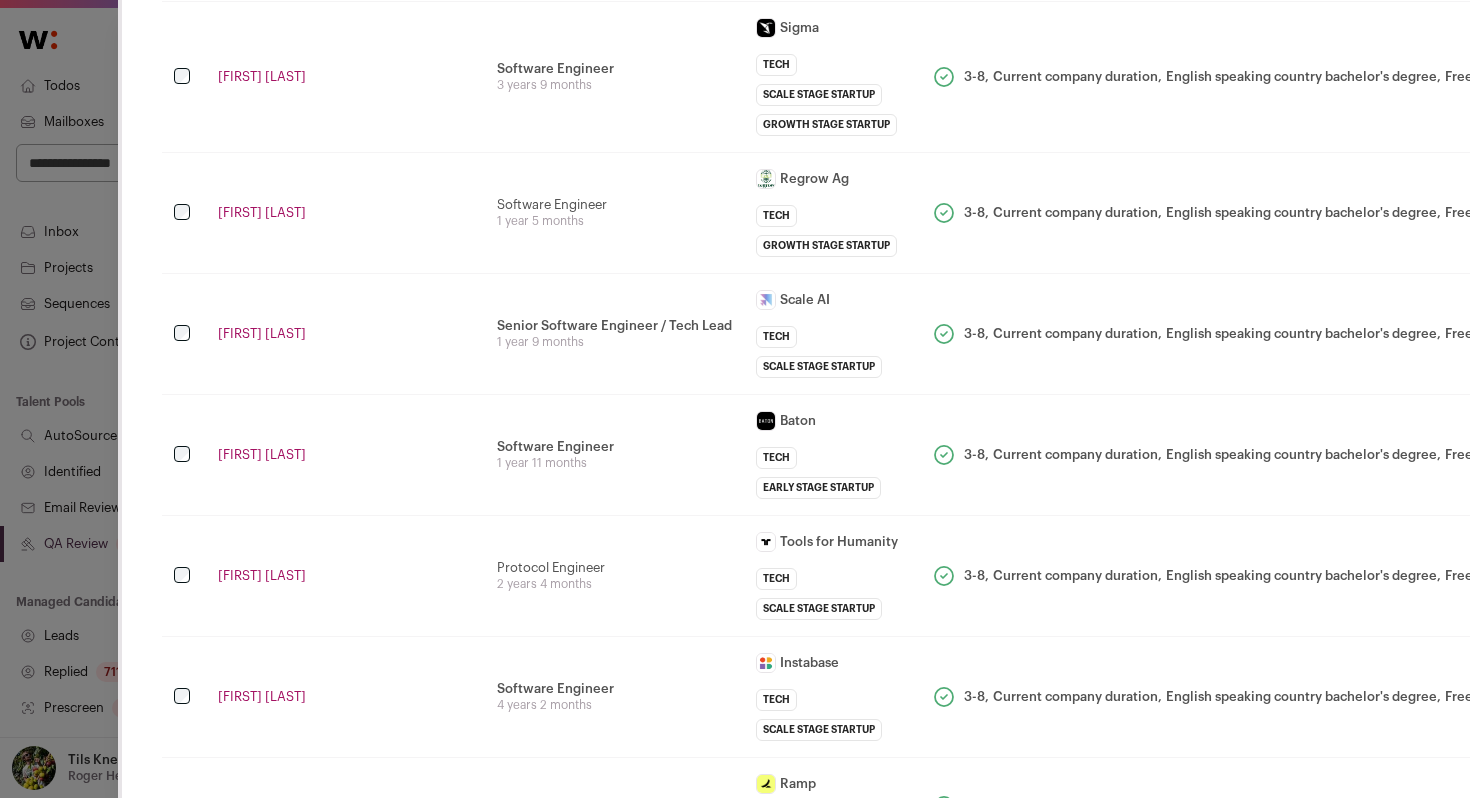 scroll, scrollTop: 1758, scrollLeft: 0, axis: vertical 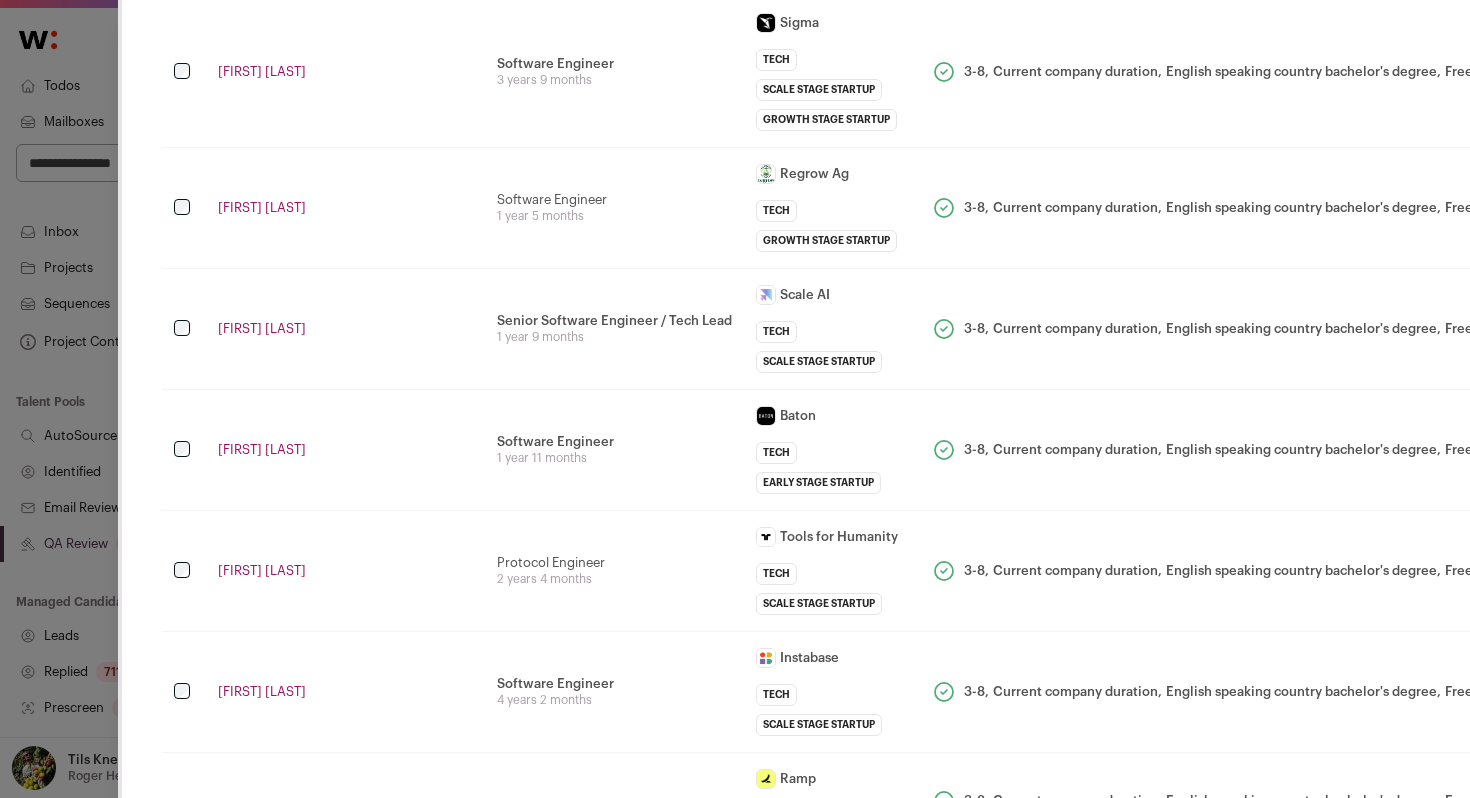 click at bounding box center [184, 329] 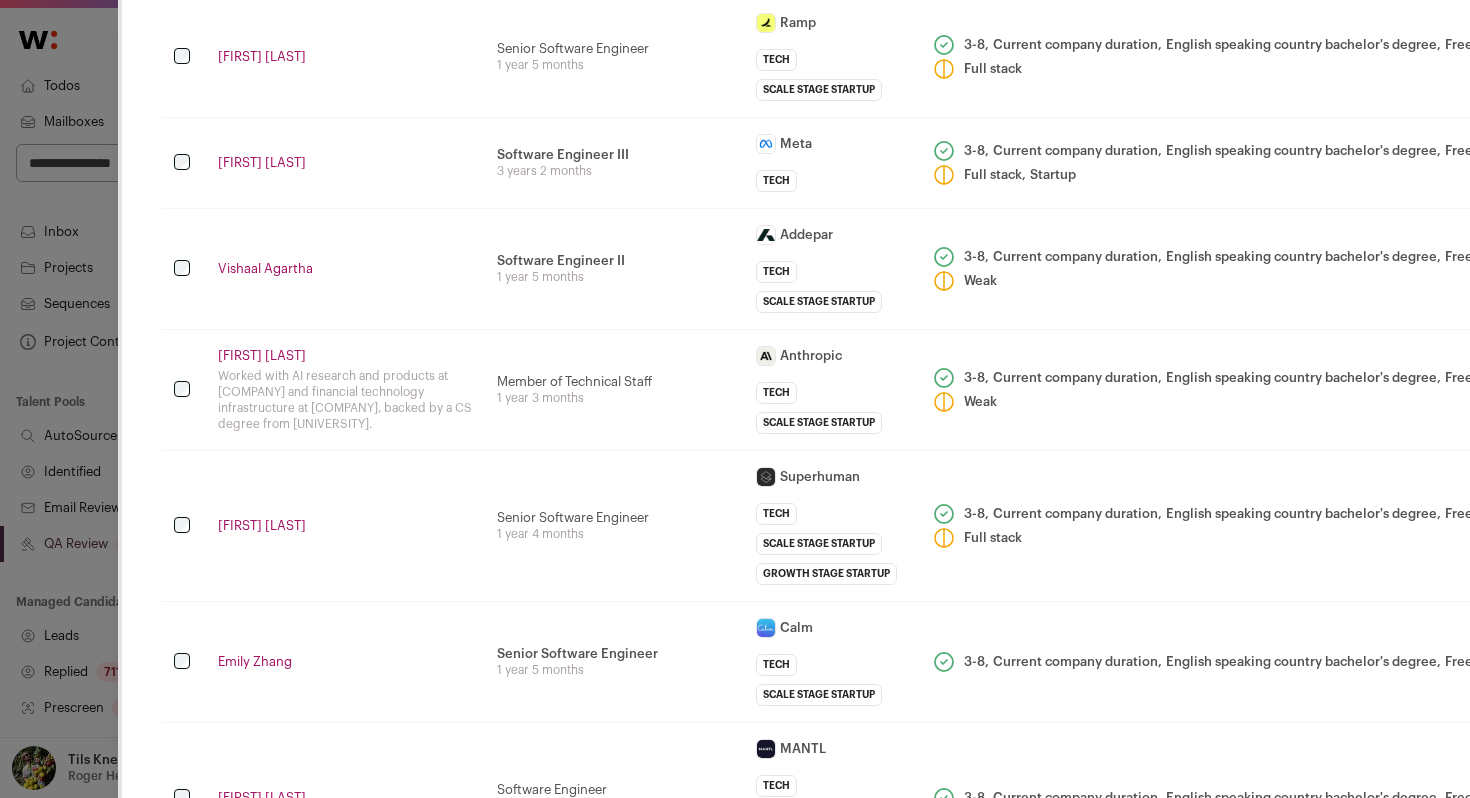 scroll, scrollTop: 2505, scrollLeft: 0, axis: vertical 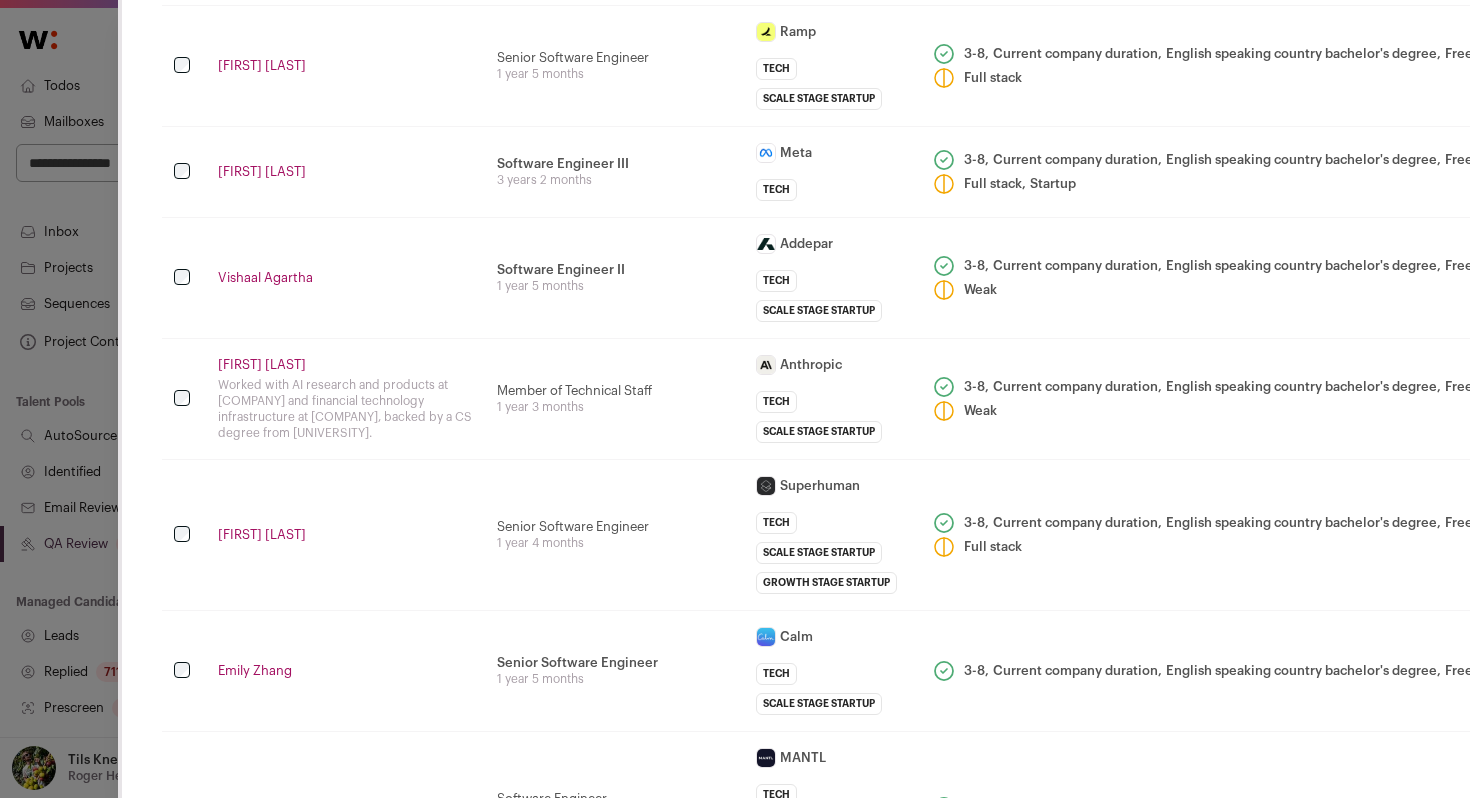click on "Nishant Mandapaty" at bounding box center [345, 535] 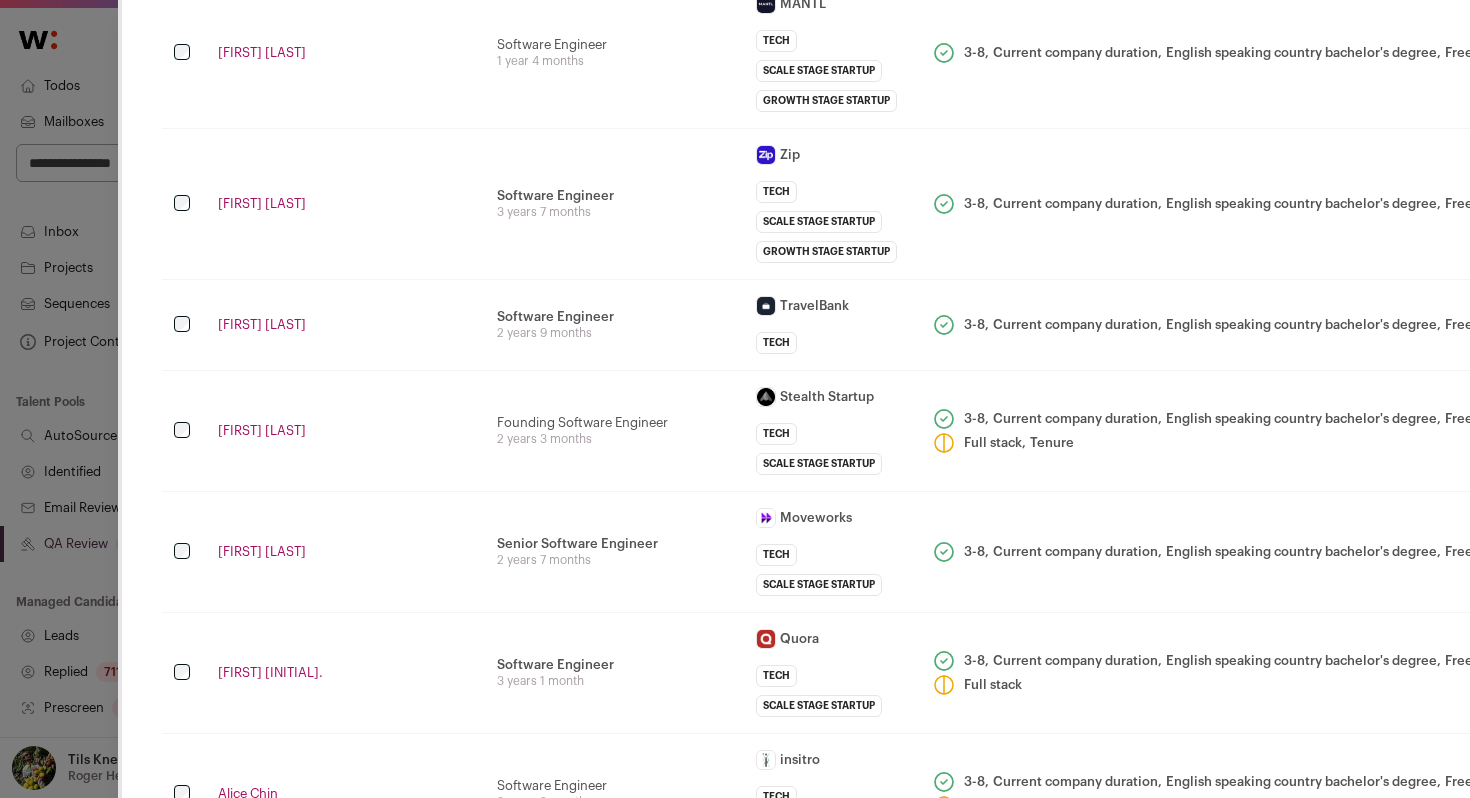 scroll, scrollTop: 3253, scrollLeft: 0, axis: vertical 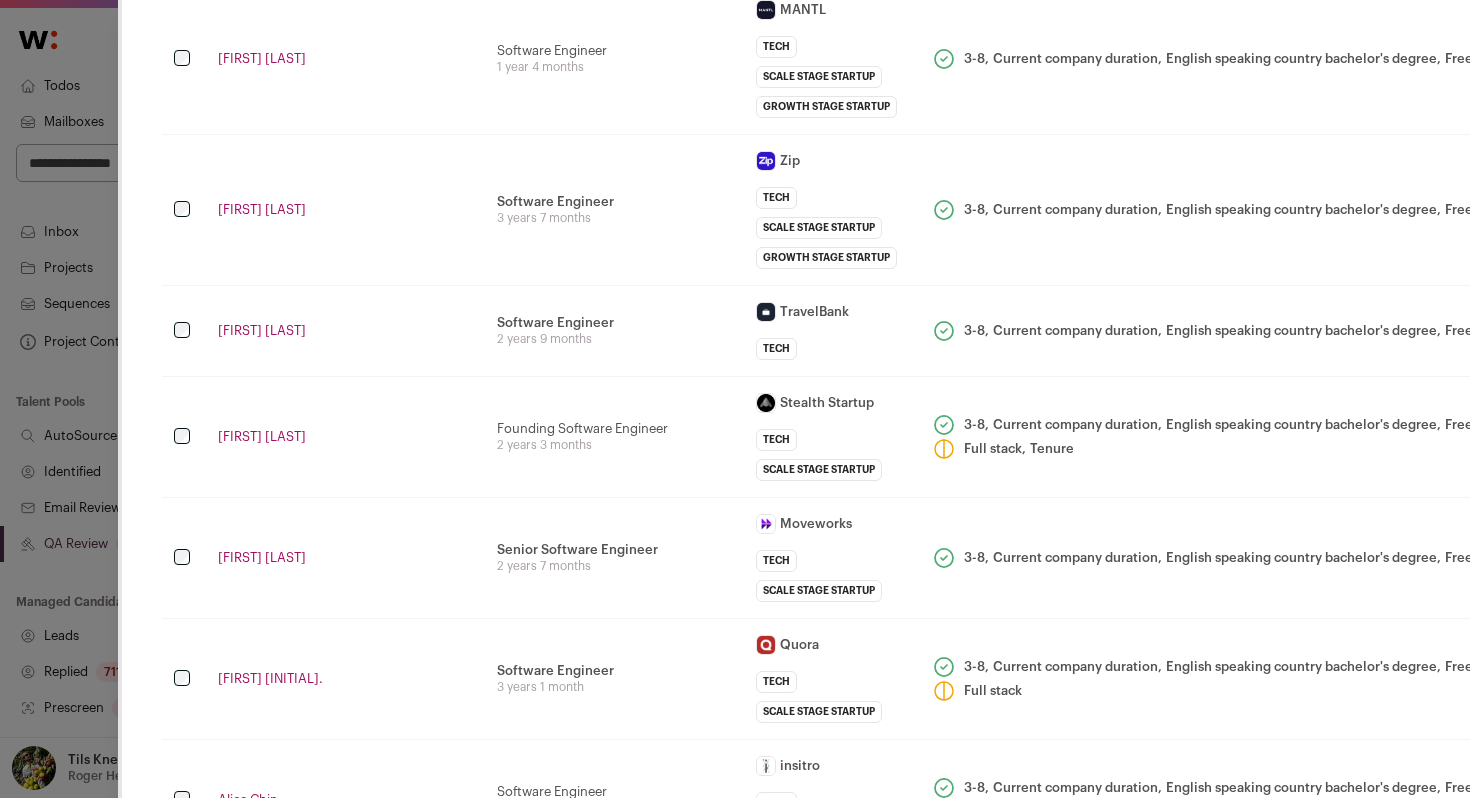 click on "Connie Zhao" at bounding box center [345, 558] 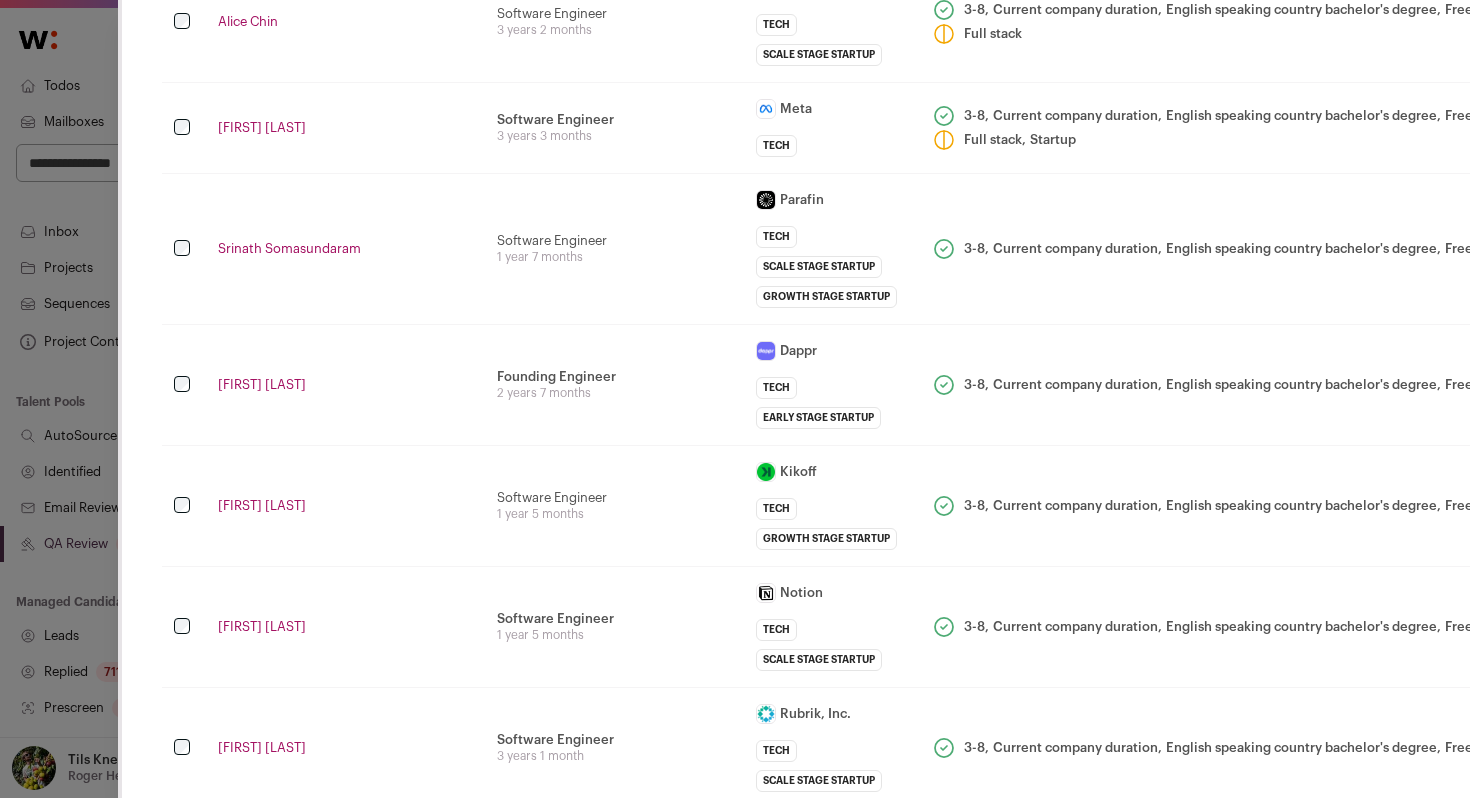 scroll, scrollTop: 4019, scrollLeft: 0, axis: vertical 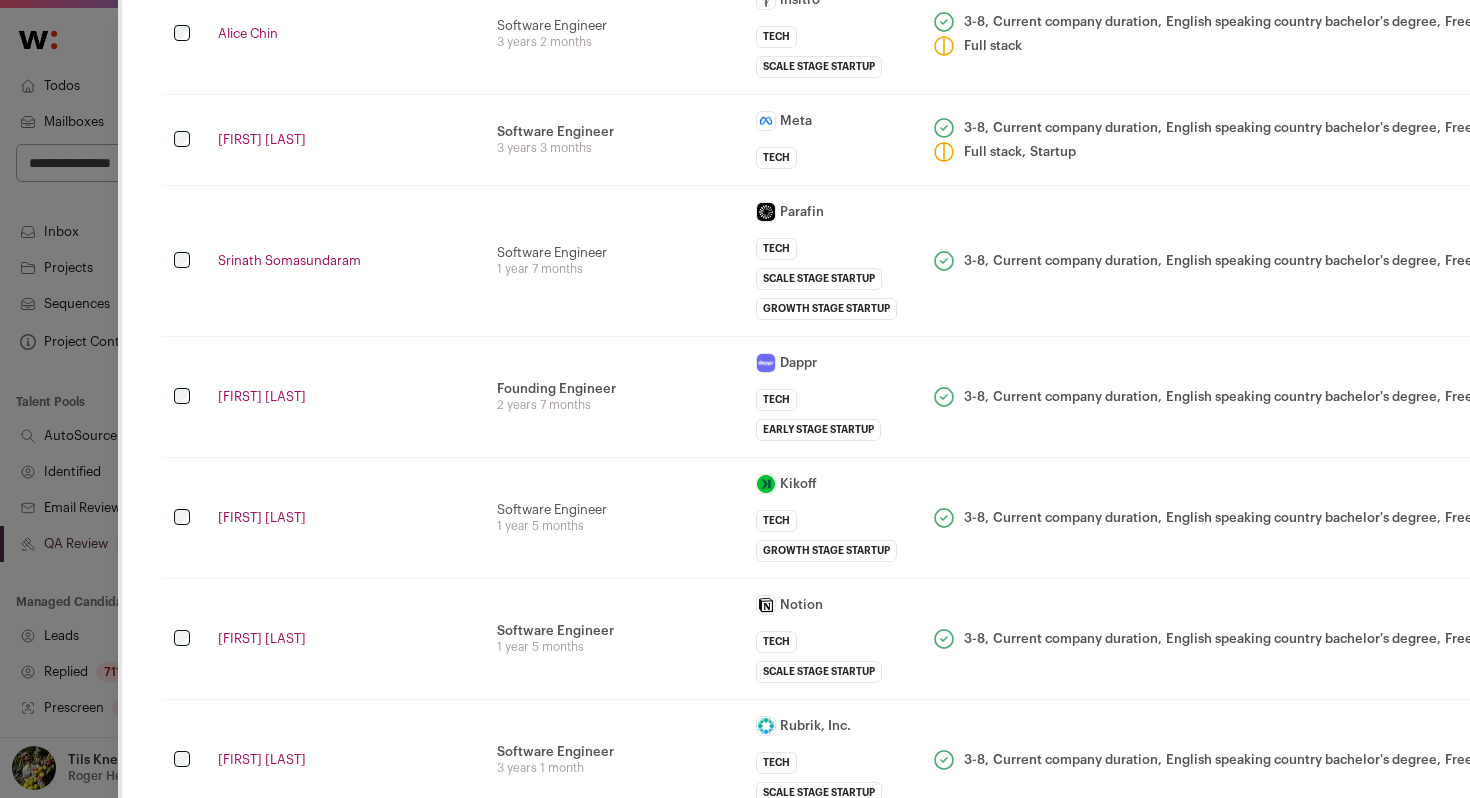 click on "Nancy Huang" at bounding box center (345, 639) 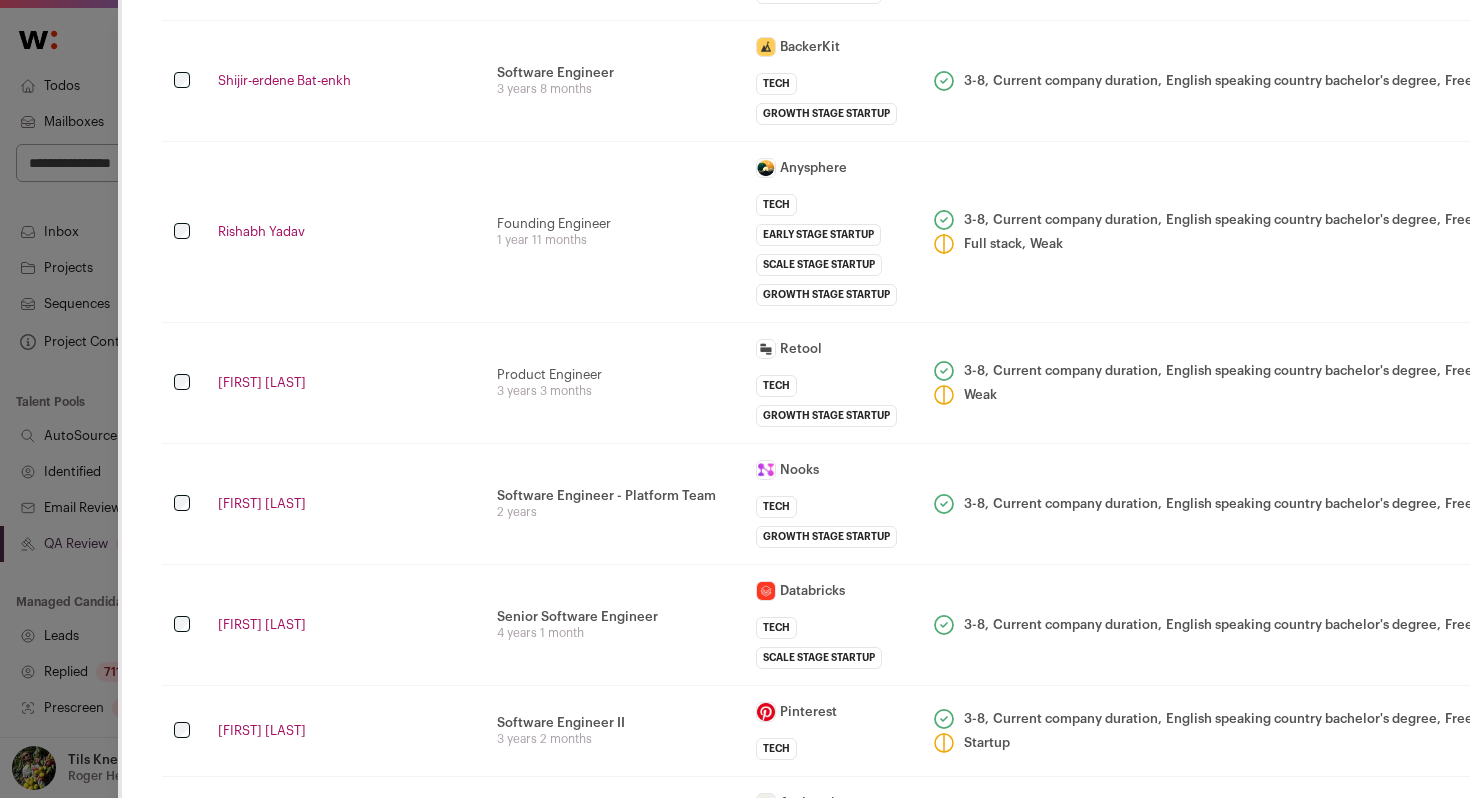 scroll, scrollTop: 4820, scrollLeft: 0, axis: vertical 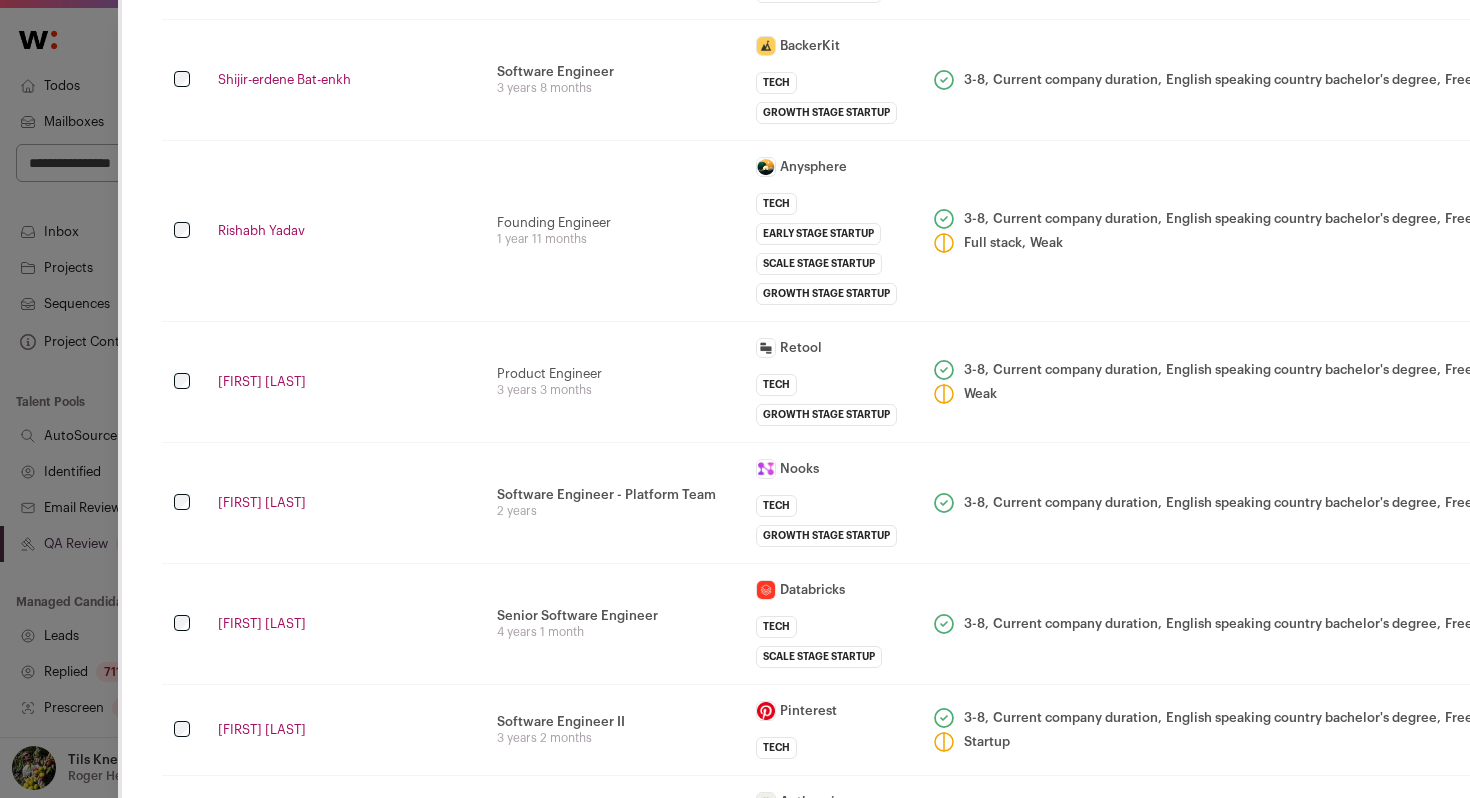 click on "Vincent Liaw" at bounding box center [345, 624] 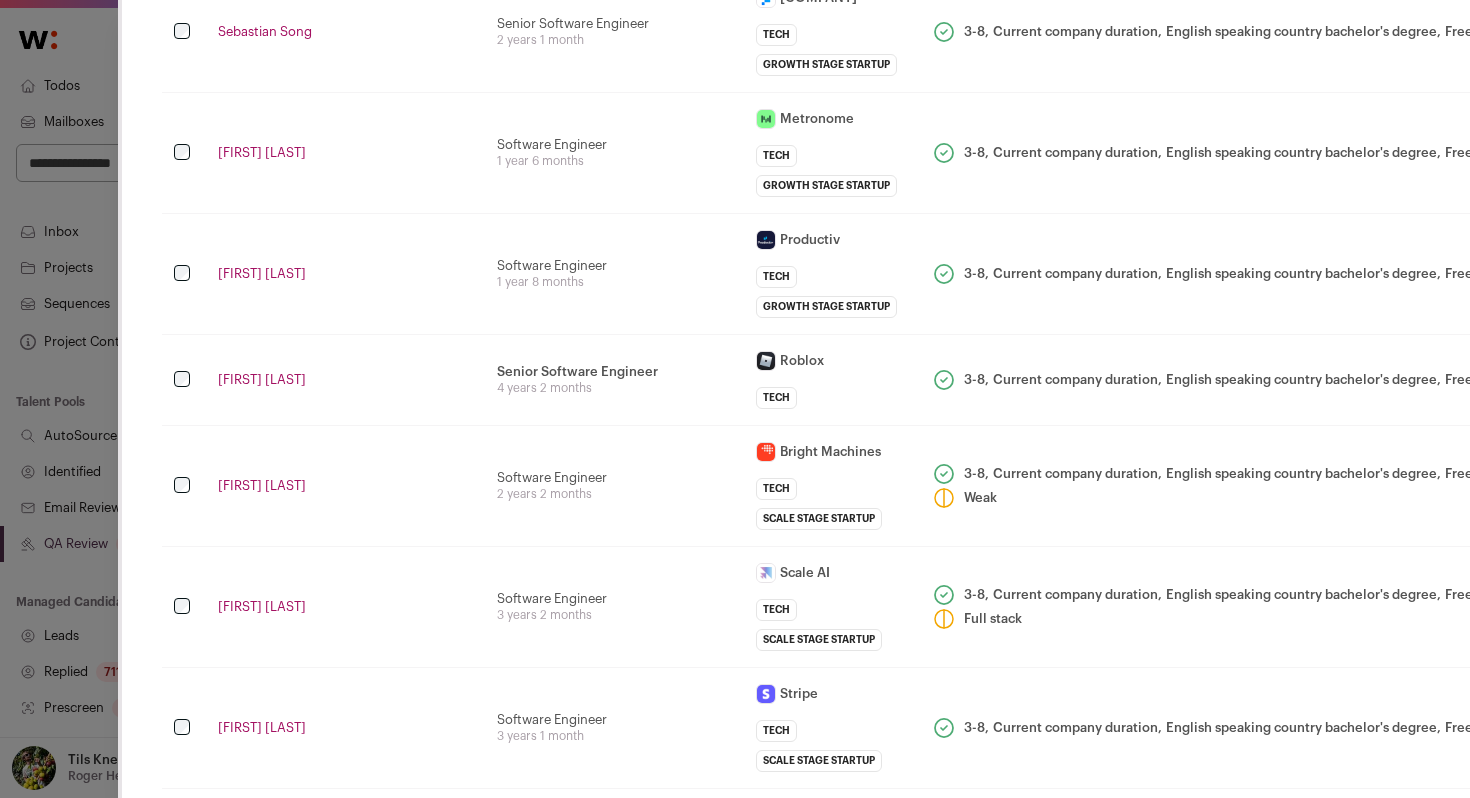 scroll, scrollTop: 6352, scrollLeft: 0, axis: vertical 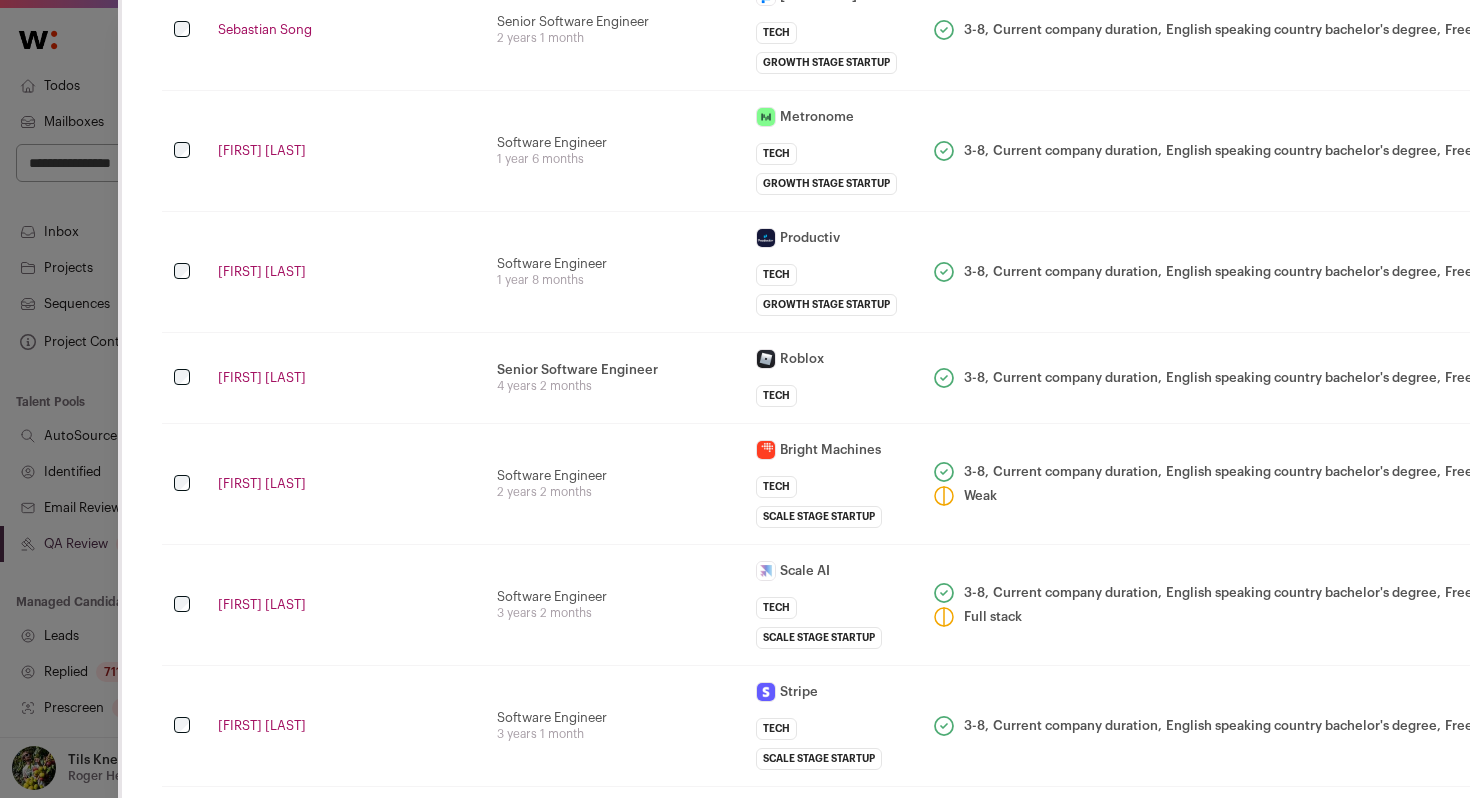 click on "Software Engineer
3 years 2 months" at bounding box center (614, 605) 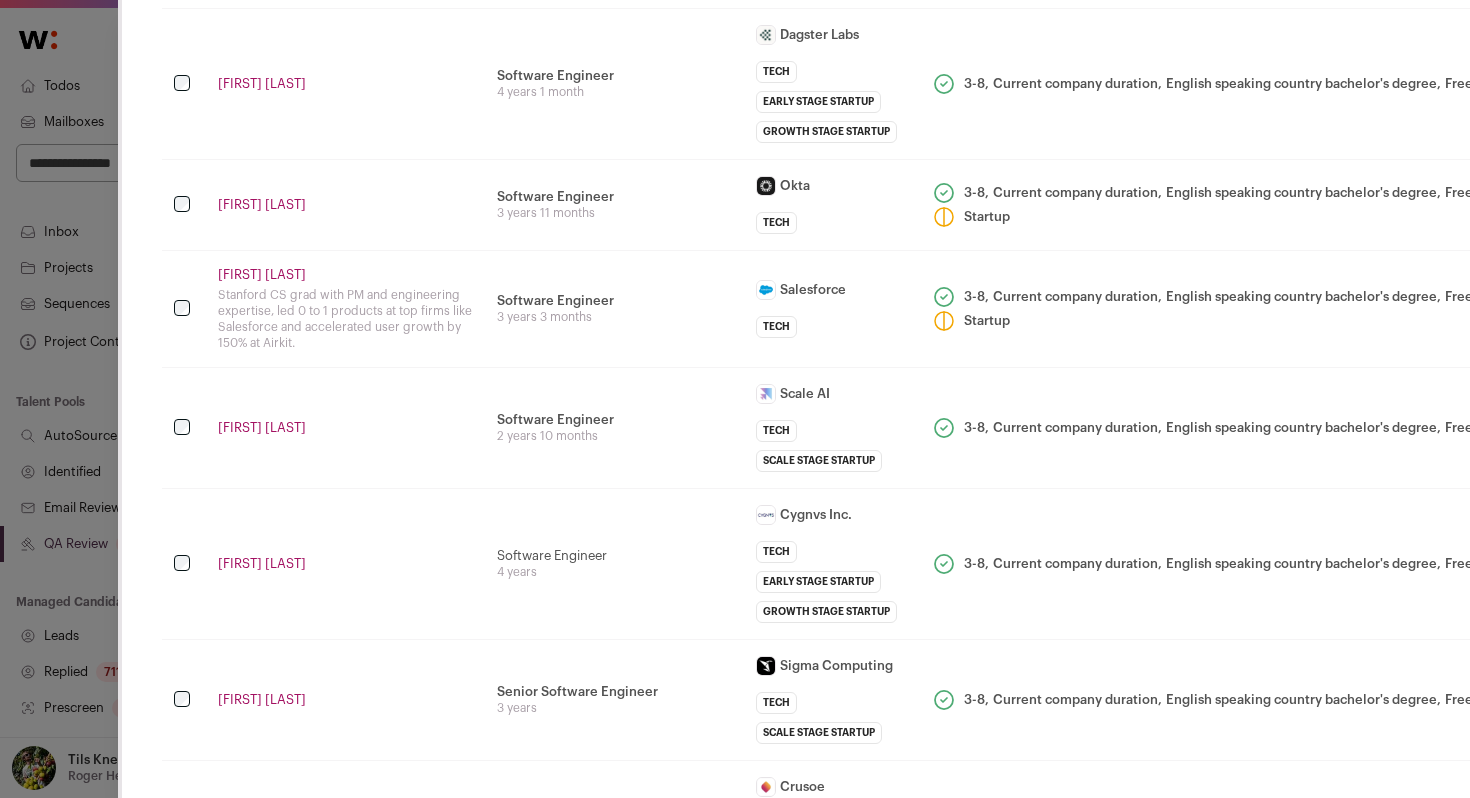scroll, scrollTop: 7145, scrollLeft: 0, axis: vertical 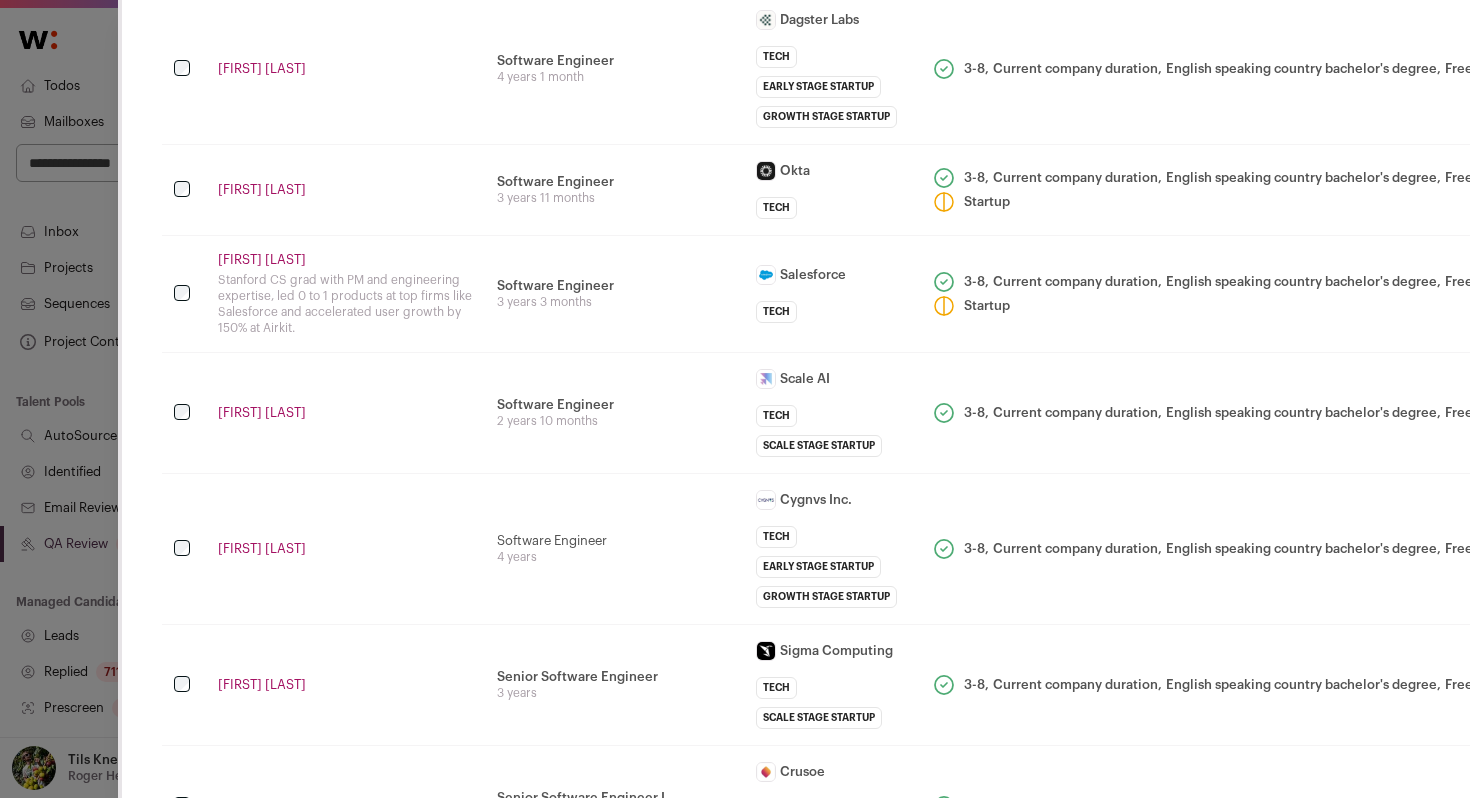 click on "Software Engineer
4 years" at bounding box center (614, 549) 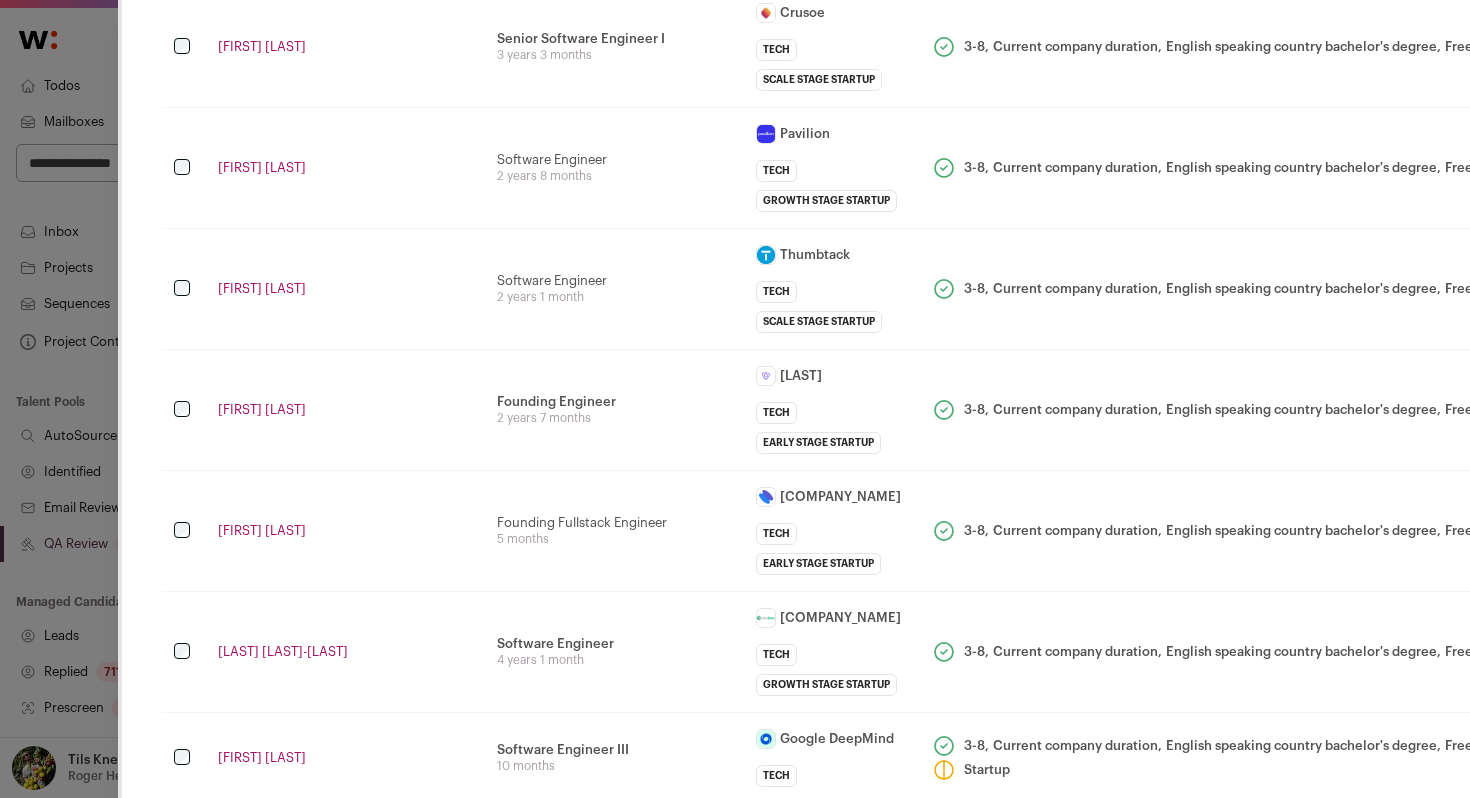 scroll, scrollTop: 7899, scrollLeft: 0, axis: vertical 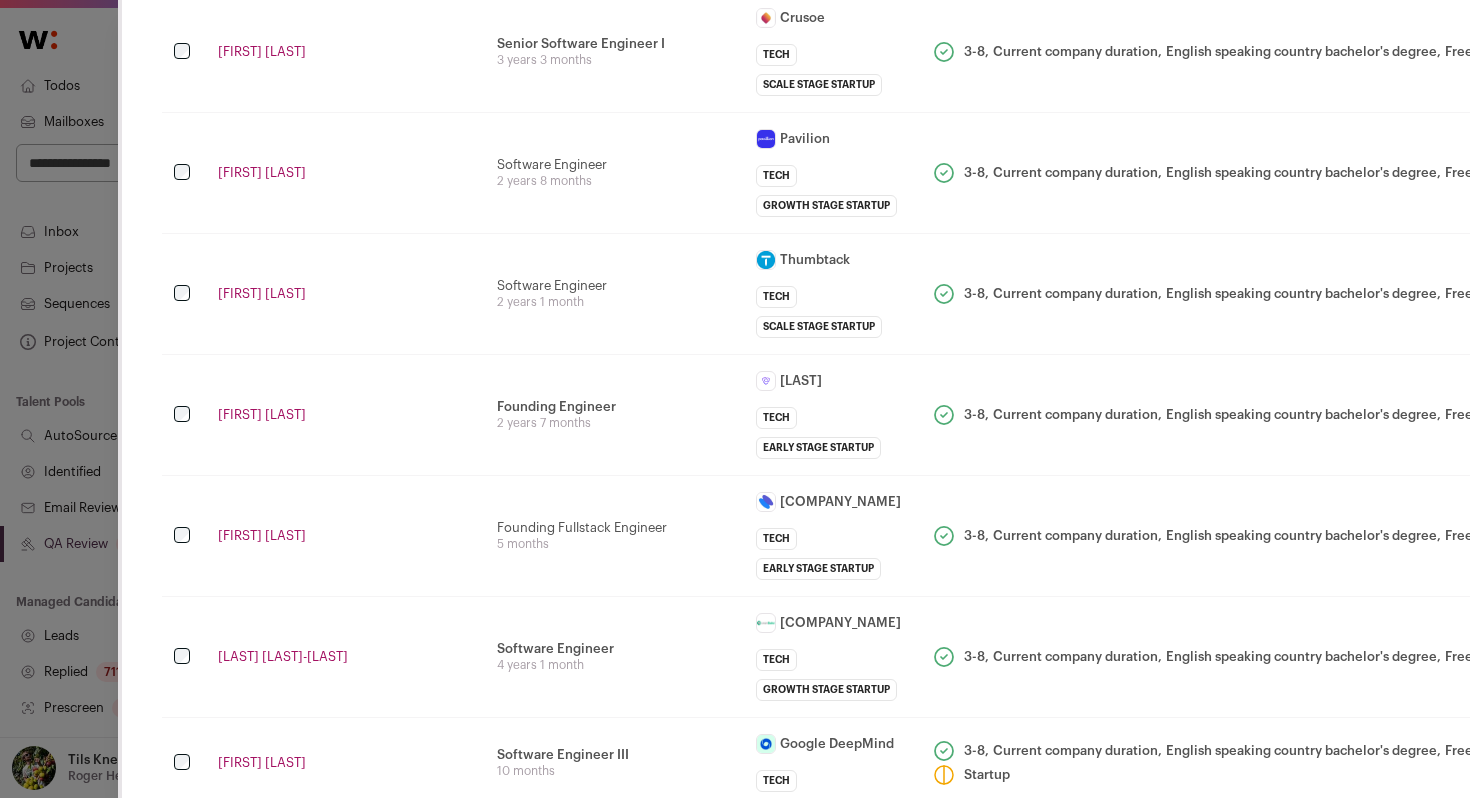 click on "Frances Thai" at bounding box center (345, 536) 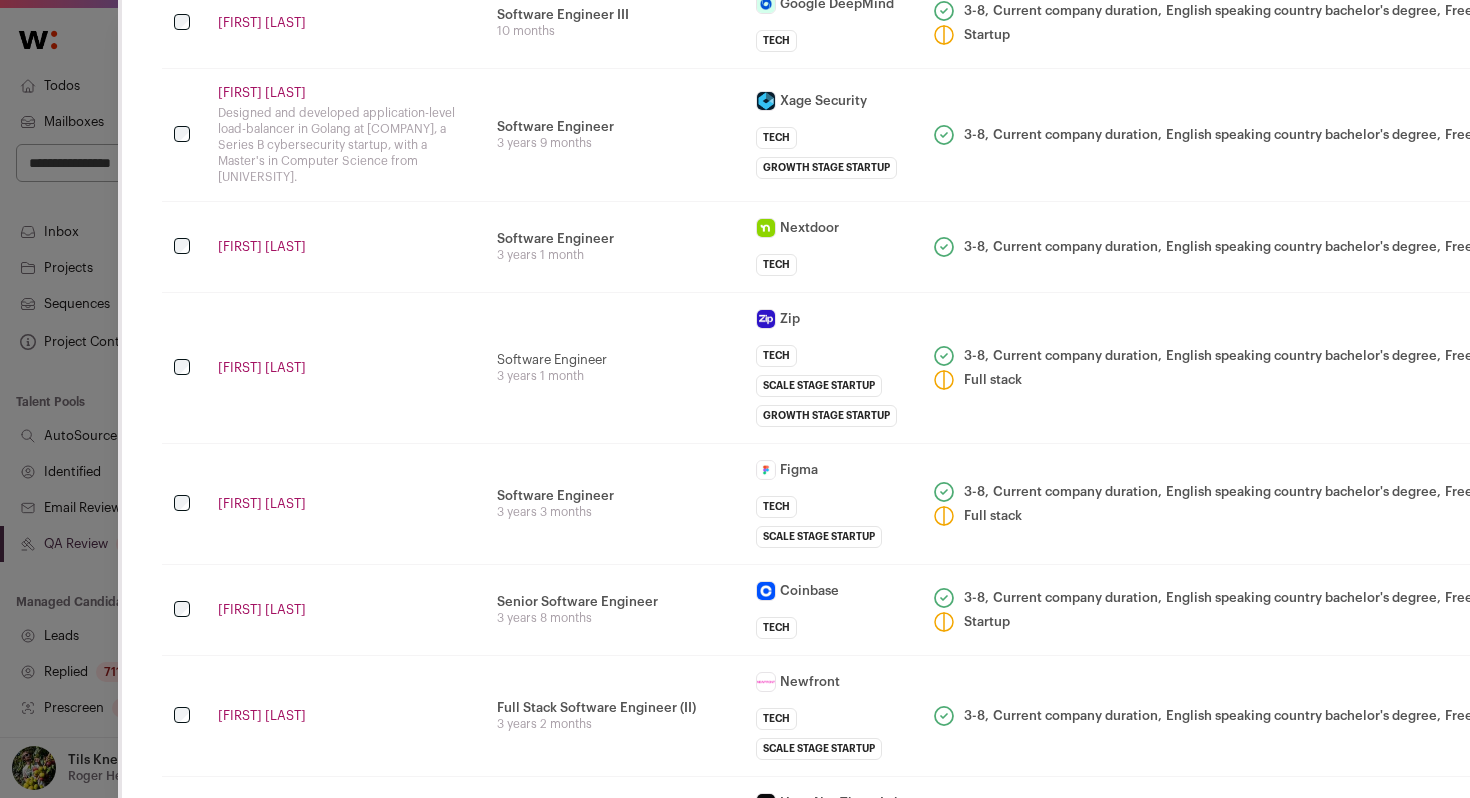 scroll, scrollTop: 8637, scrollLeft: 0, axis: vertical 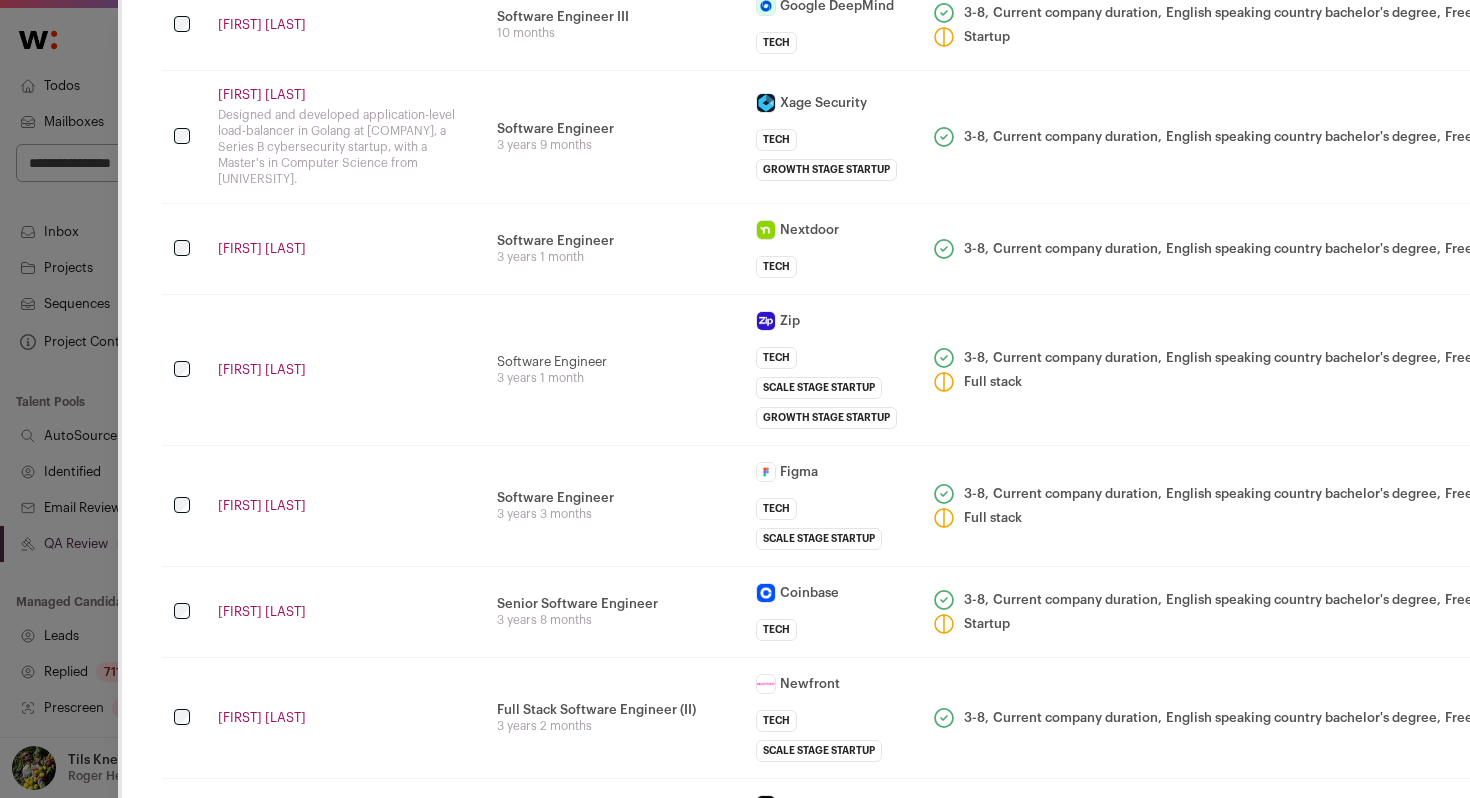 click on "Software Engineer
3 years 1 month" at bounding box center [614, 370] 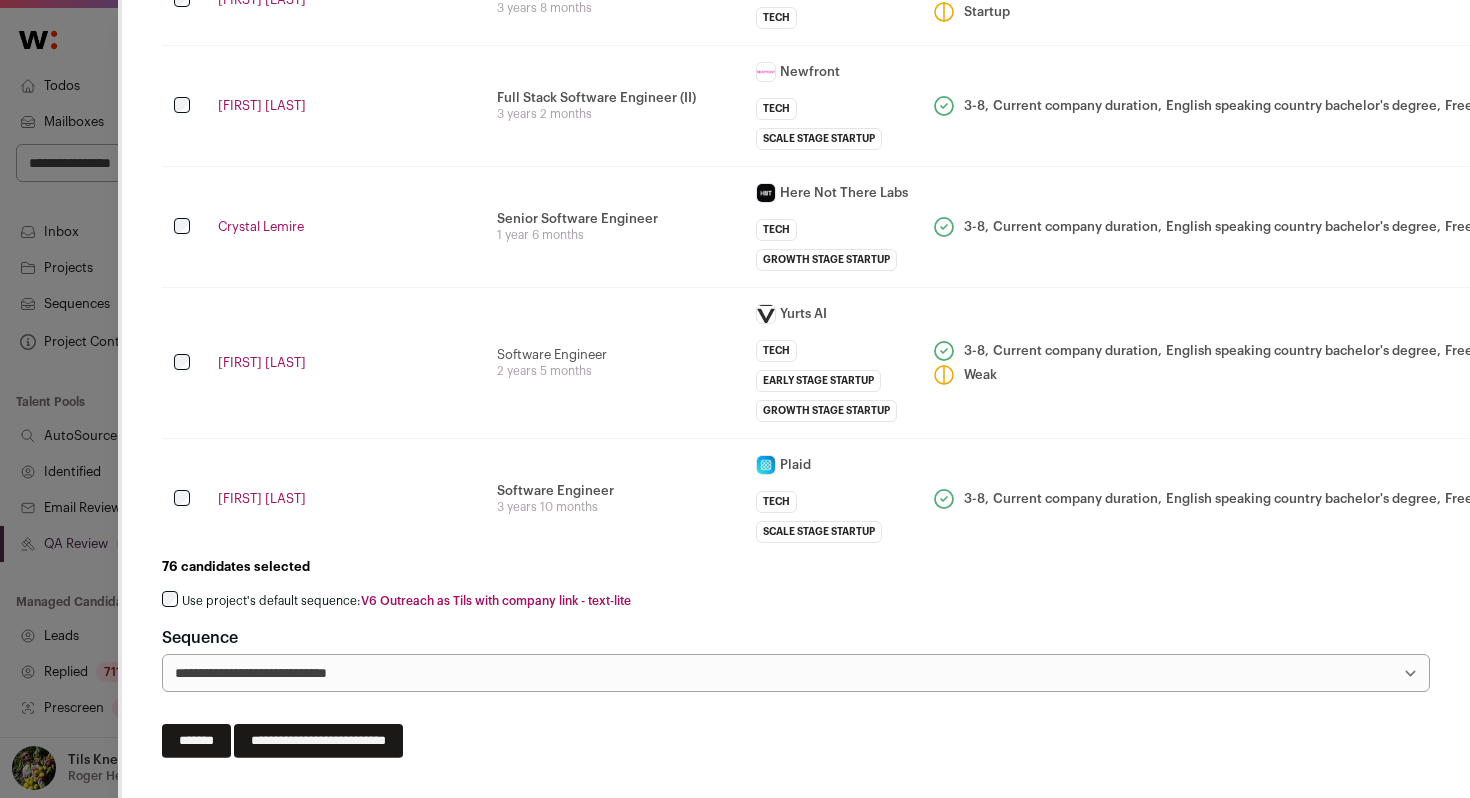 click on "Use project's default sequence:
V6 Outreach as Tils with company link - text-lite" at bounding box center (406, 601) 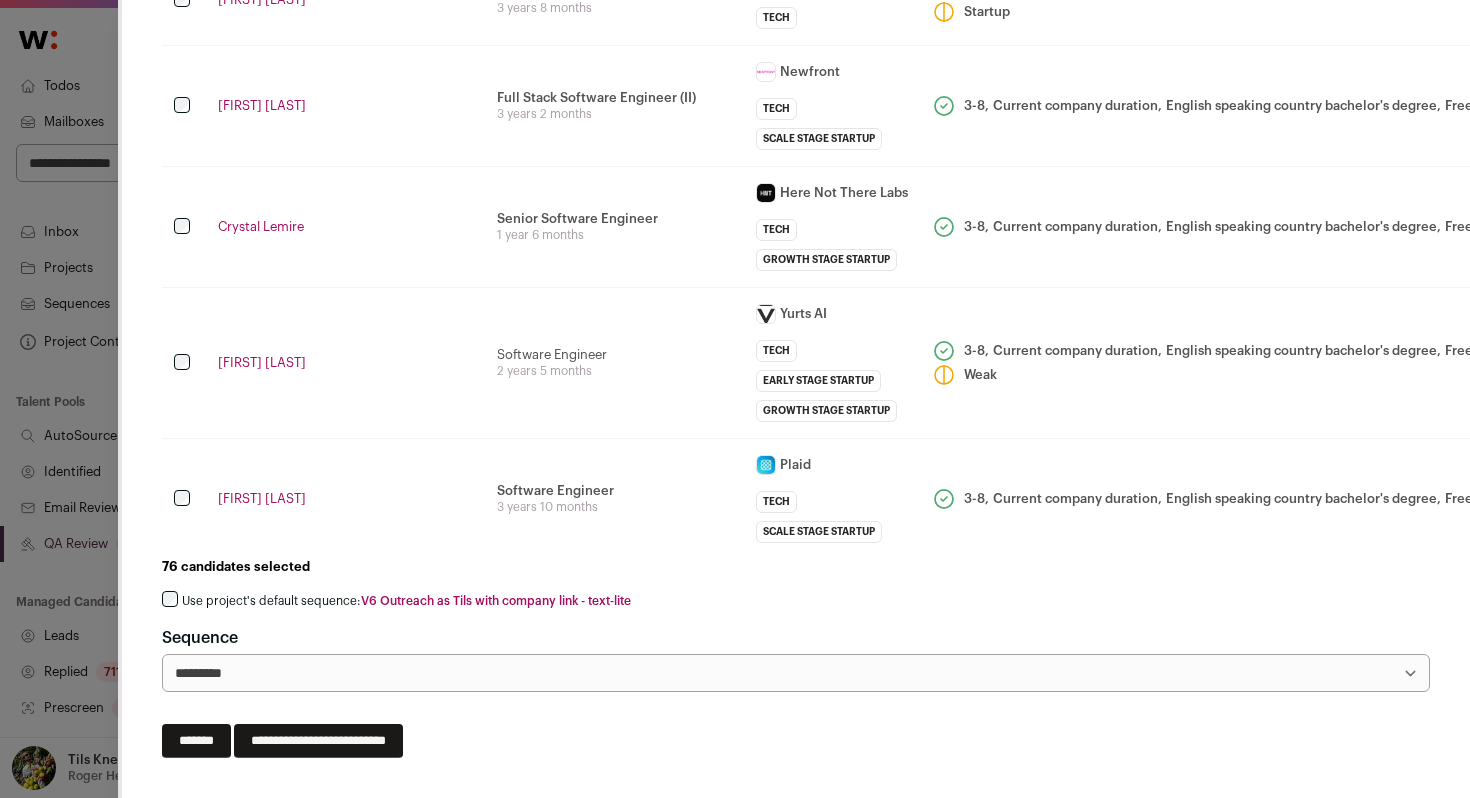 scroll, scrollTop: 9179, scrollLeft: 0, axis: vertical 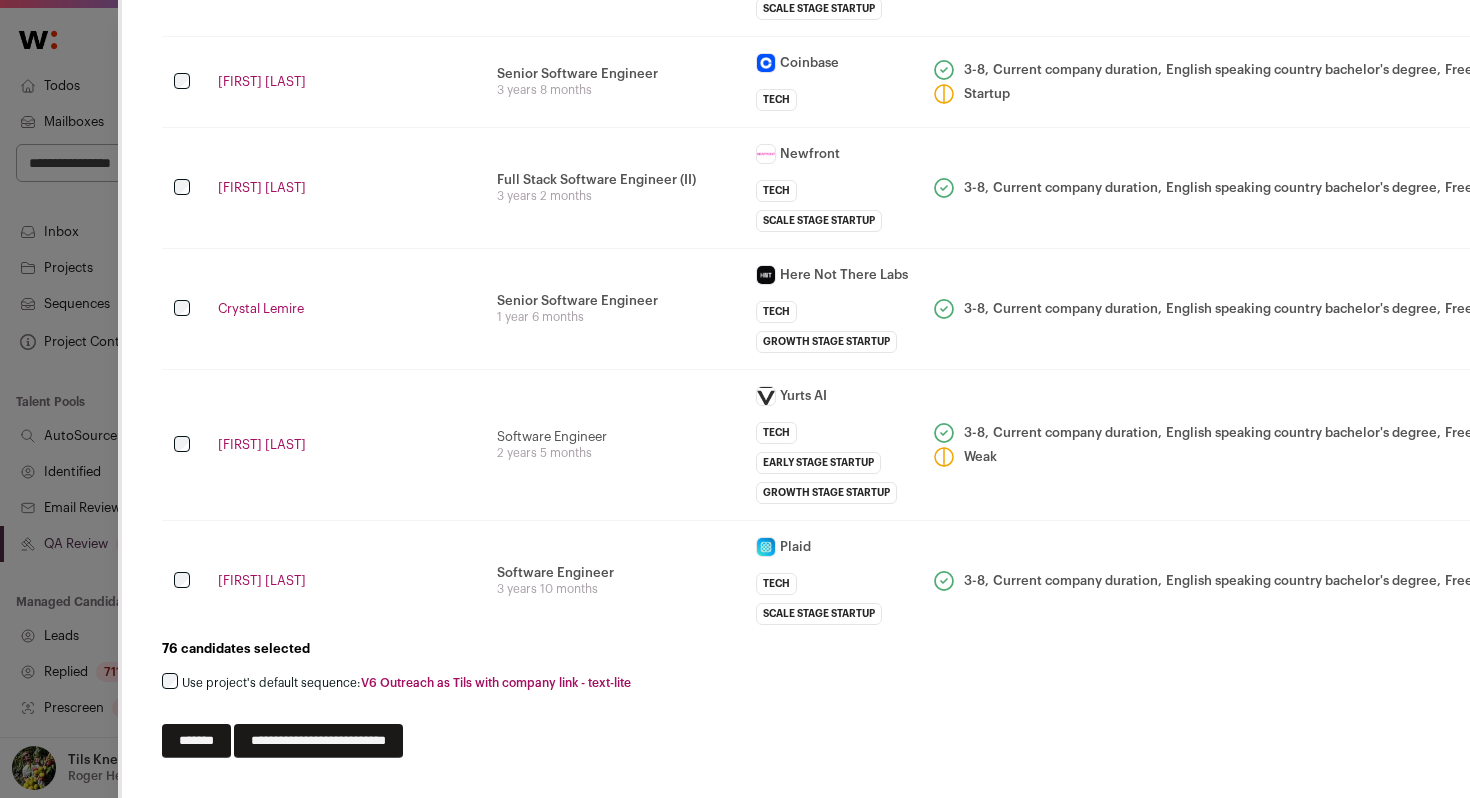 click on "**********" at bounding box center [318, 741] 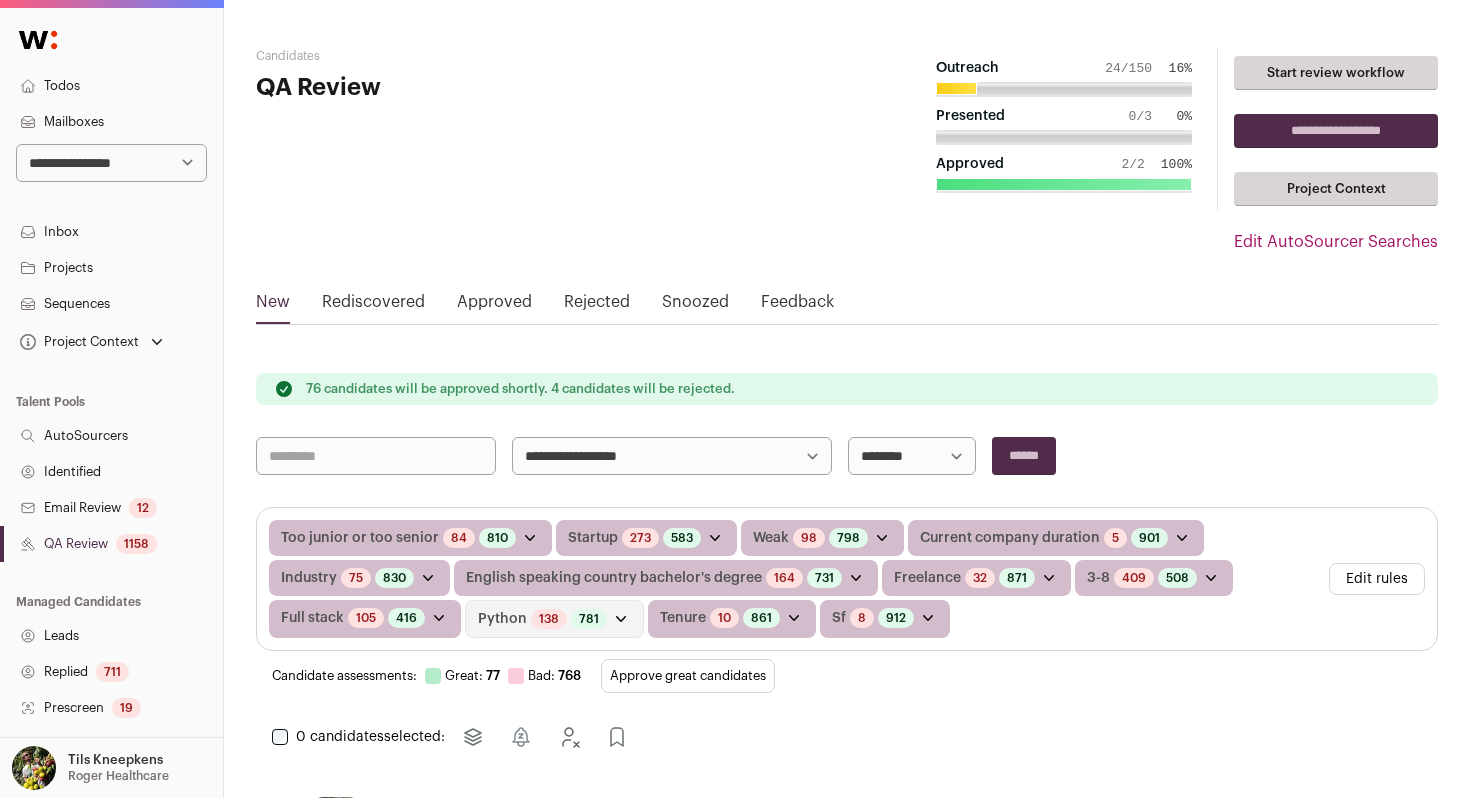 scroll, scrollTop: 0, scrollLeft: 0, axis: both 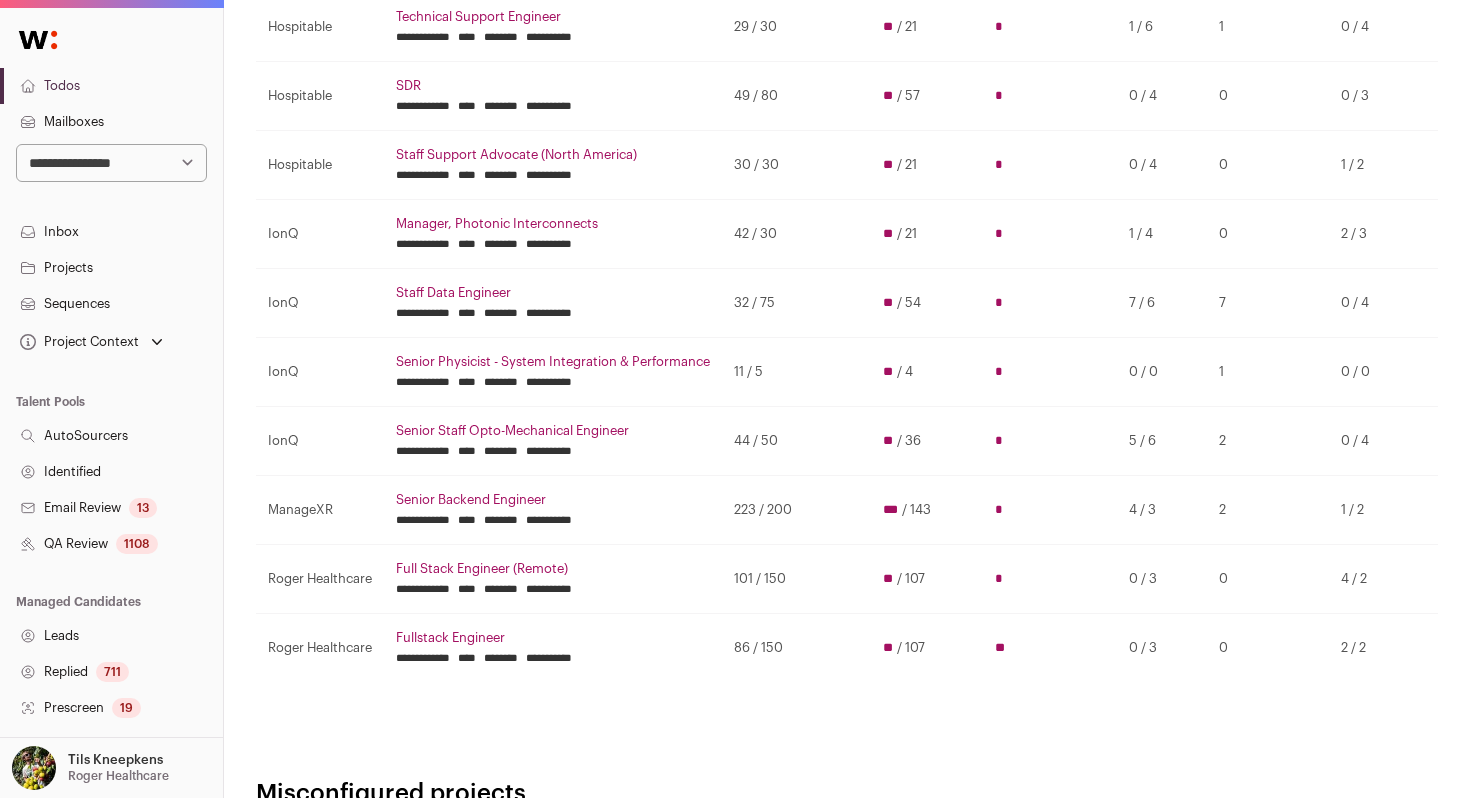 click on "**********" at bounding box center [111, 163] 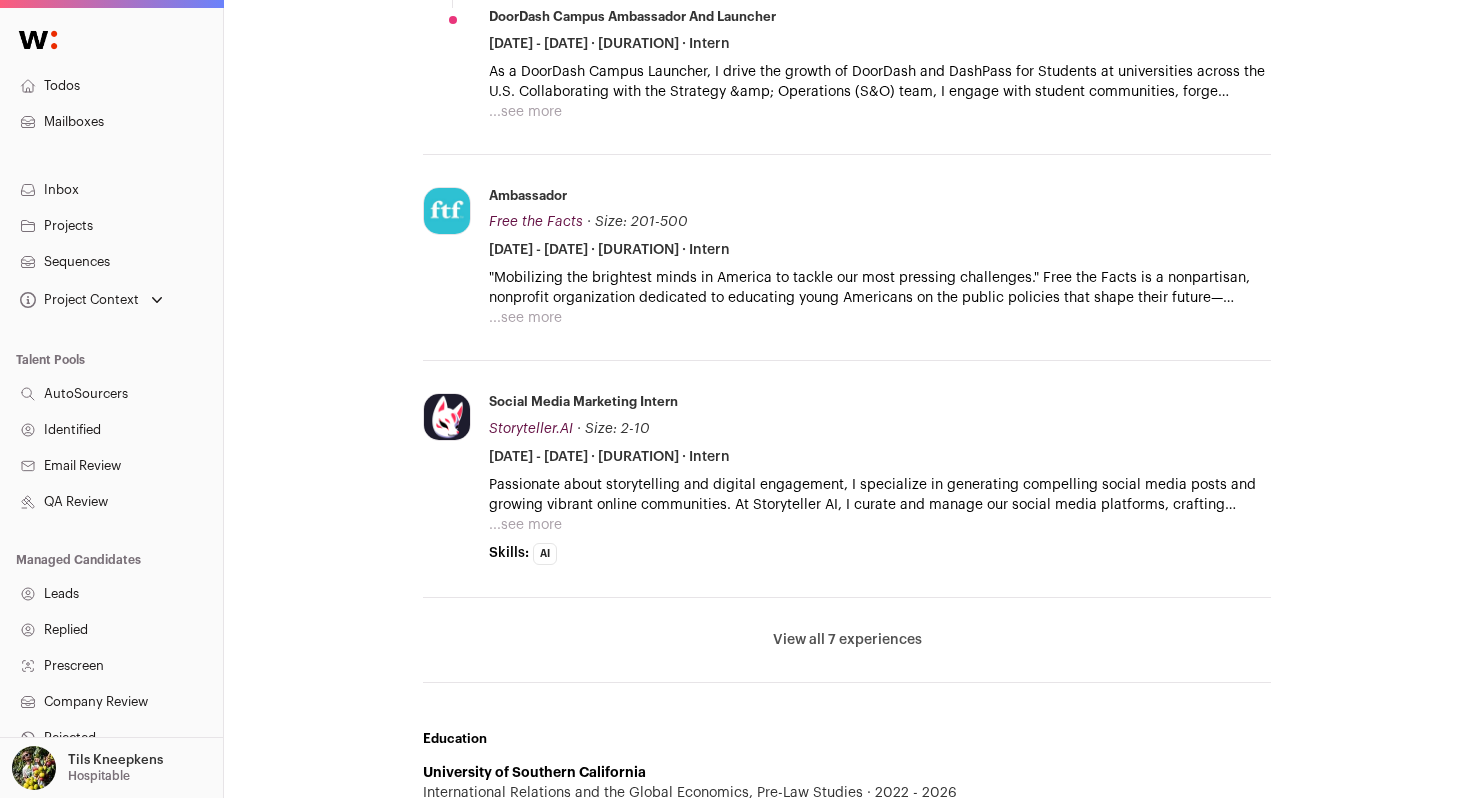 scroll, scrollTop: 1062, scrollLeft: 0, axis: vertical 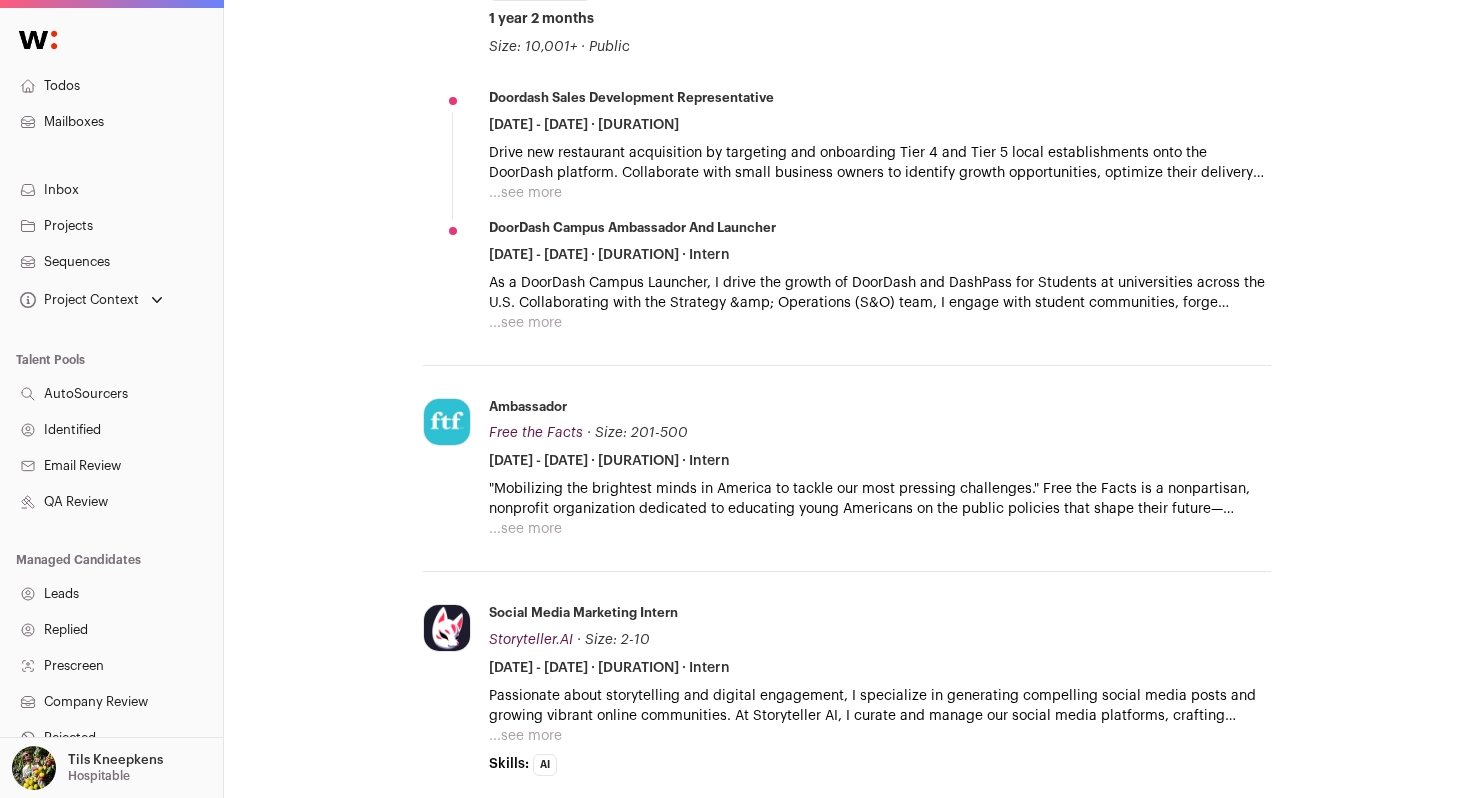 click on "...see more" at bounding box center (525, 193) 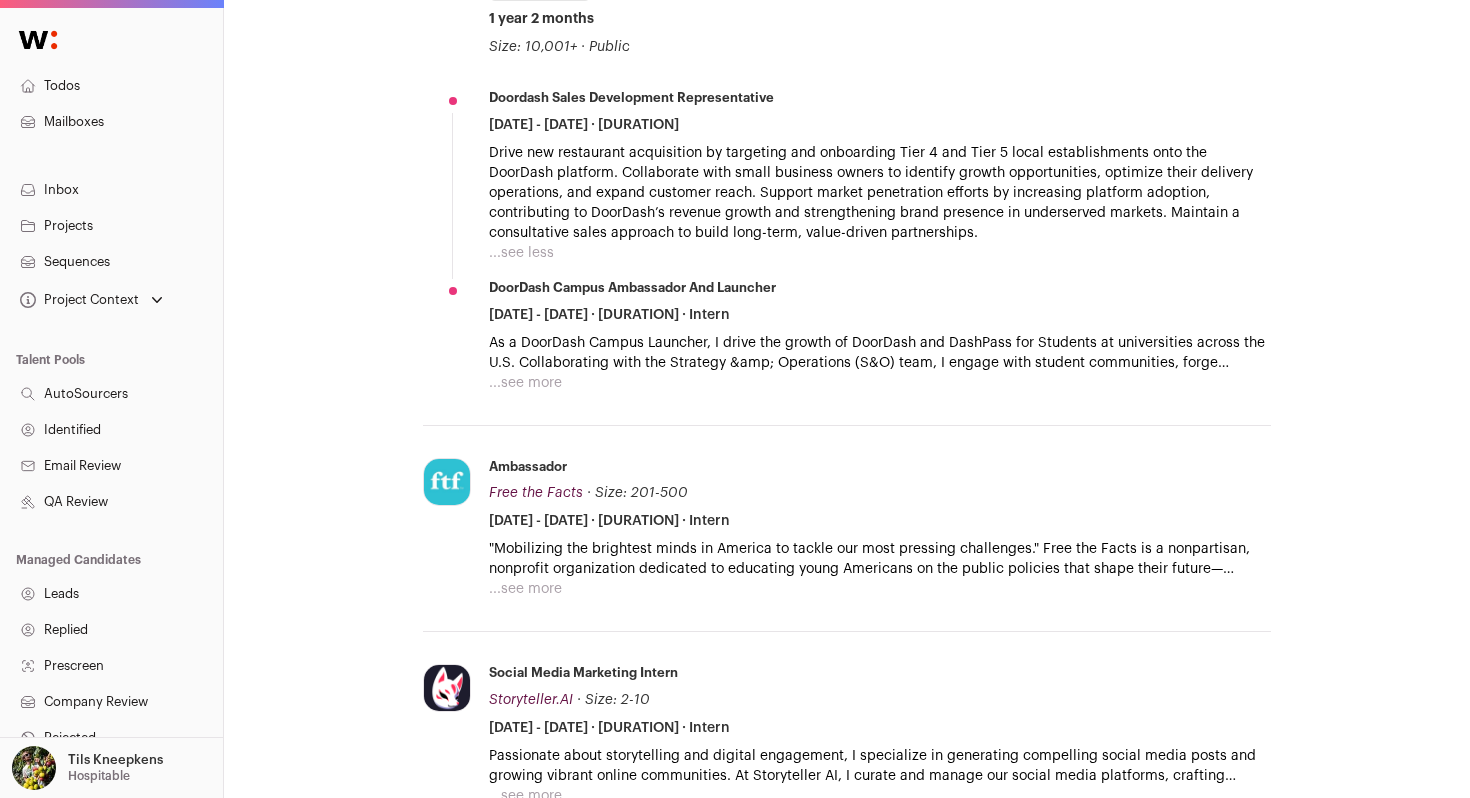 click on "...see more" at bounding box center [525, 383] 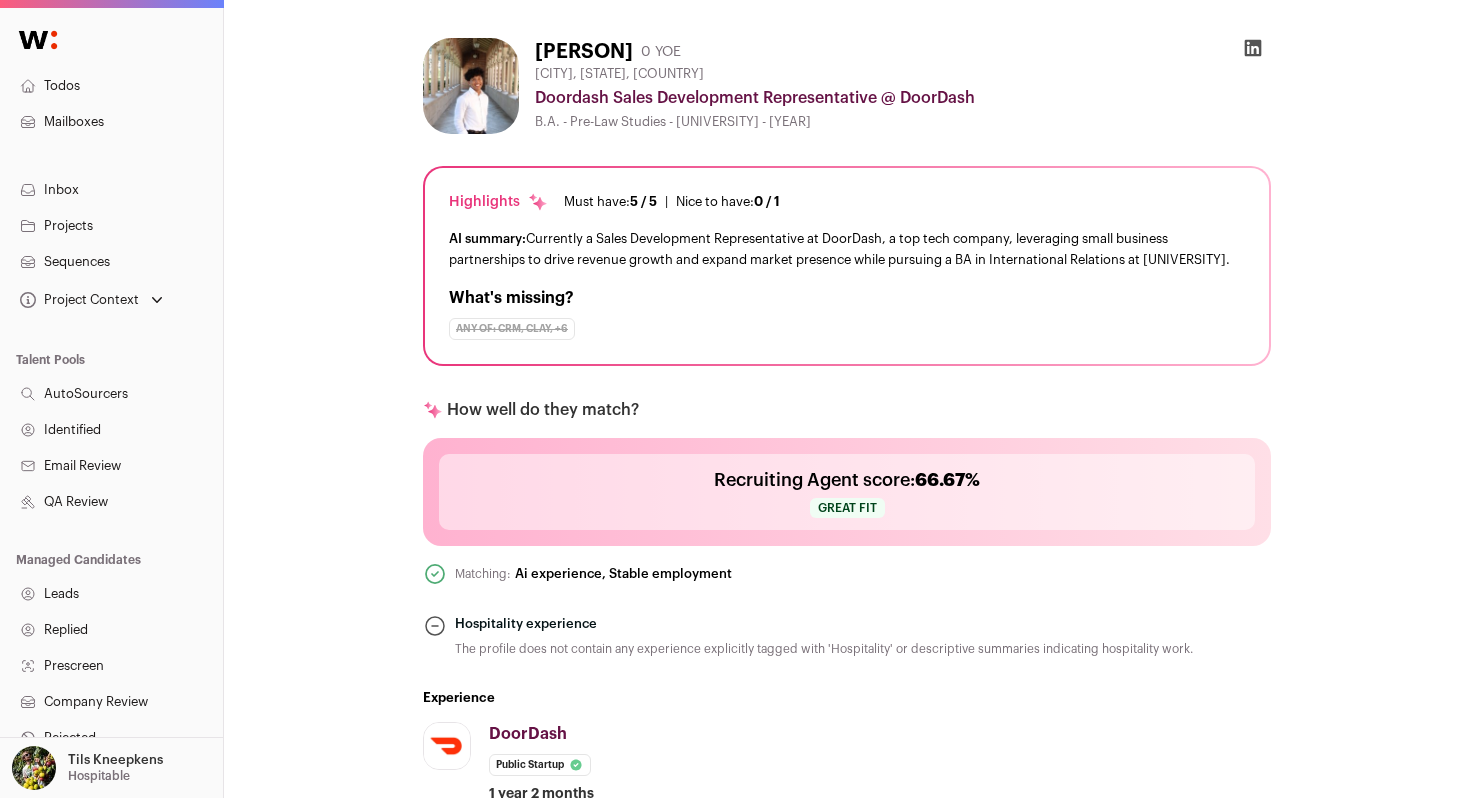 scroll, scrollTop: 69, scrollLeft: 0, axis: vertical 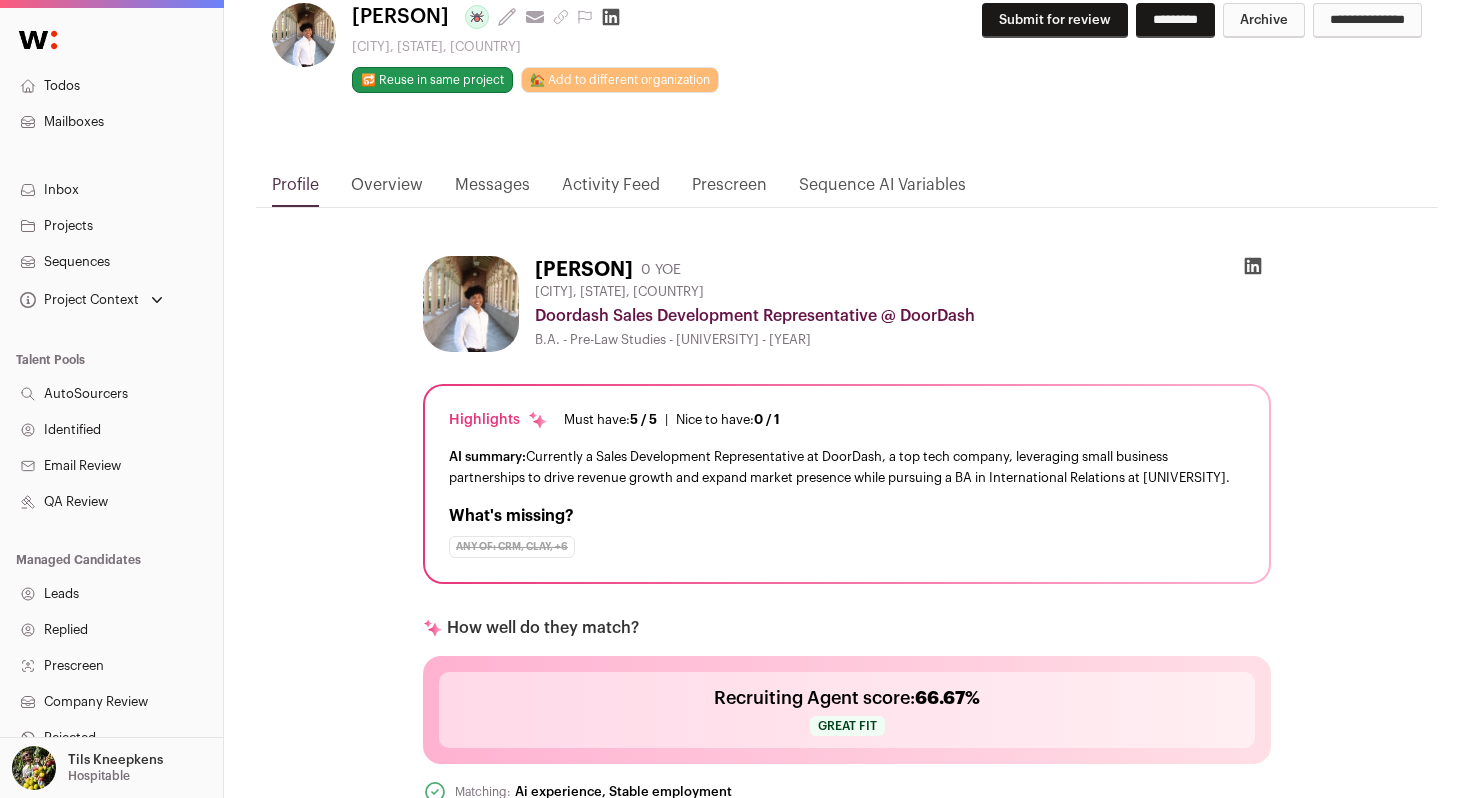 click on "Submit for review" at bounding box center (1055, 20) 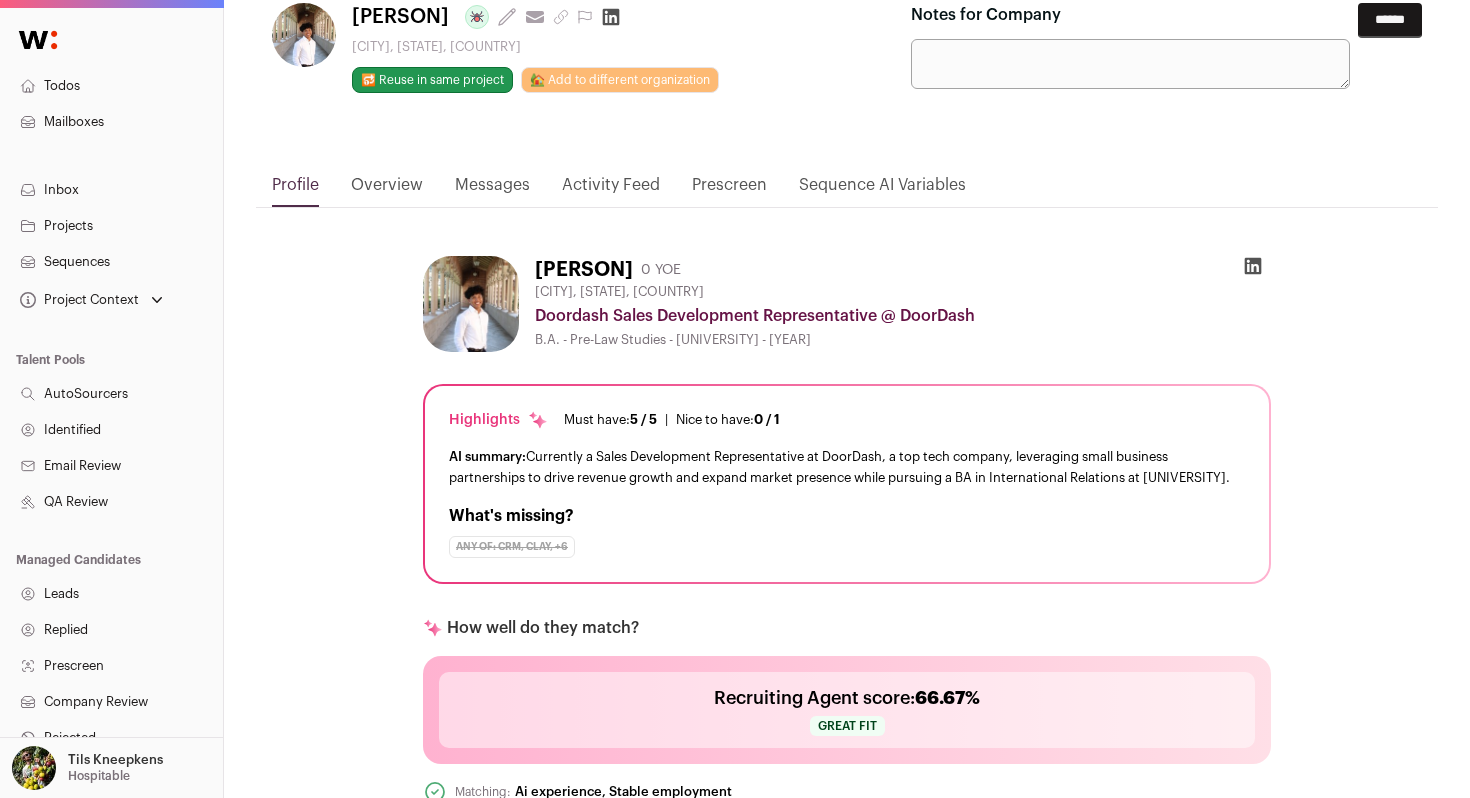 click on "******" at bounding box center (1390, 20) 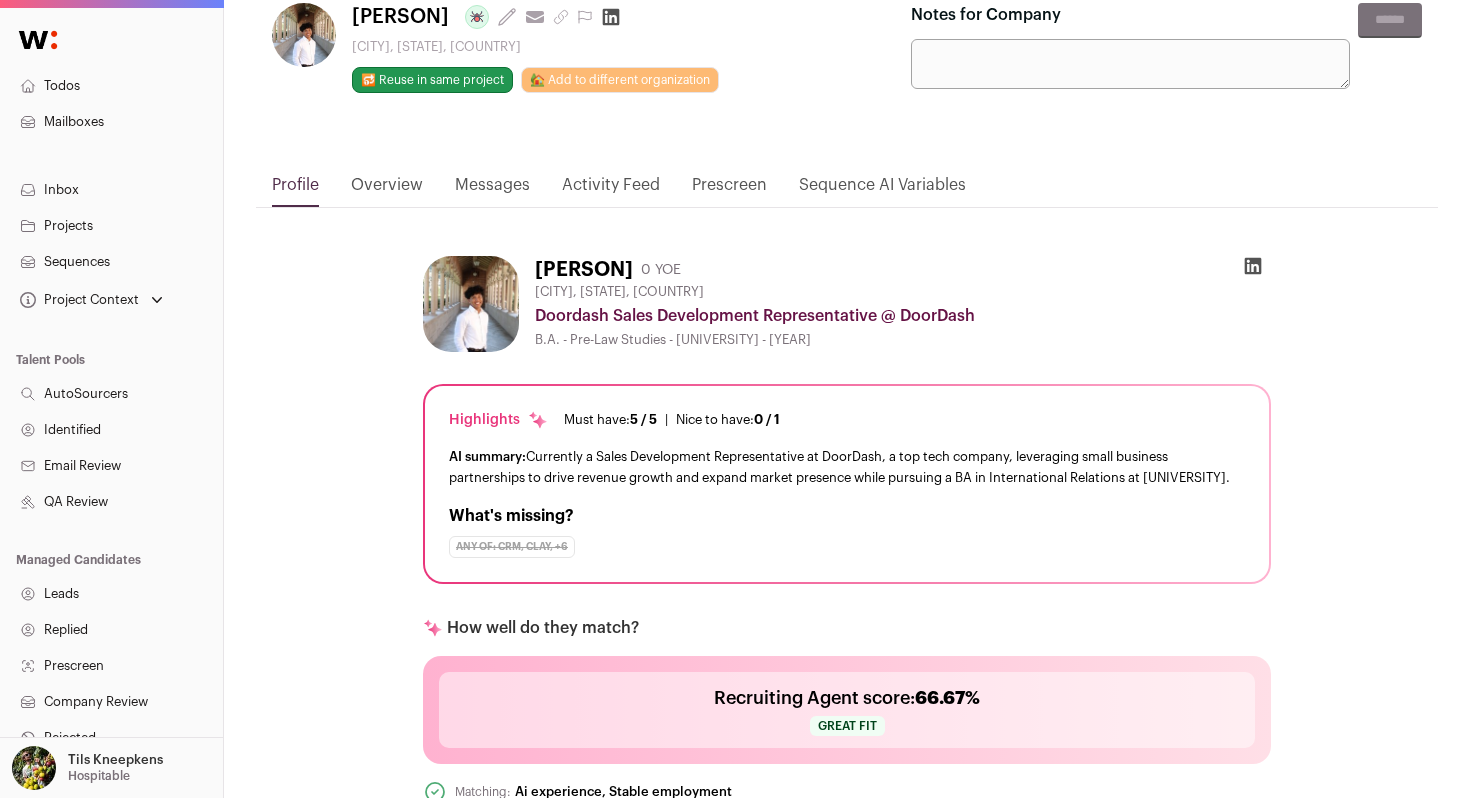 scroll, scrollTop: 0, scrollLeft: 0, axis: both 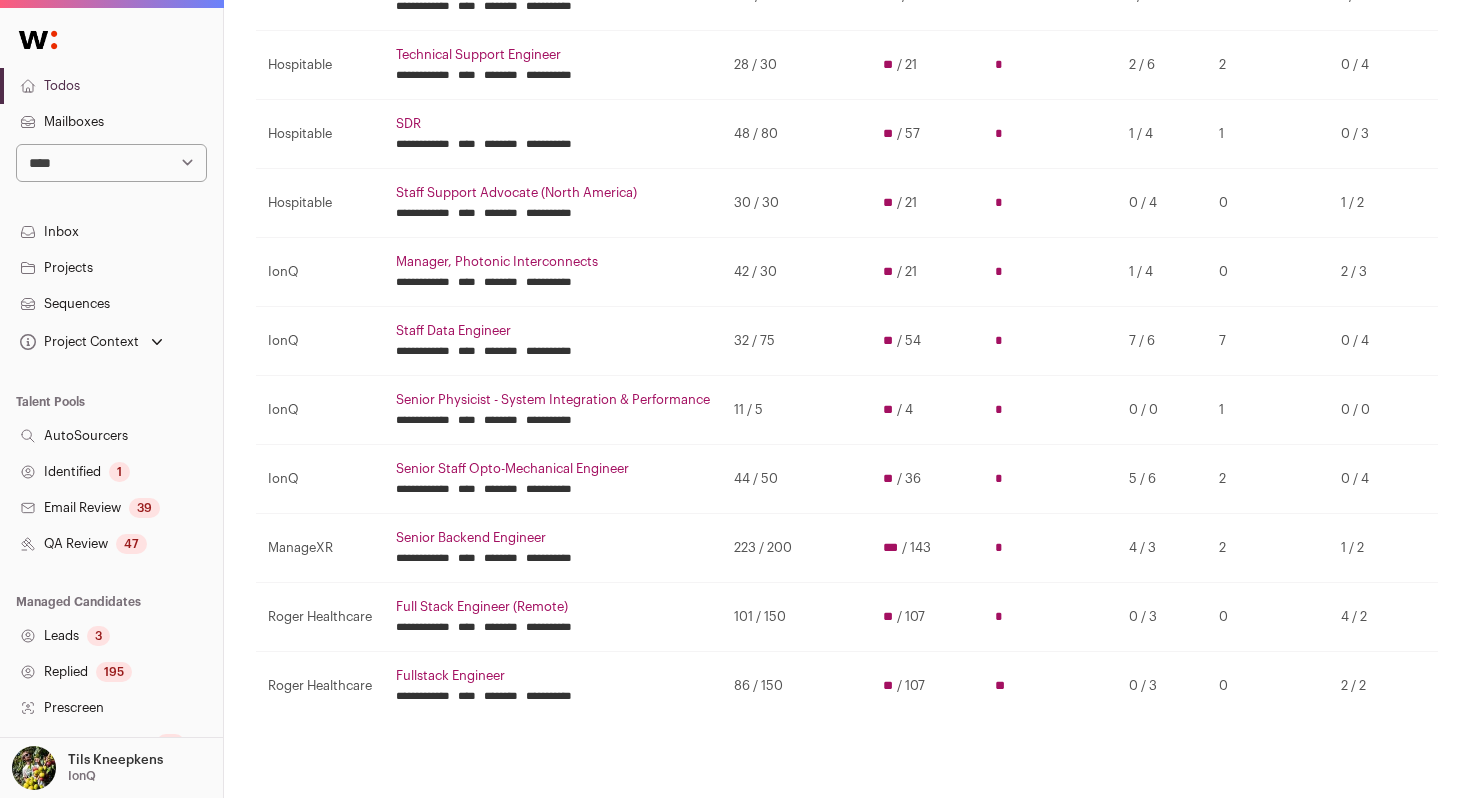 click on "Senior Physicist - System Integration & Performance" at bounding box center [553, 400] 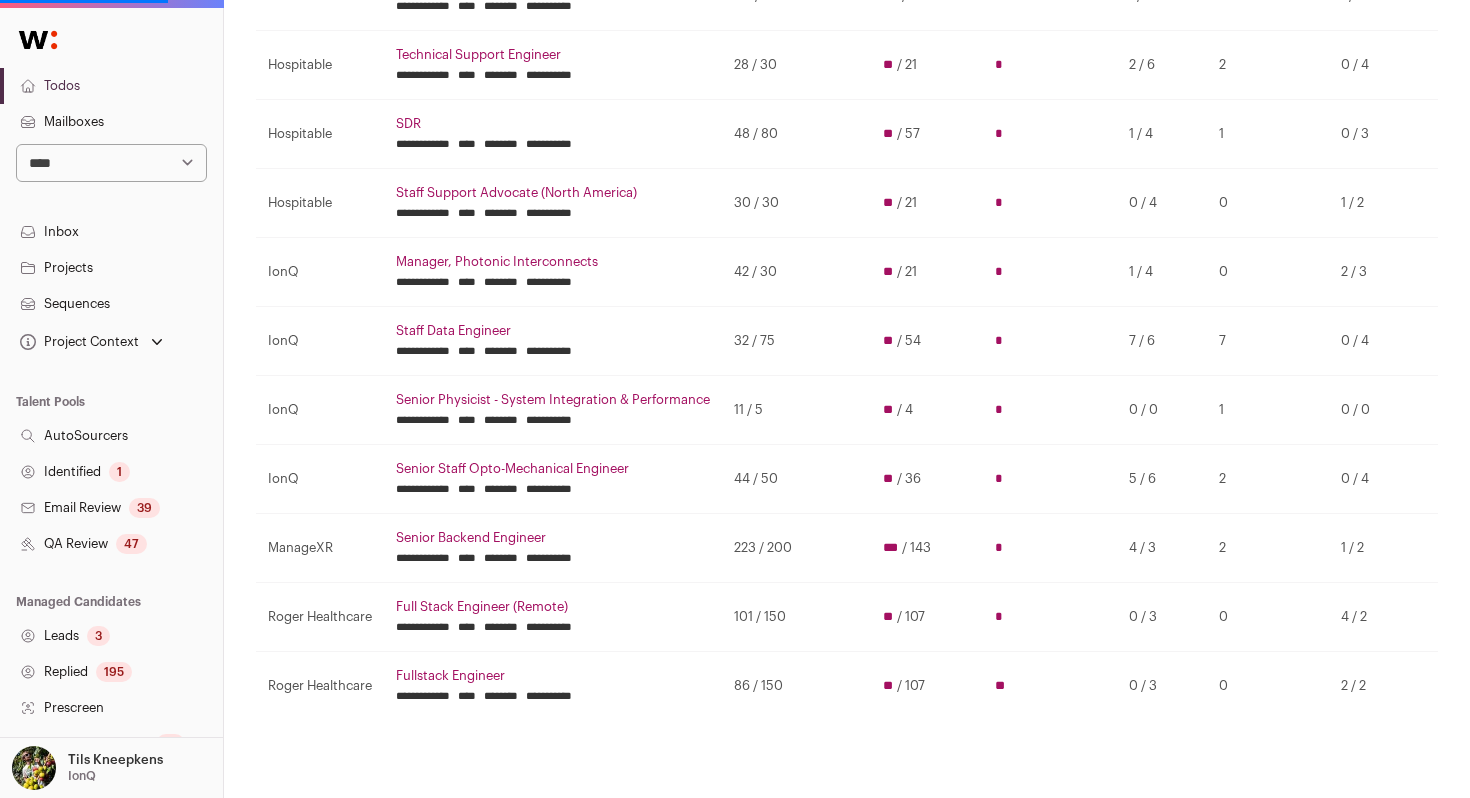 scroll, scrollTop: 0, scrollLeft: 0, axis: both 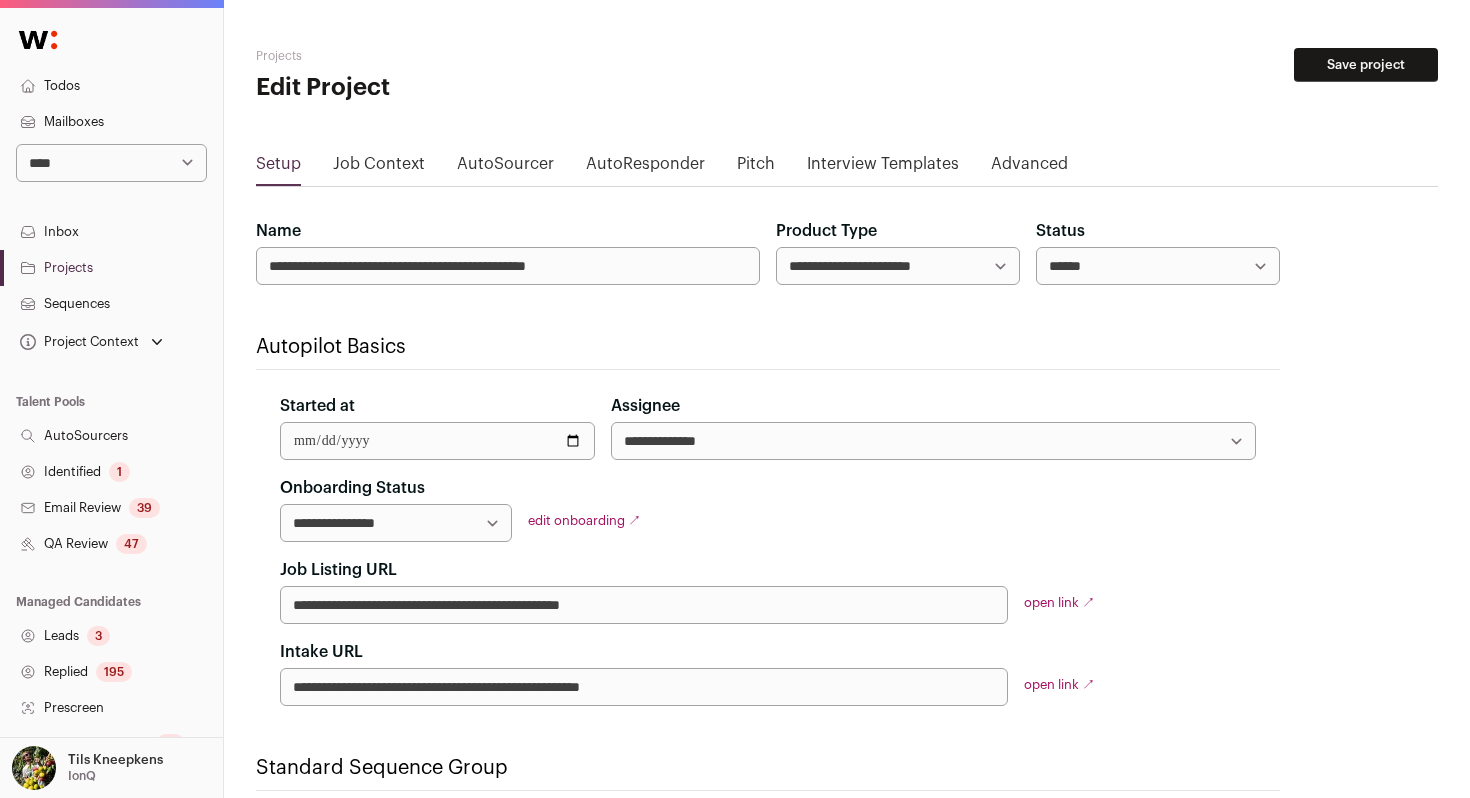click on "AutoSourcer" at bounding box center [505, 168] 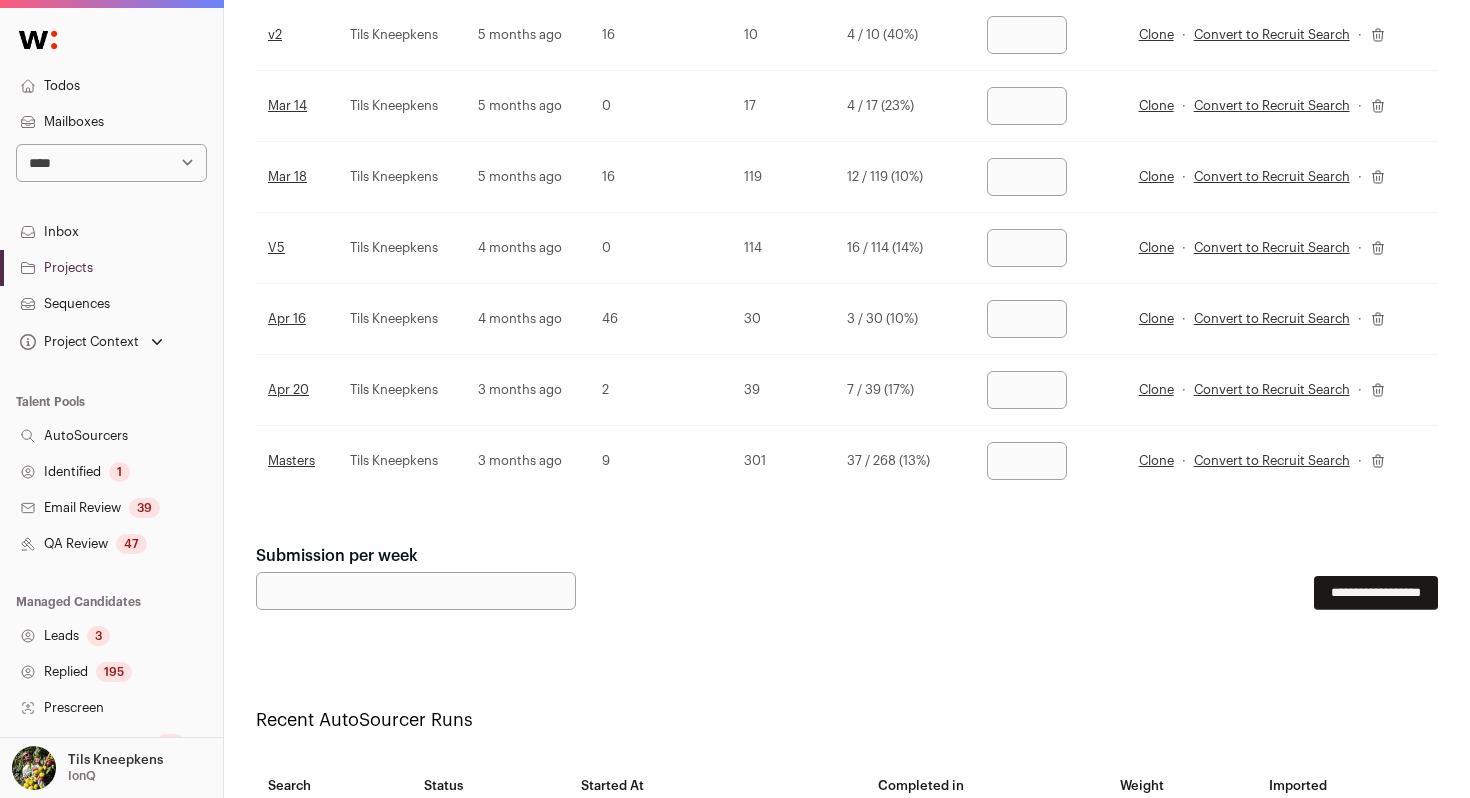 scroll, scrollTop: 333, scrollLeft: 0, axis: vertical 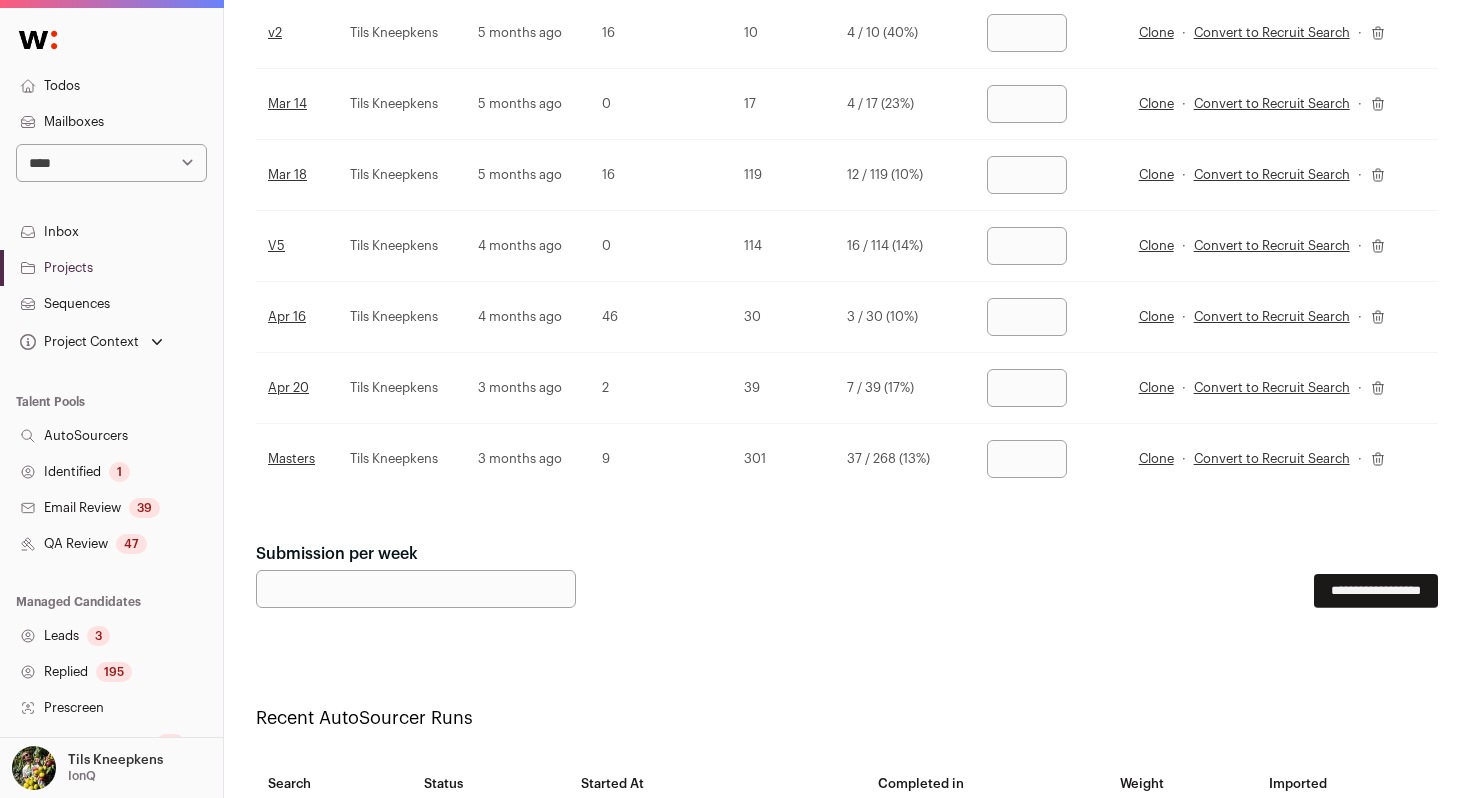 click on "Clone" at bounding box center (1156, 459) 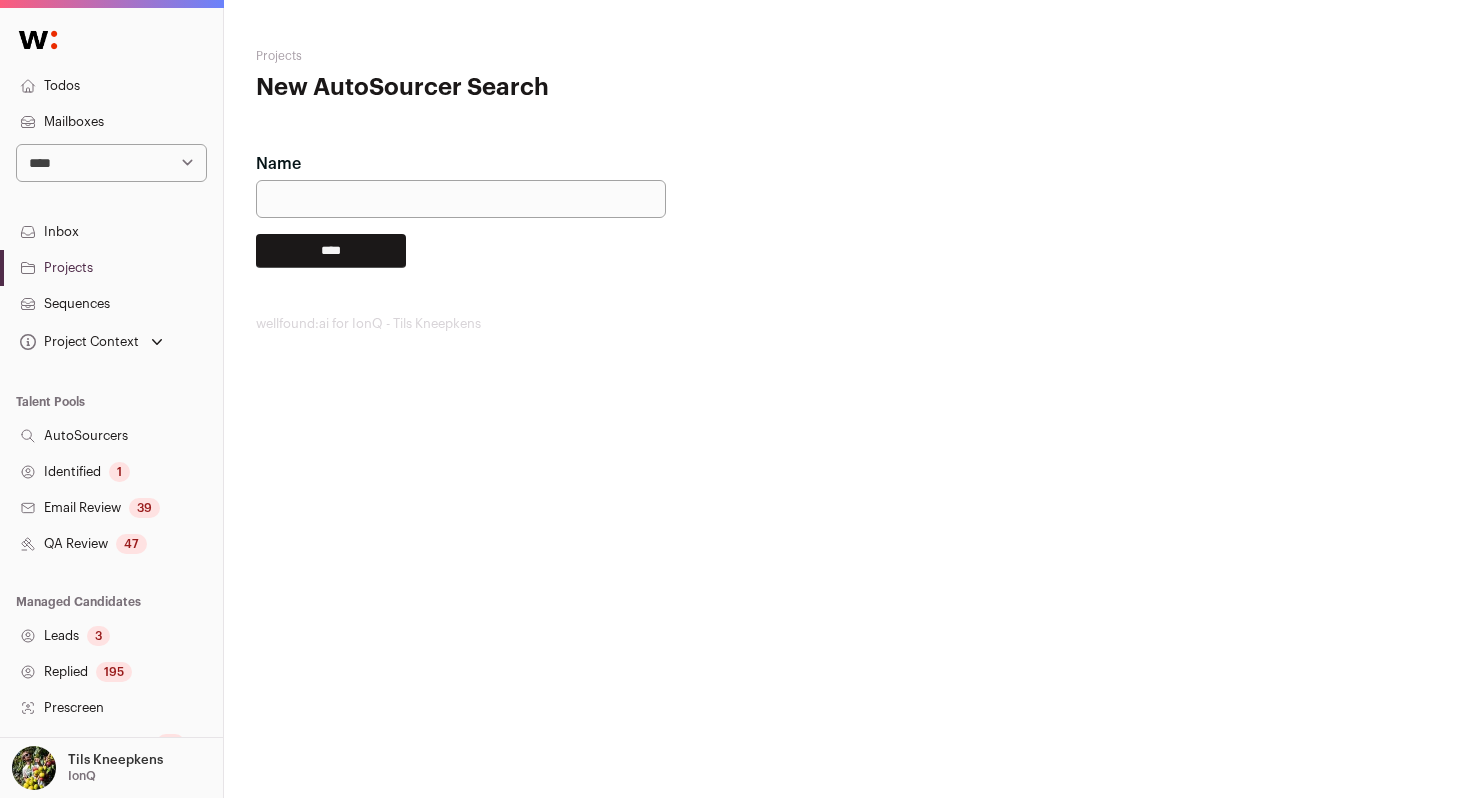 click on "Name" at bounding box center [461, 185] 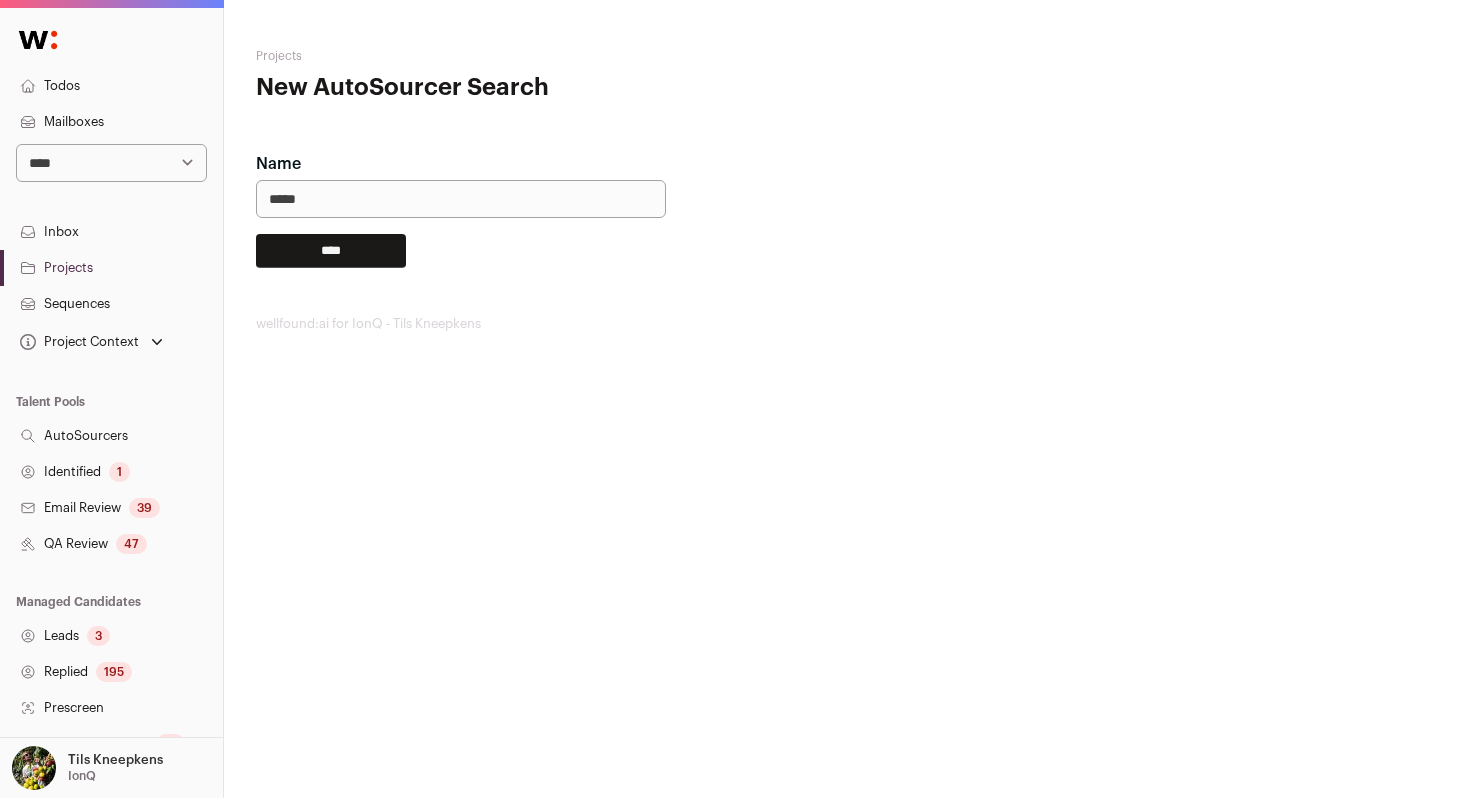 type on "*****" 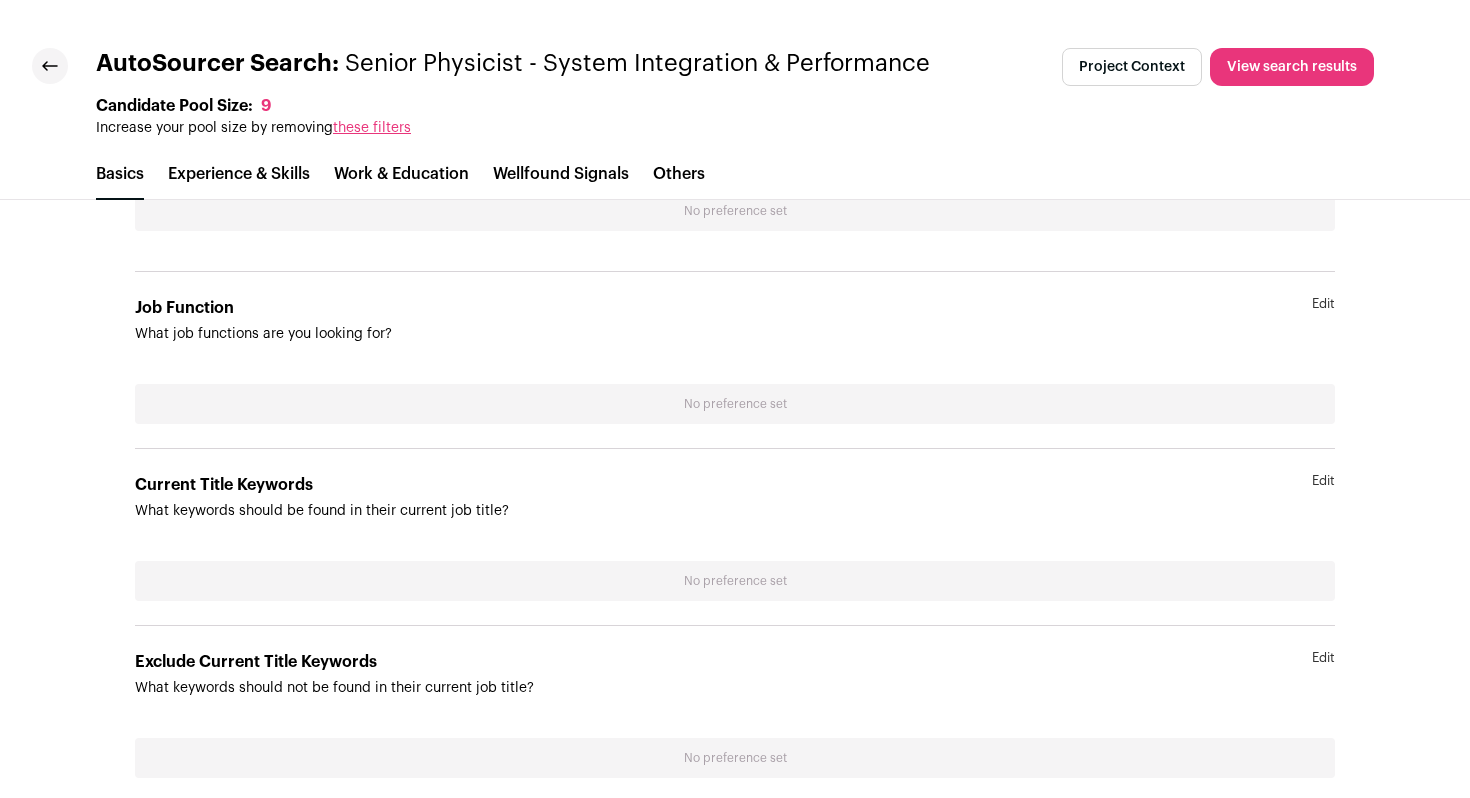 scroll, scrollTop: 587, scrollLeft: 0, axis: vertical 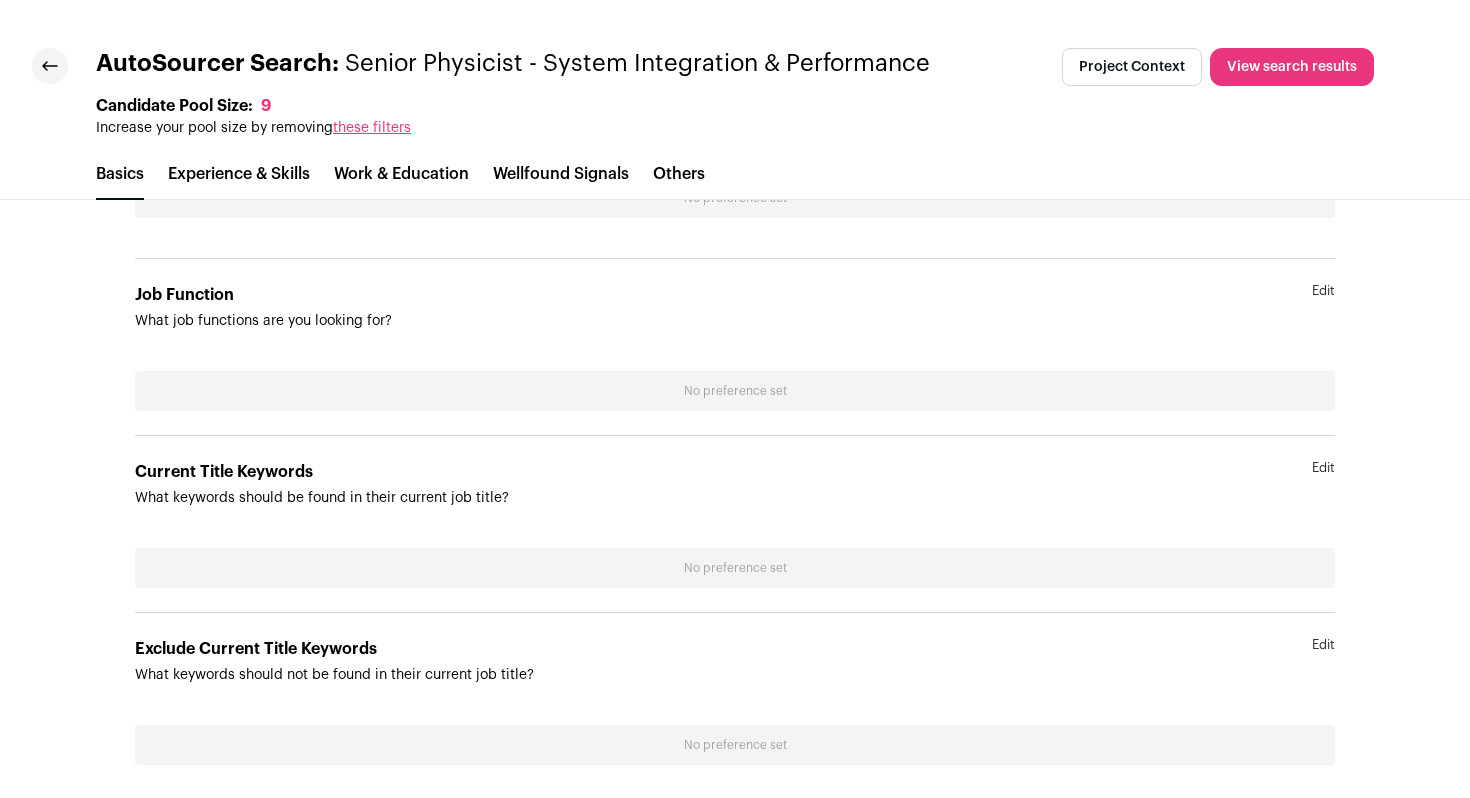 click on "Edit" at bounding box center [1323, 307] 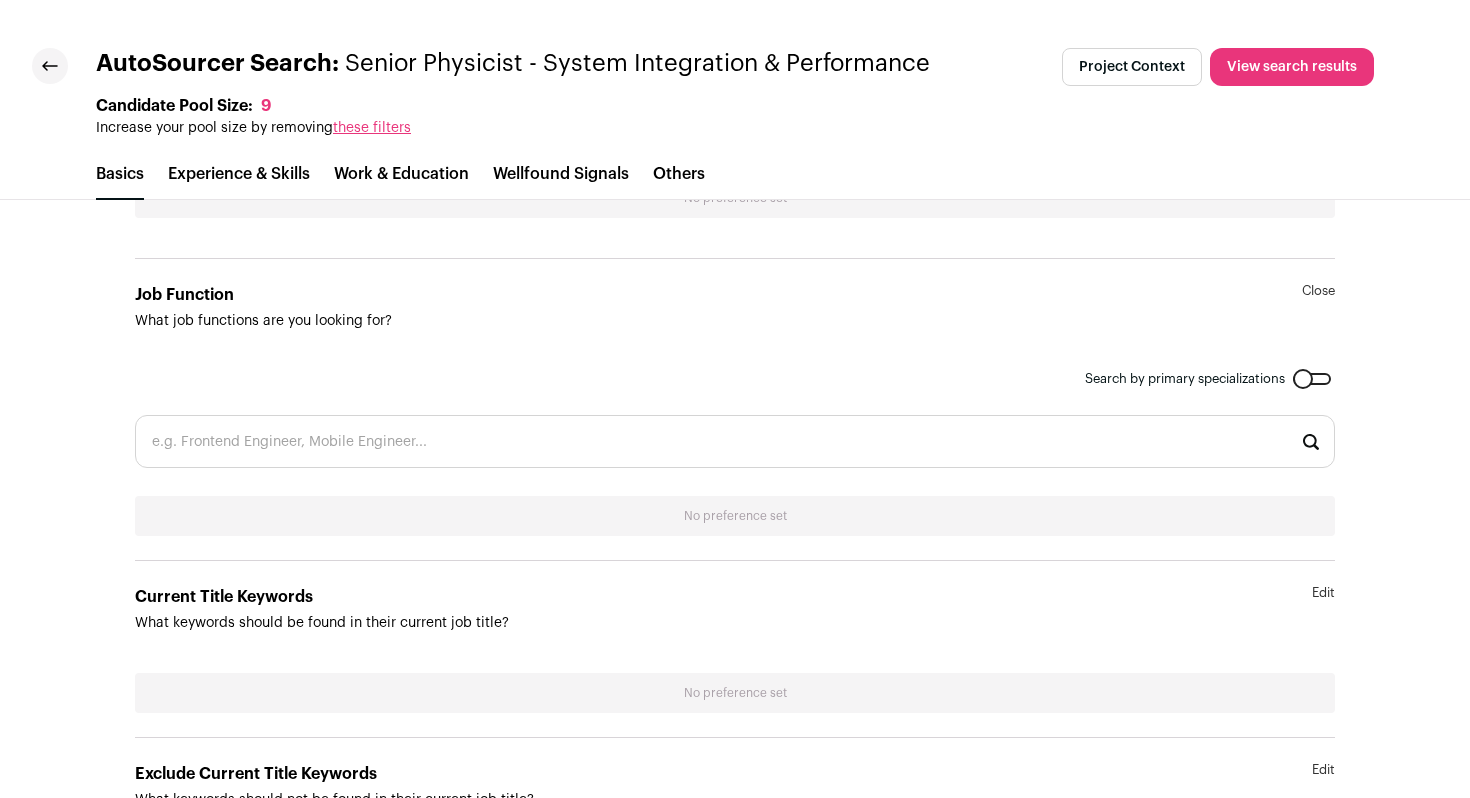 click at bounding box center (735, 441) 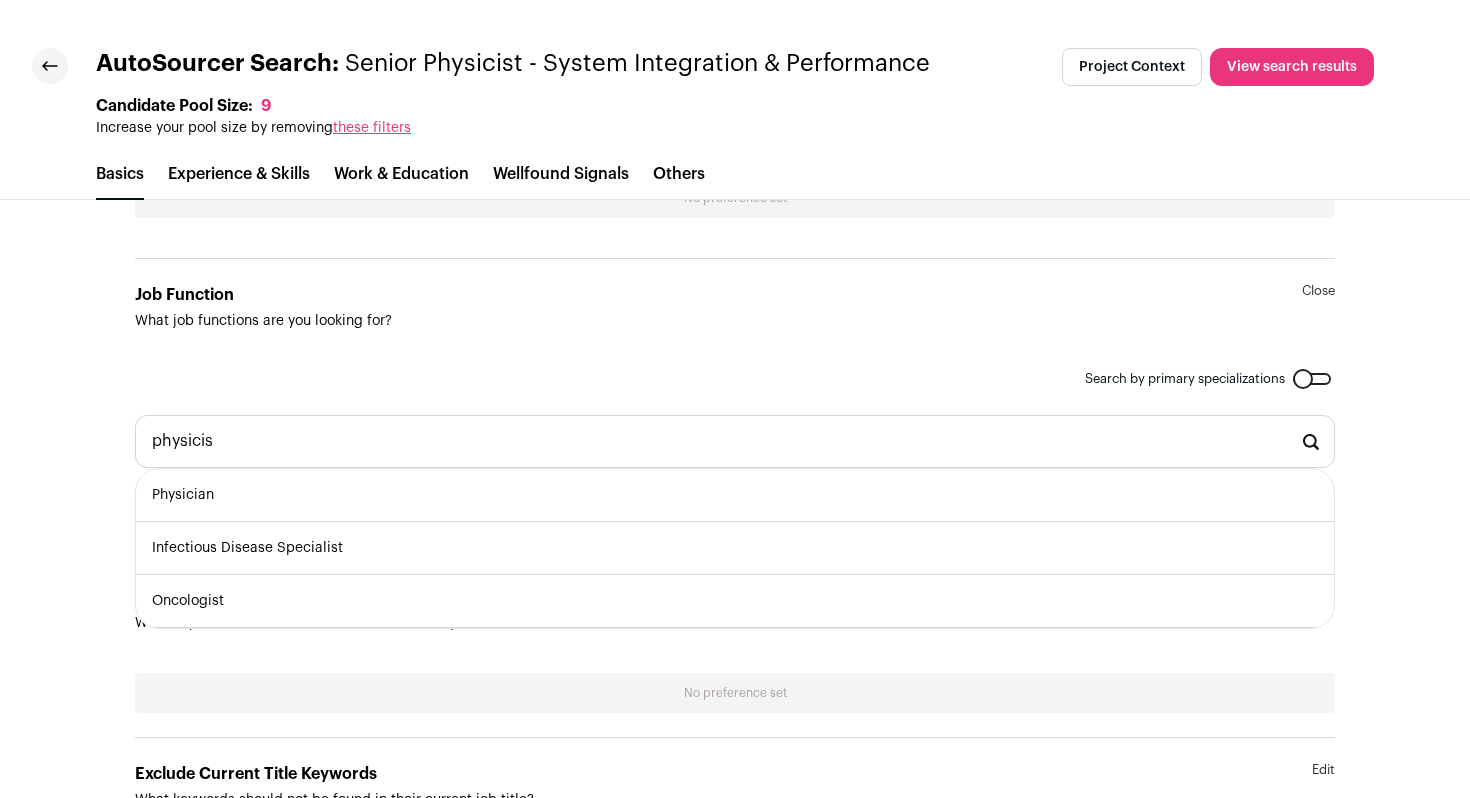 type on "physicist" 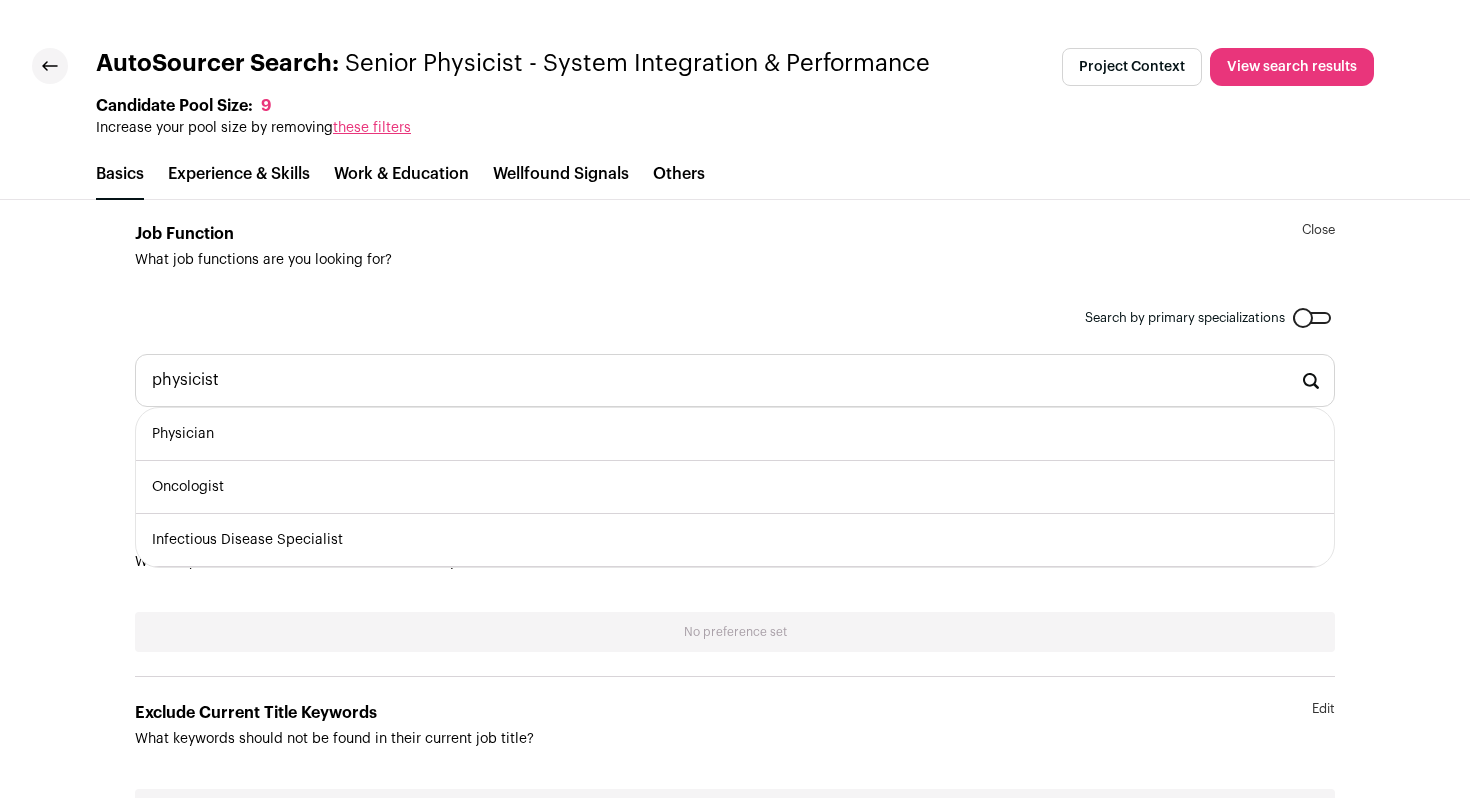 scroll, scrollTop: 649, scrollLeft: 0, axis: vertical 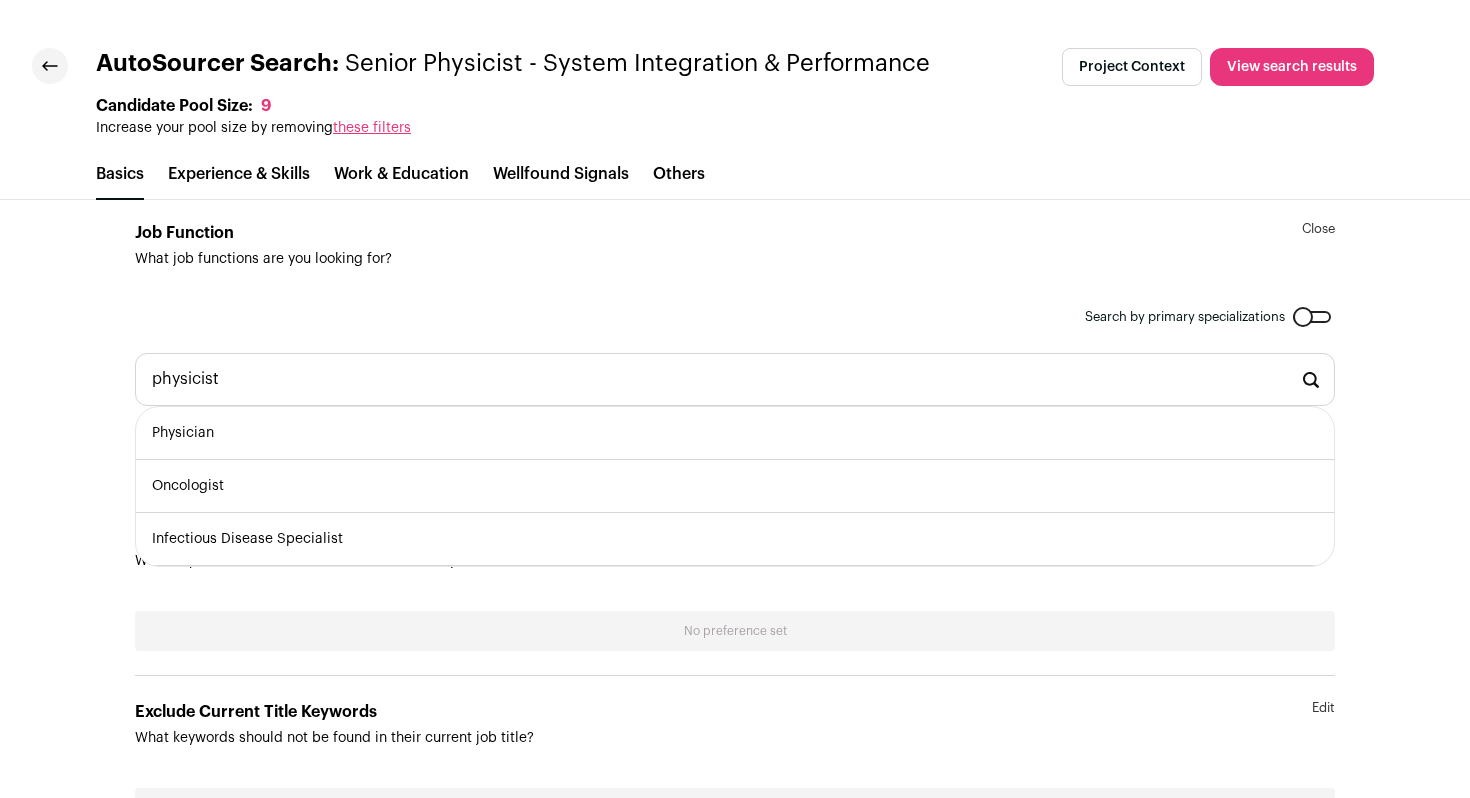 click on "physicist" at bounding box center (735, 379) 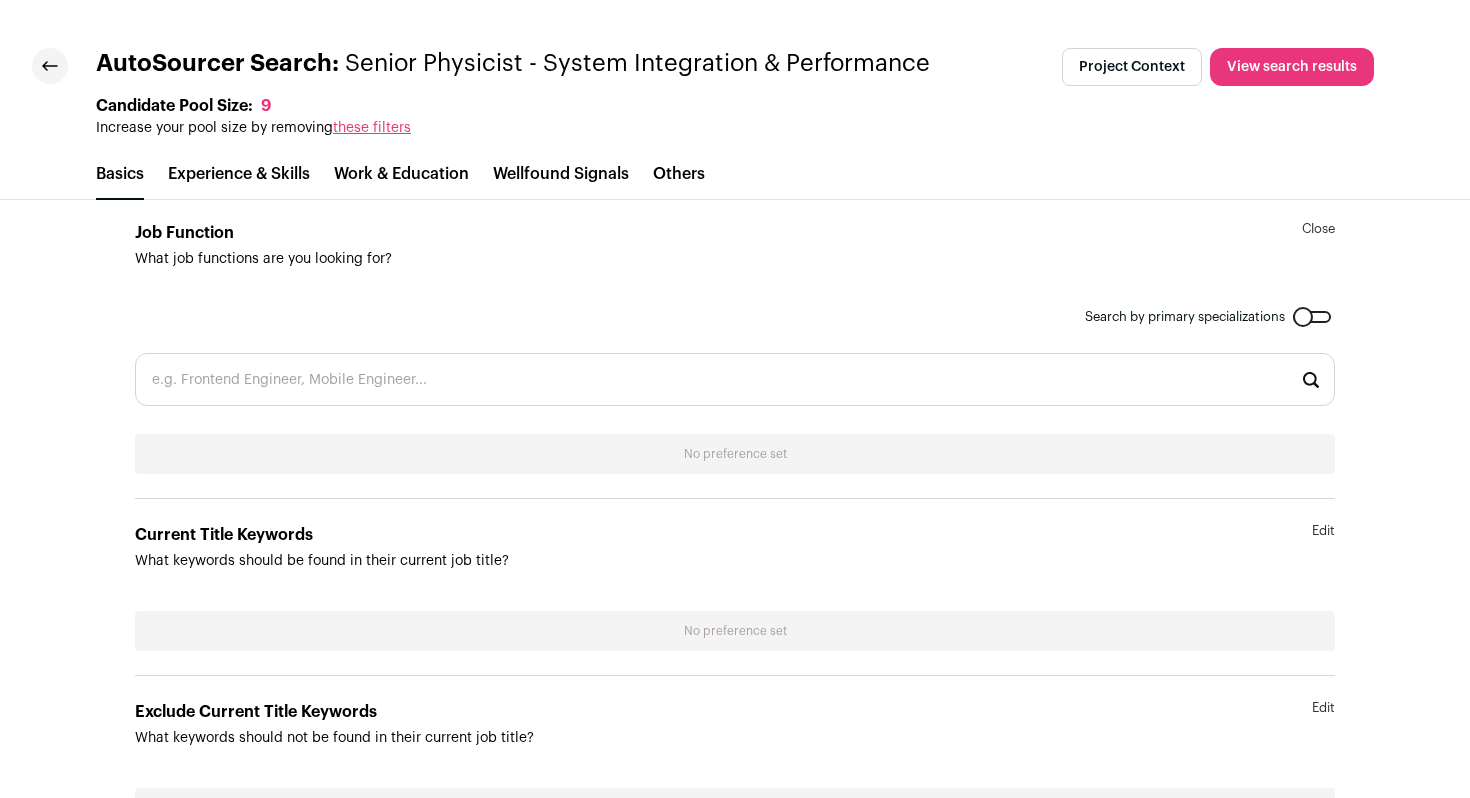click on "Search by primary specializations" at bounding box center (735, 317) 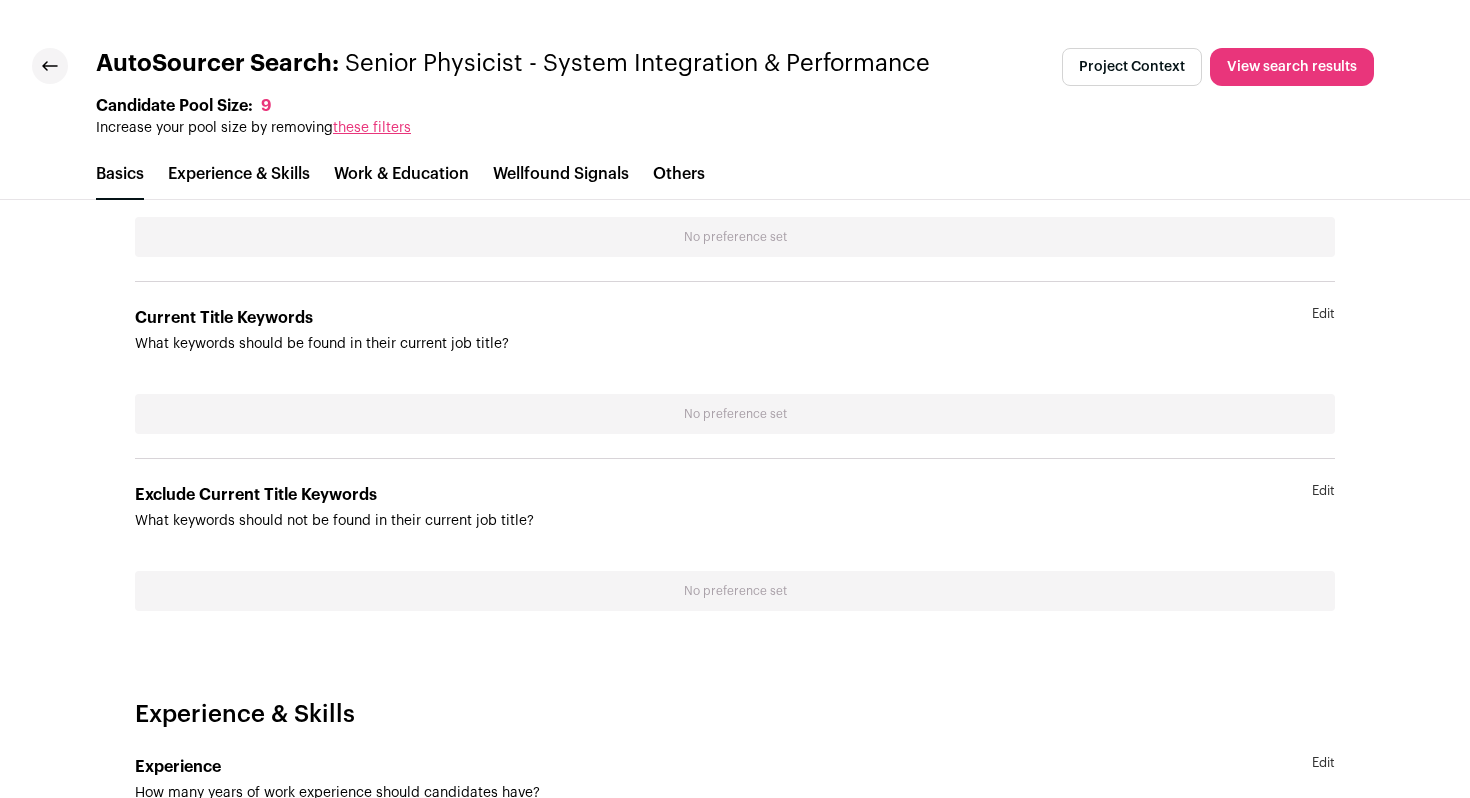scroll, scrollTop: 935, scrollLeft: 0, axis: vertical 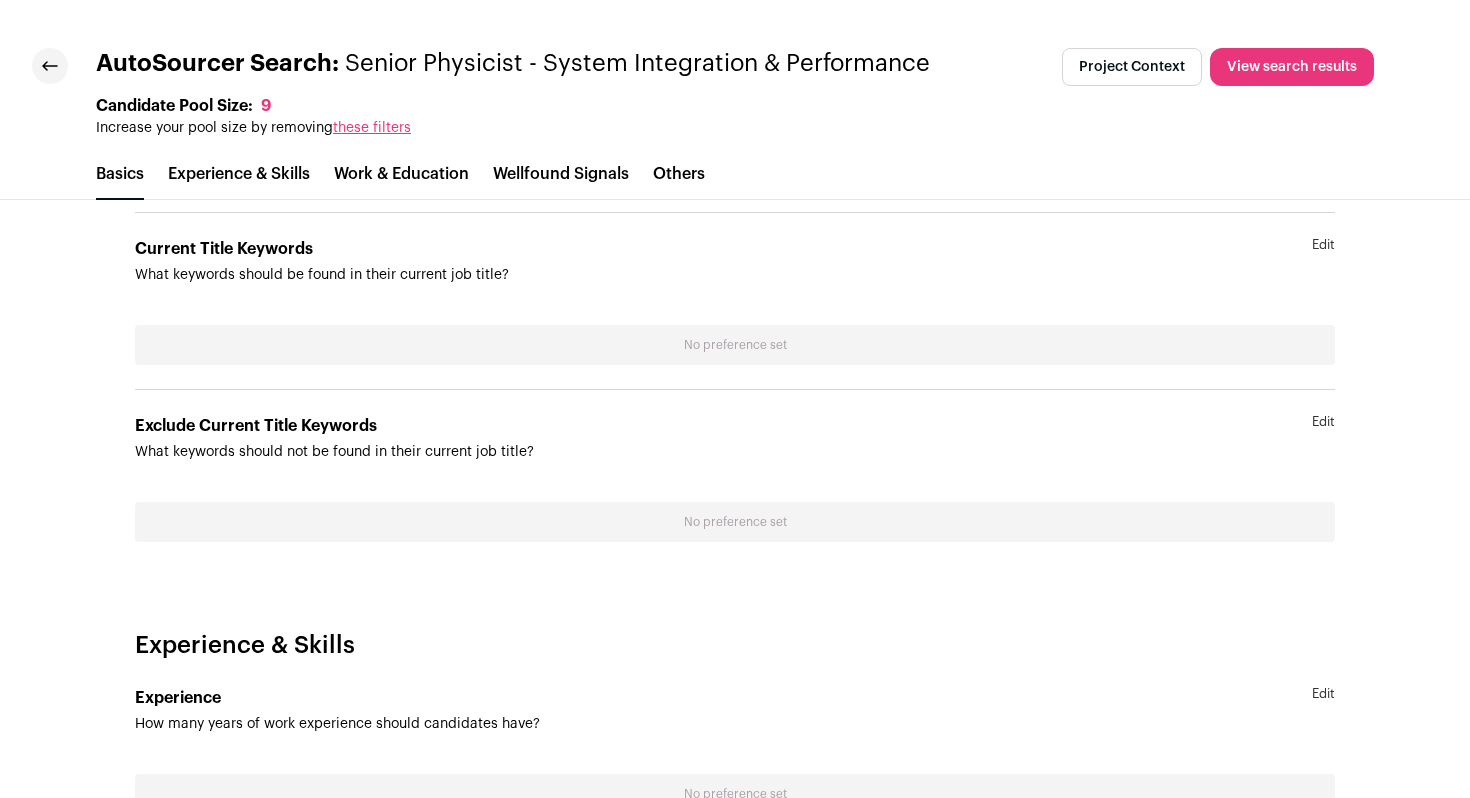 click on "Edit" at bounding box center [1323, 438] 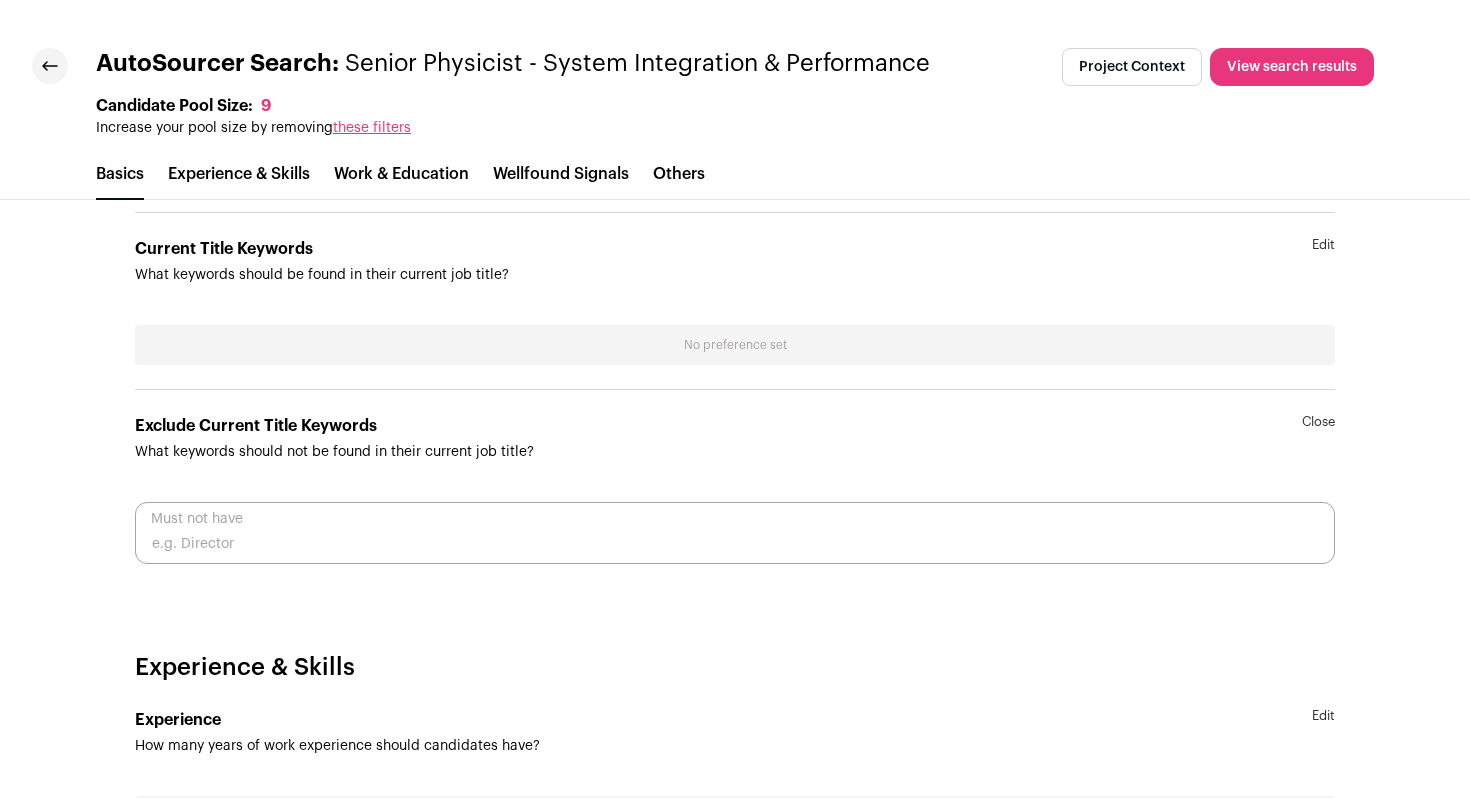 click at bounding box center (735, 533) 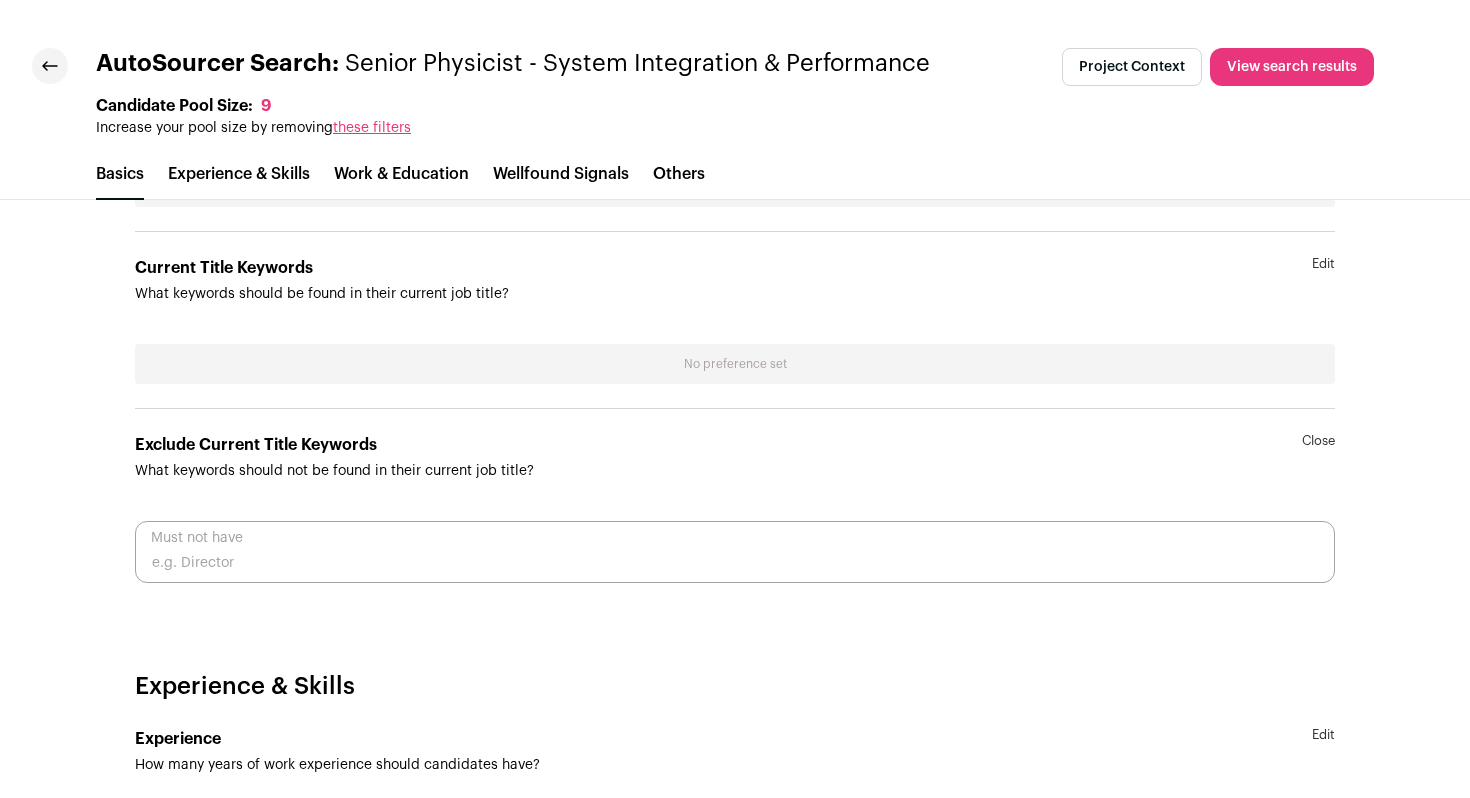 scroll, scrollTop: 904, scrollLeft: 0, axis: vertical 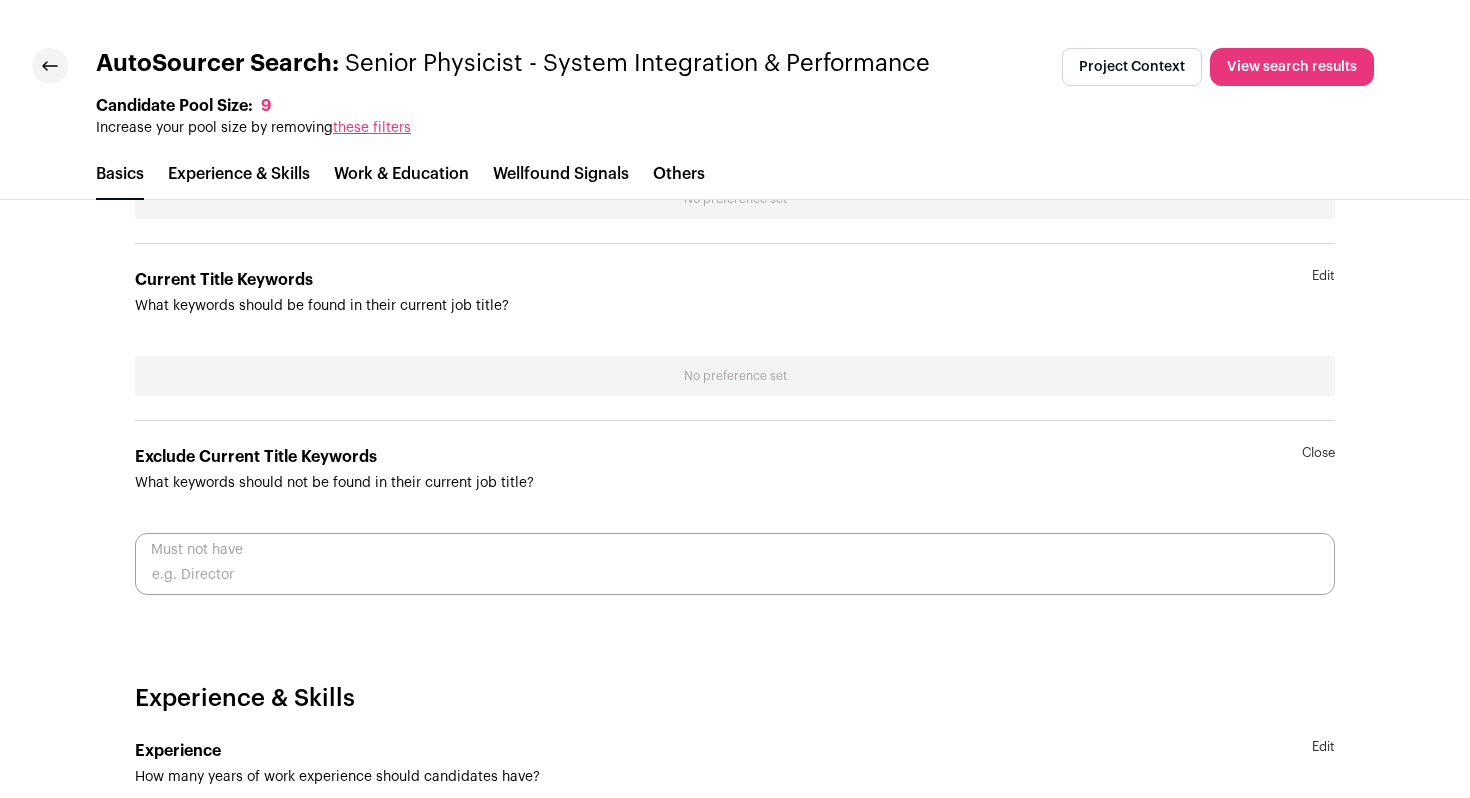 click on "Edit" at bounding box center [1323, 292] 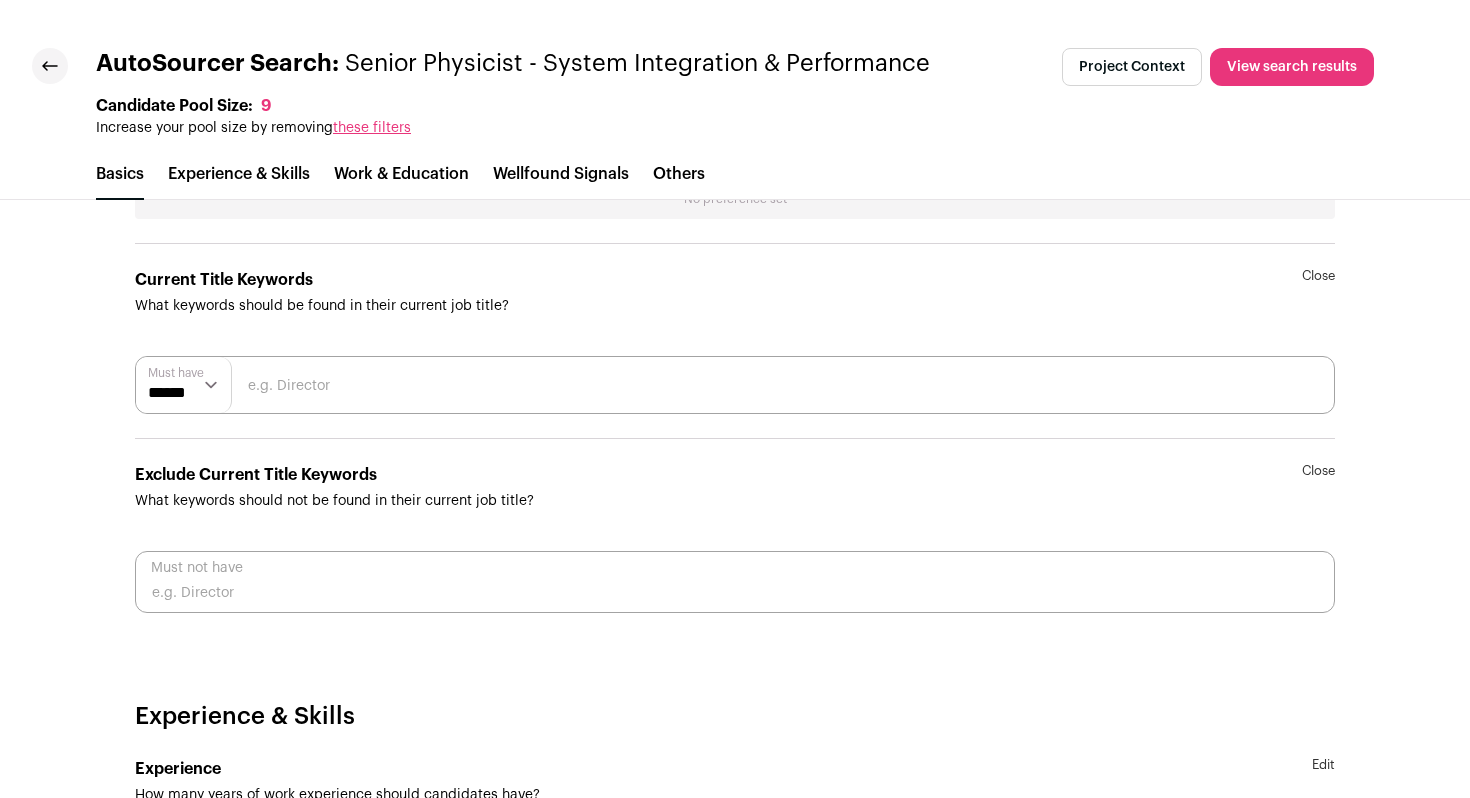 click at bounding box center [735, 385] 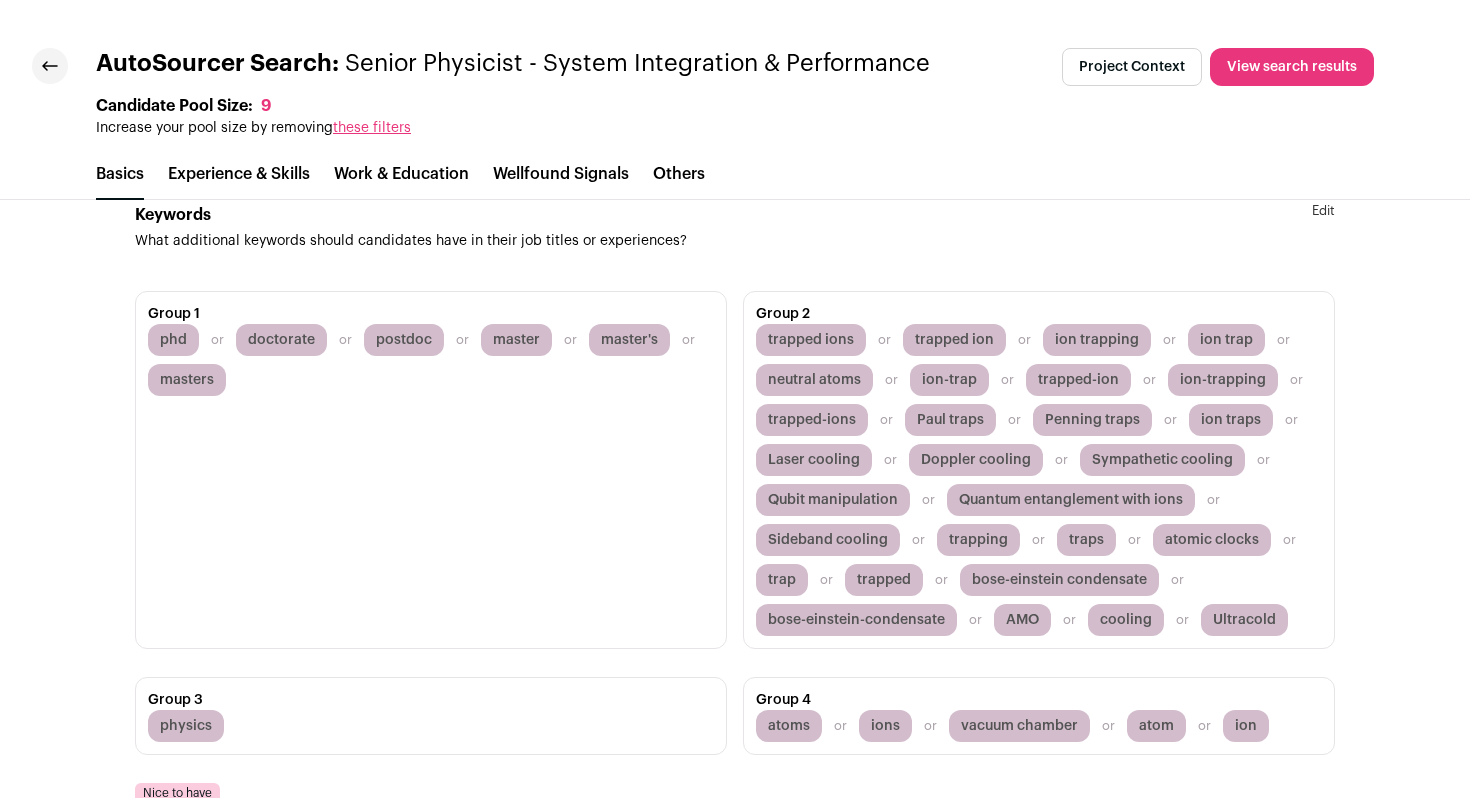 scroll, scrollTop: 4357, scrollLeft: 0, axis: vertical 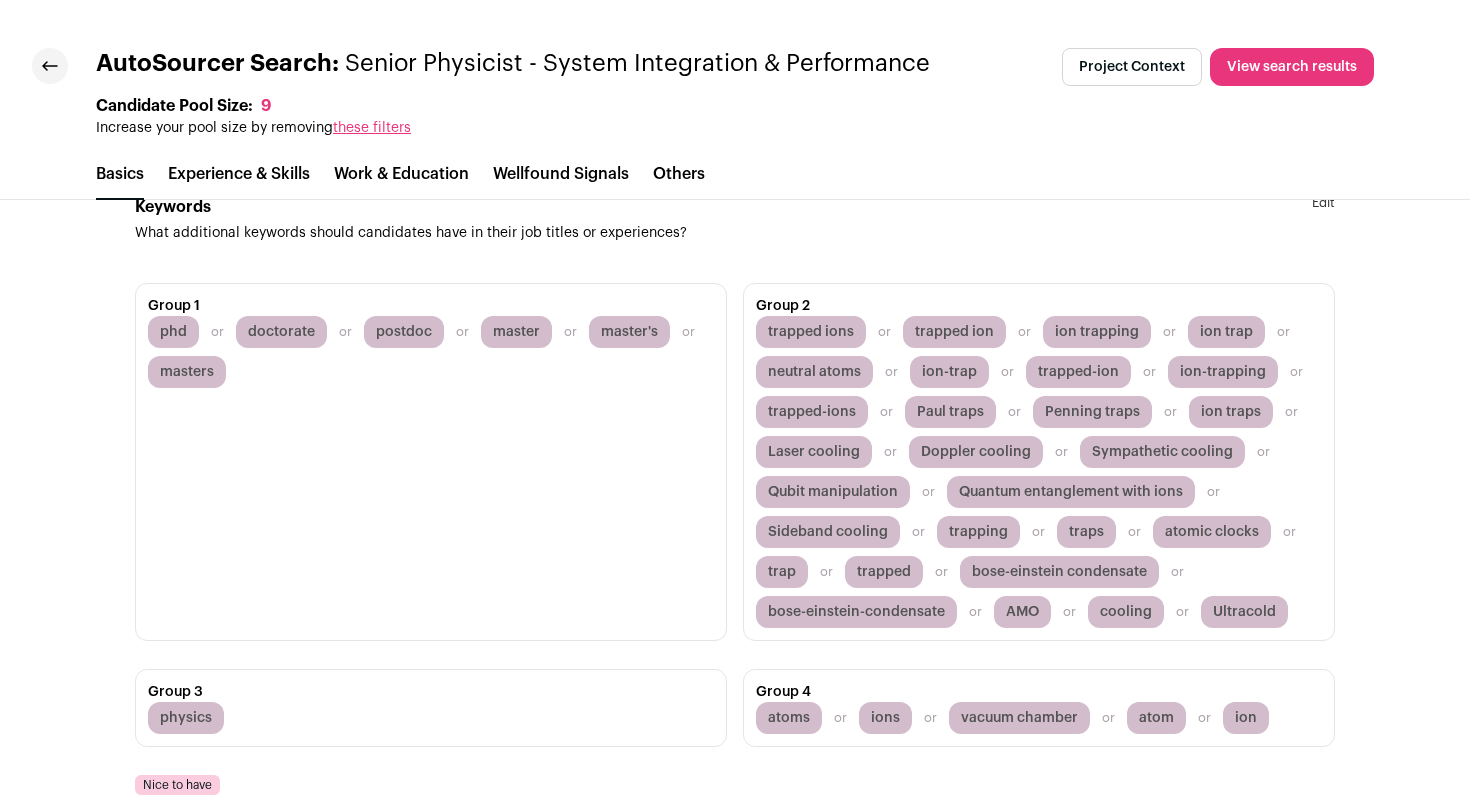 click on "Edit" at bounding box center [1323, 219] 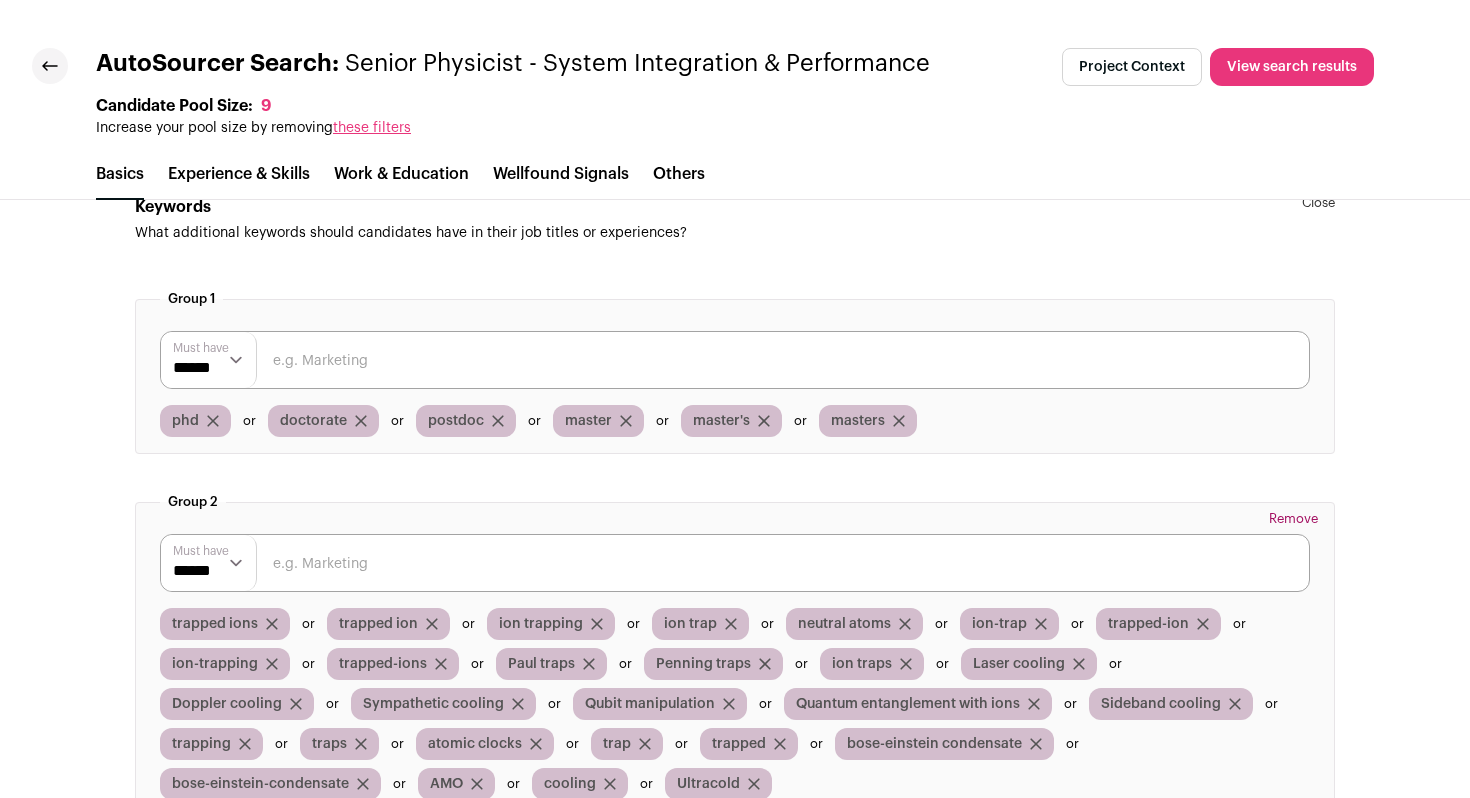 click at bounding box center [735, 360] 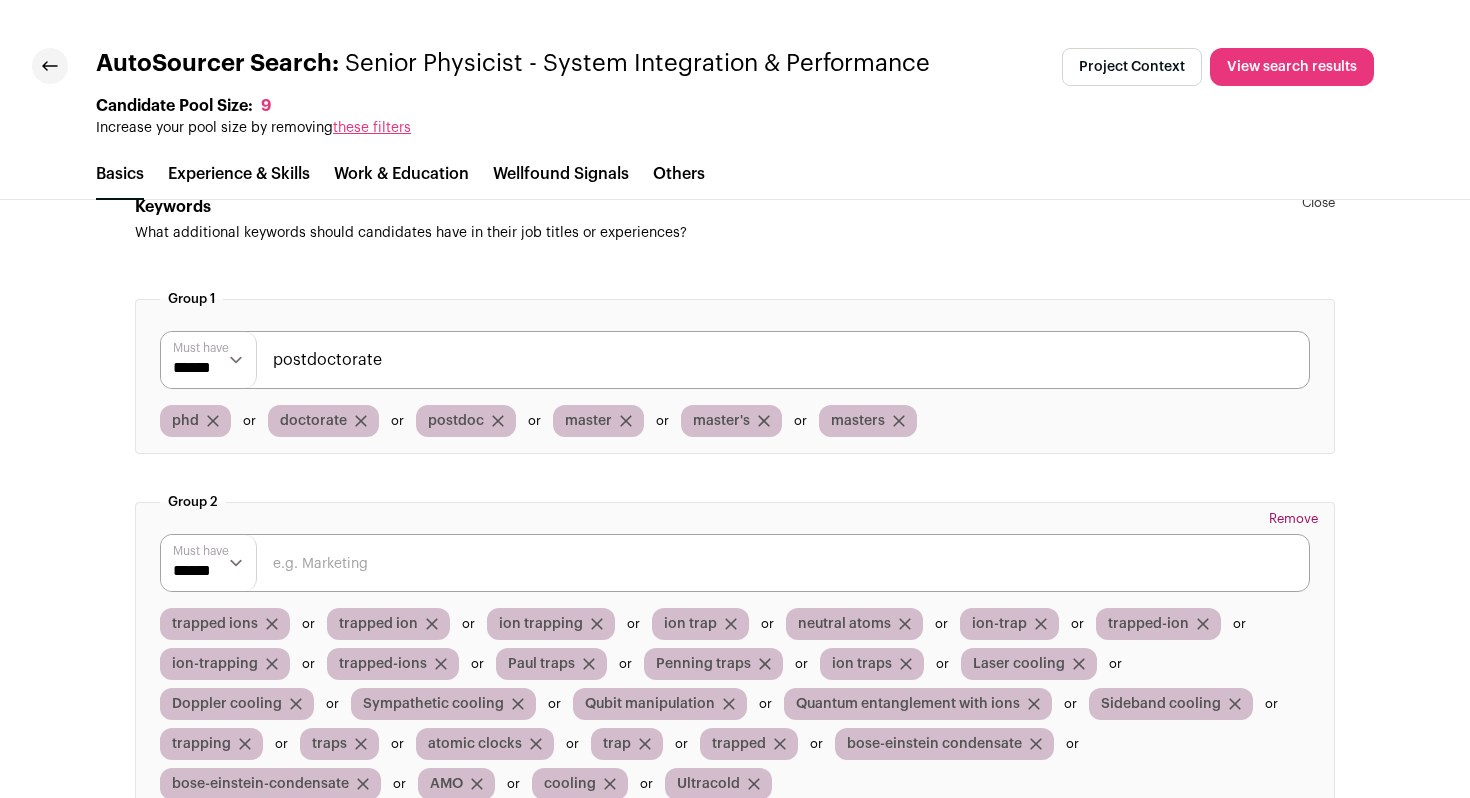 type on "postdoctorate" 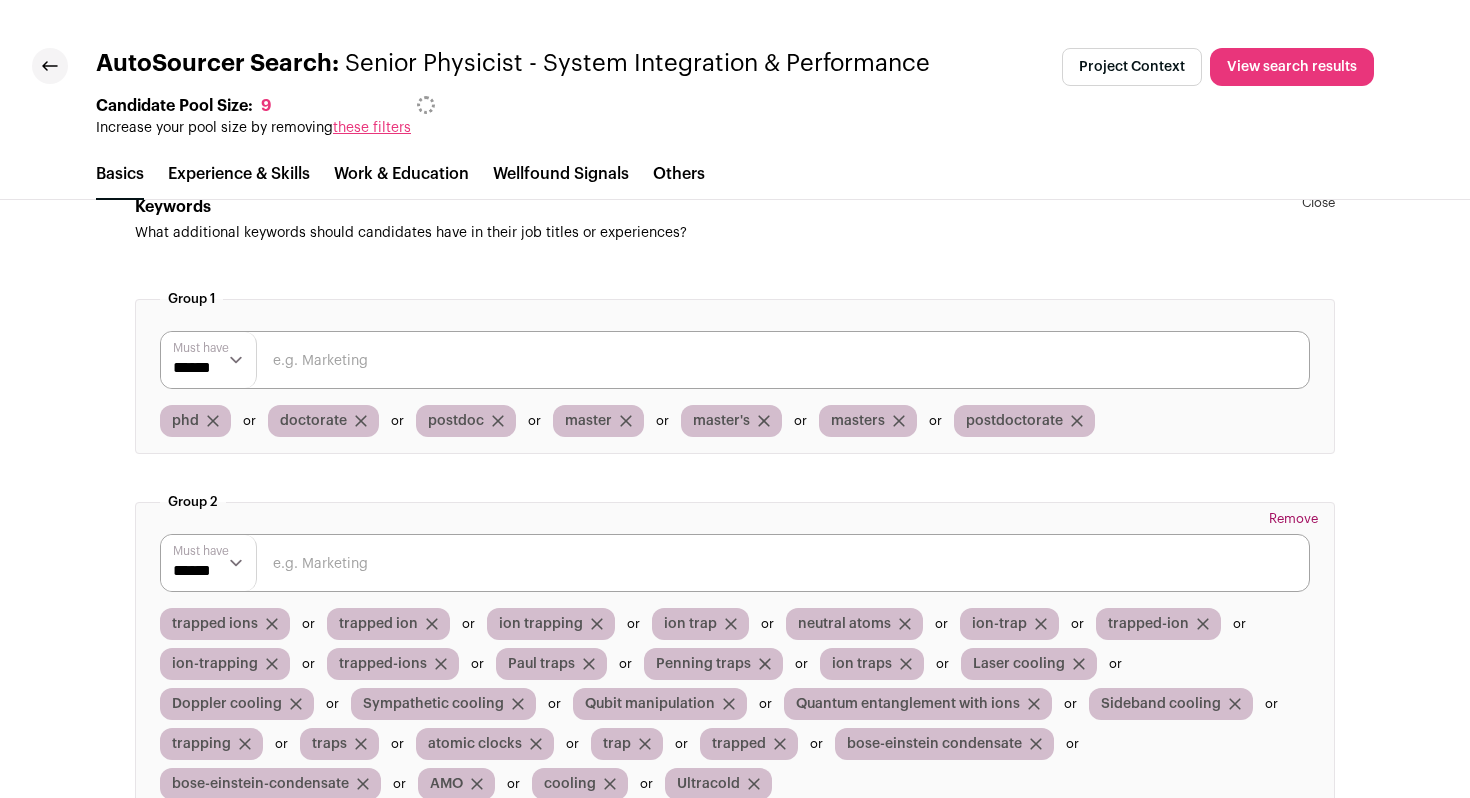 click at bounding box center [735, 360] 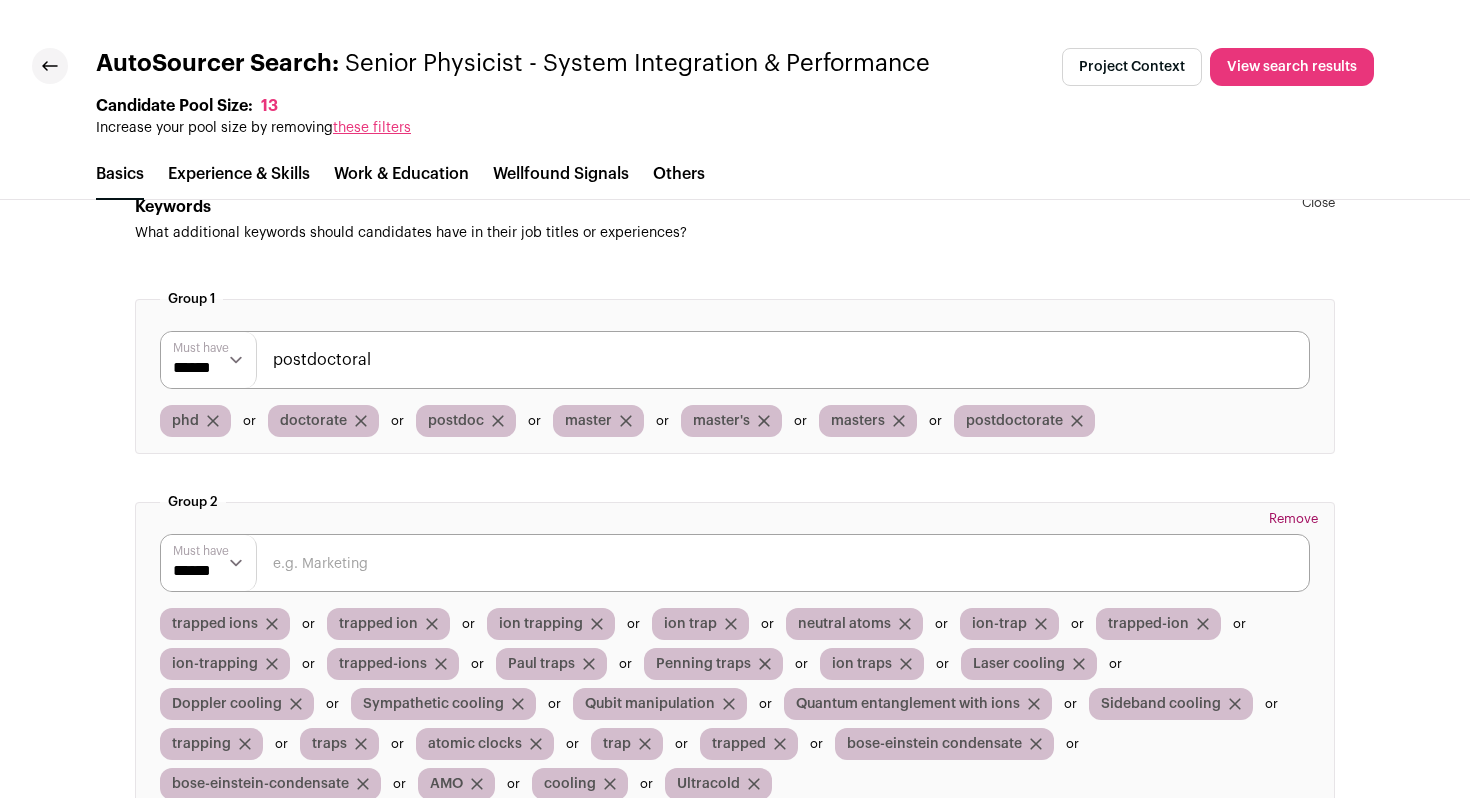 type on "postdoctoral" 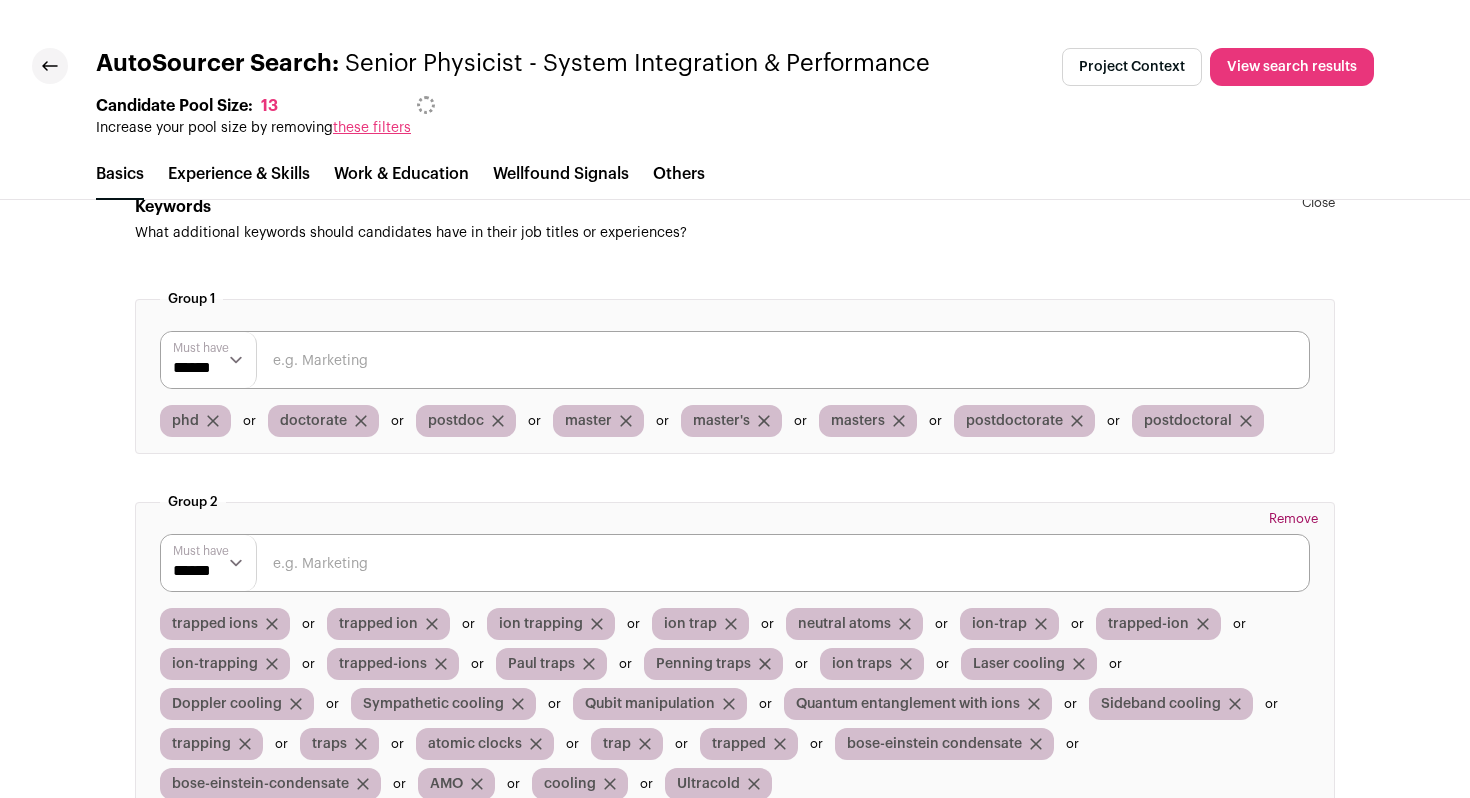 click at bounding box center [735, 360] 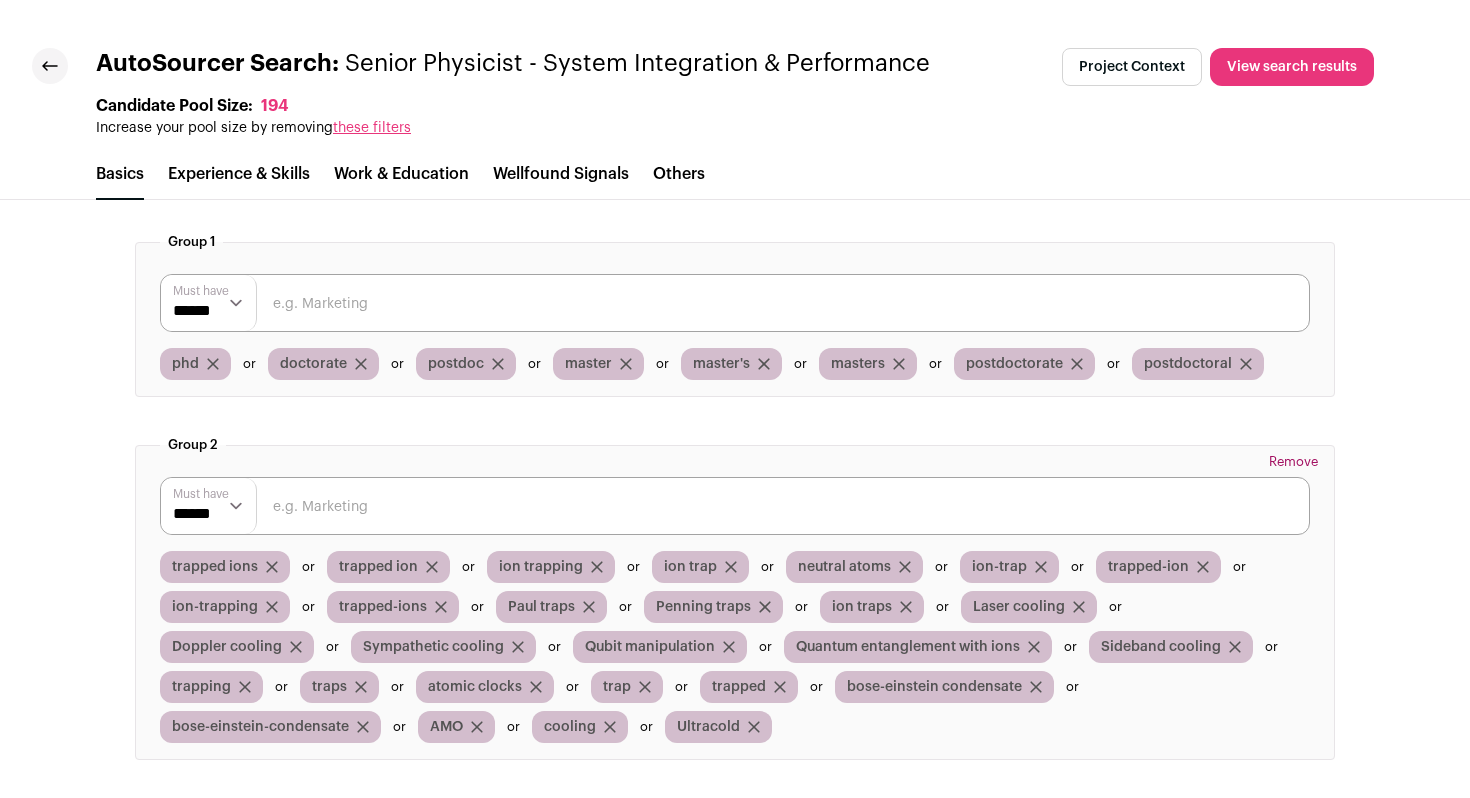 scroll, scrollTop: 4353, scrollLeft: 0, axis: vertical 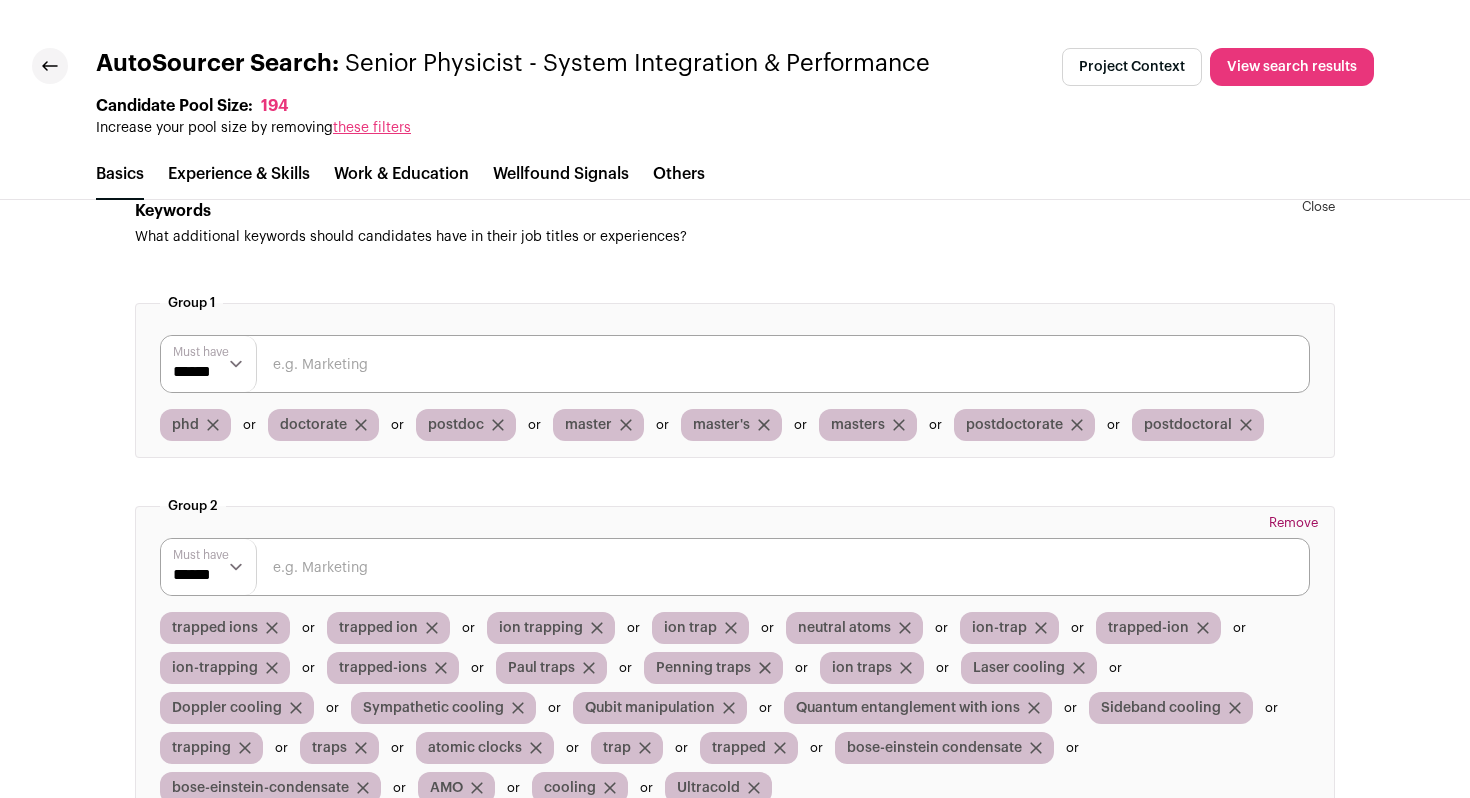 click at bounding box center (735, 364) 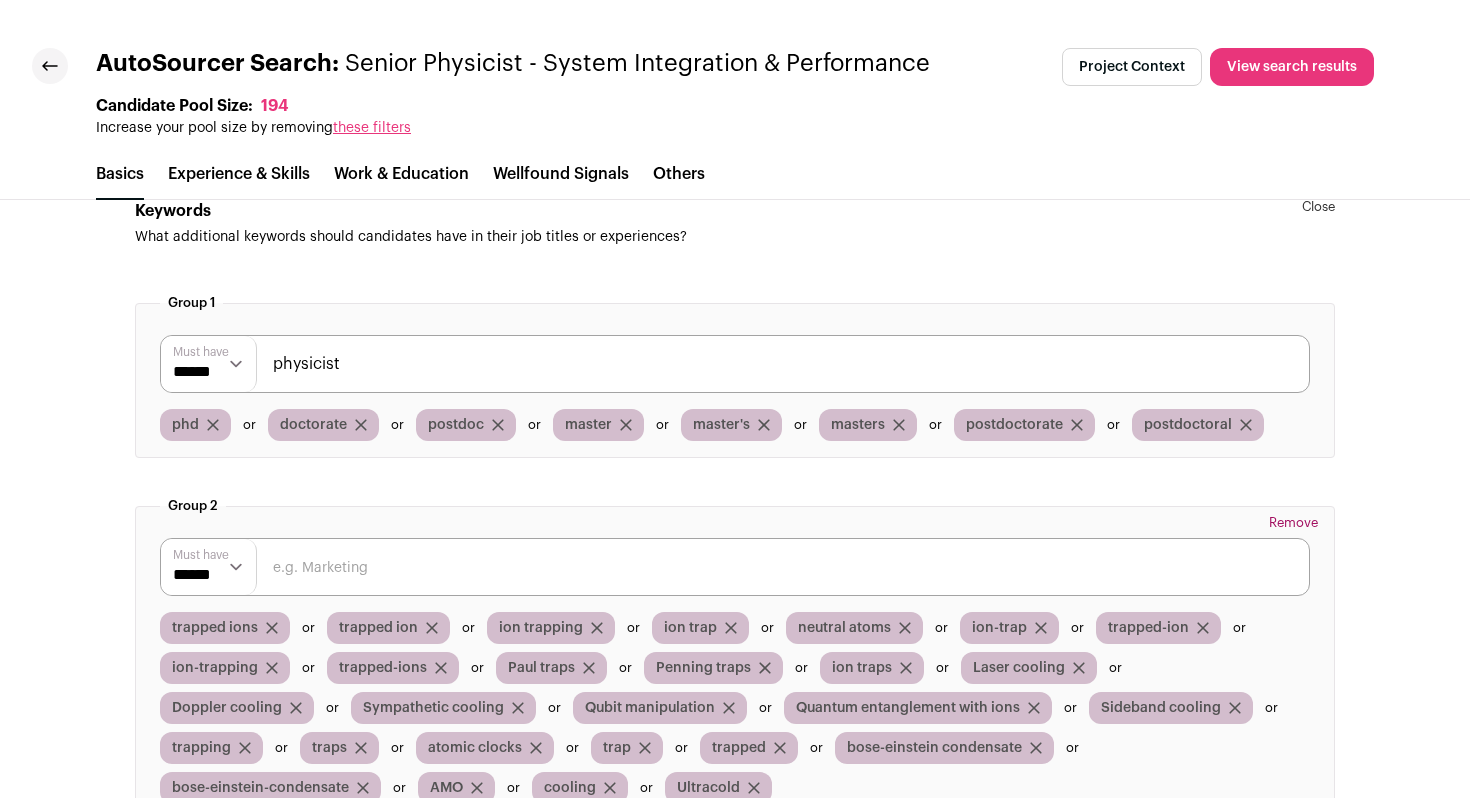 type on "physicist" 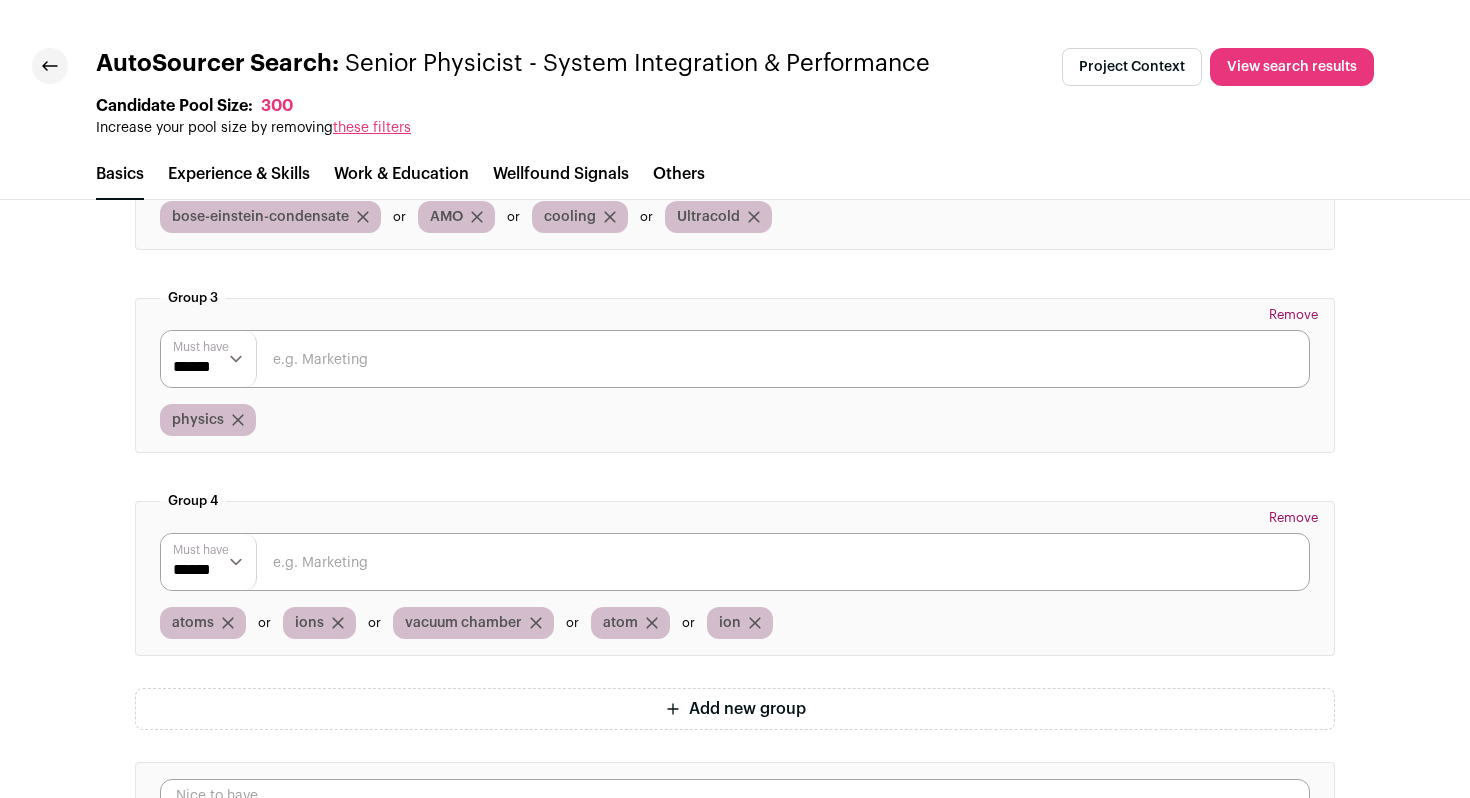 scroll, scrollTop: 4977, scrollLeft: 0, axis: vertical 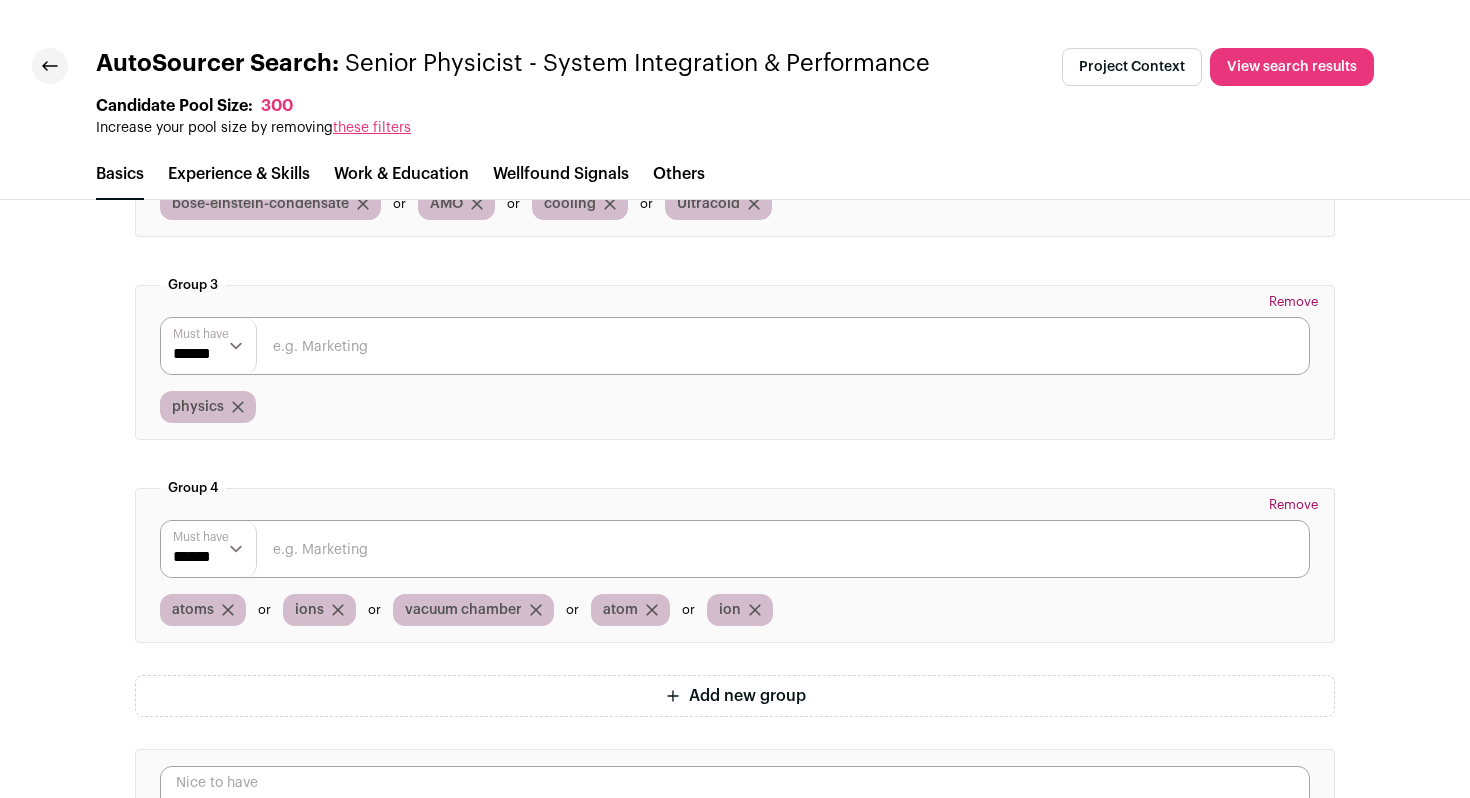 click at bounding box center [735, 549] 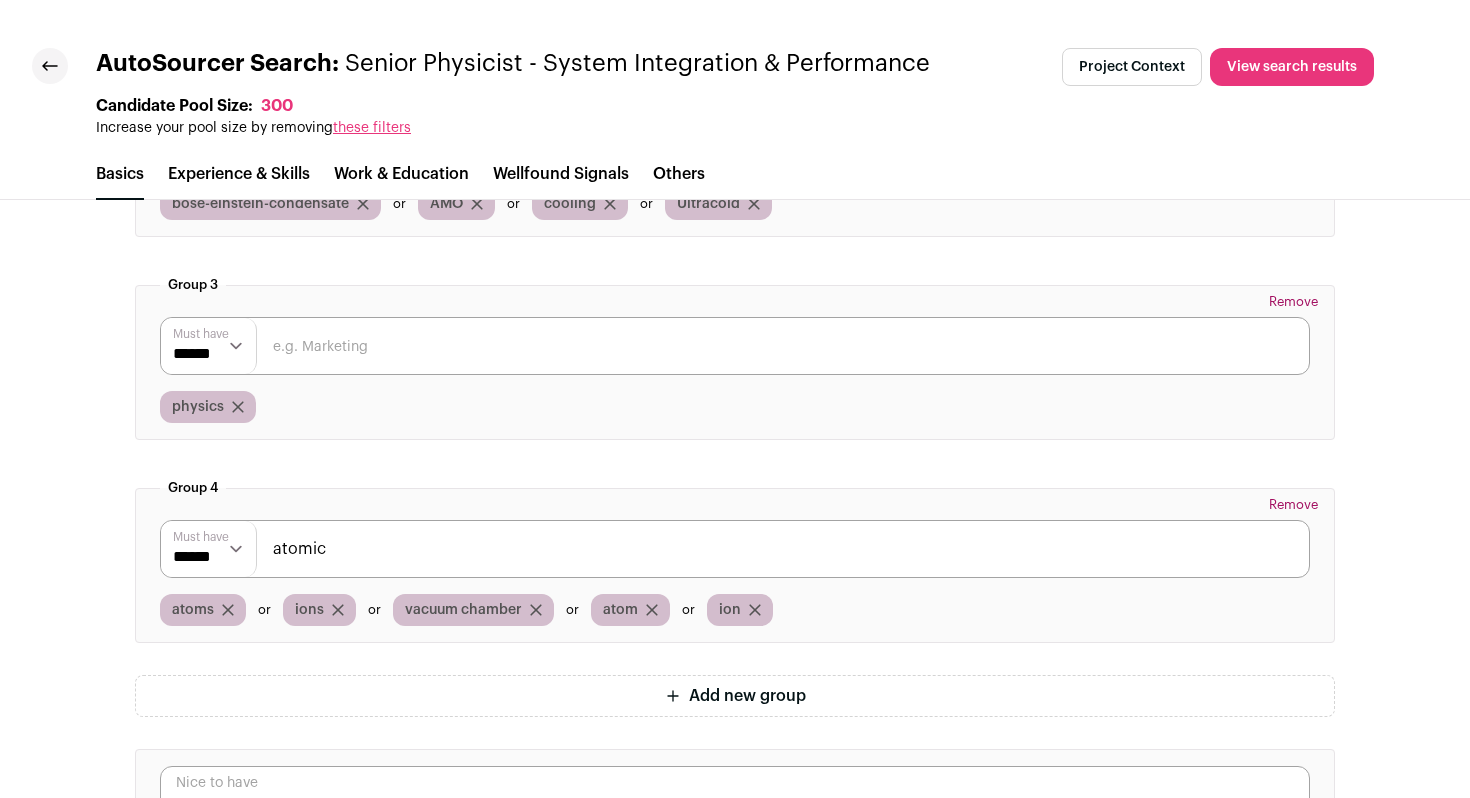 type on "atomic" 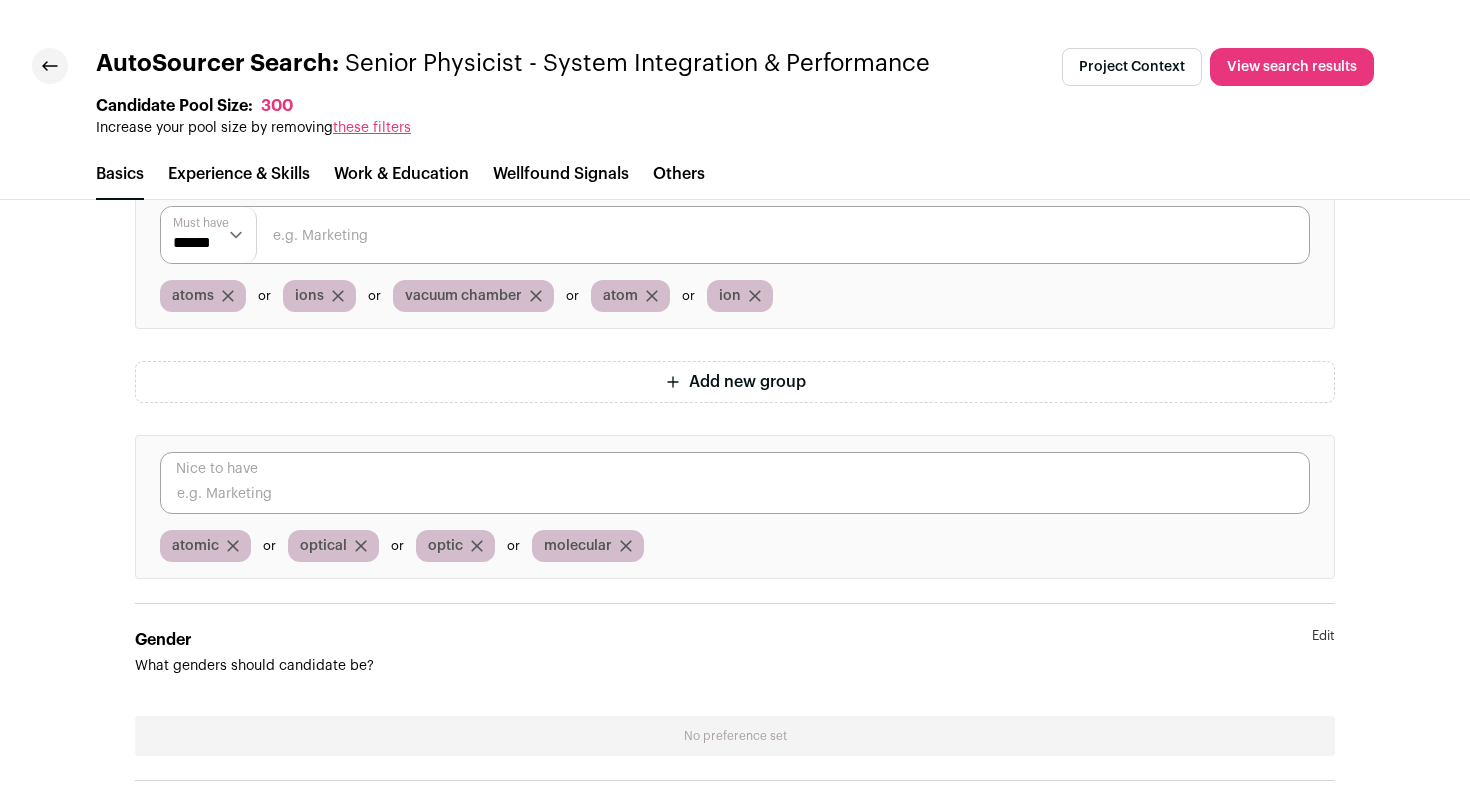 scroll, scrollTop: 5263, scrollLeft: 0, axis: vertical 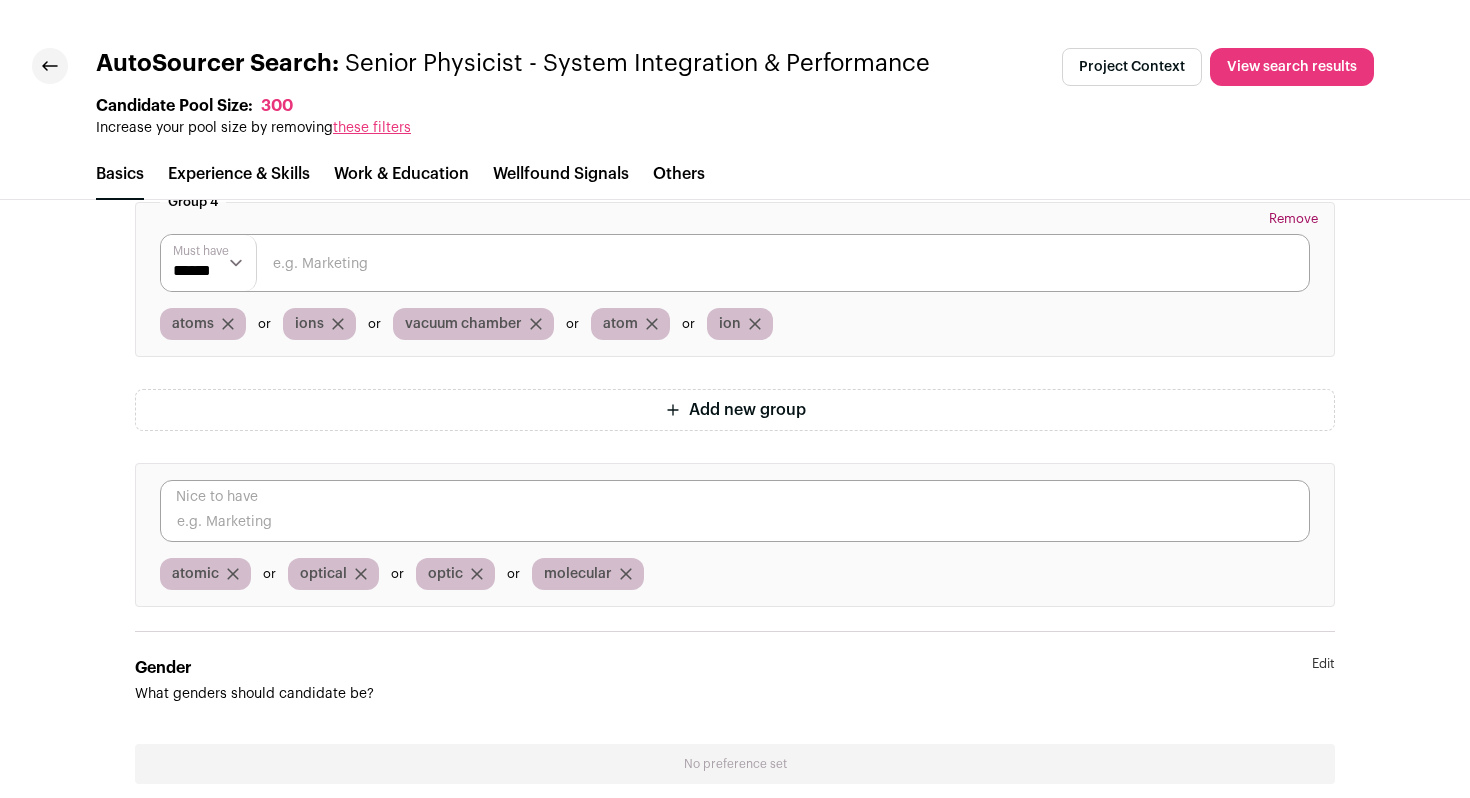 click 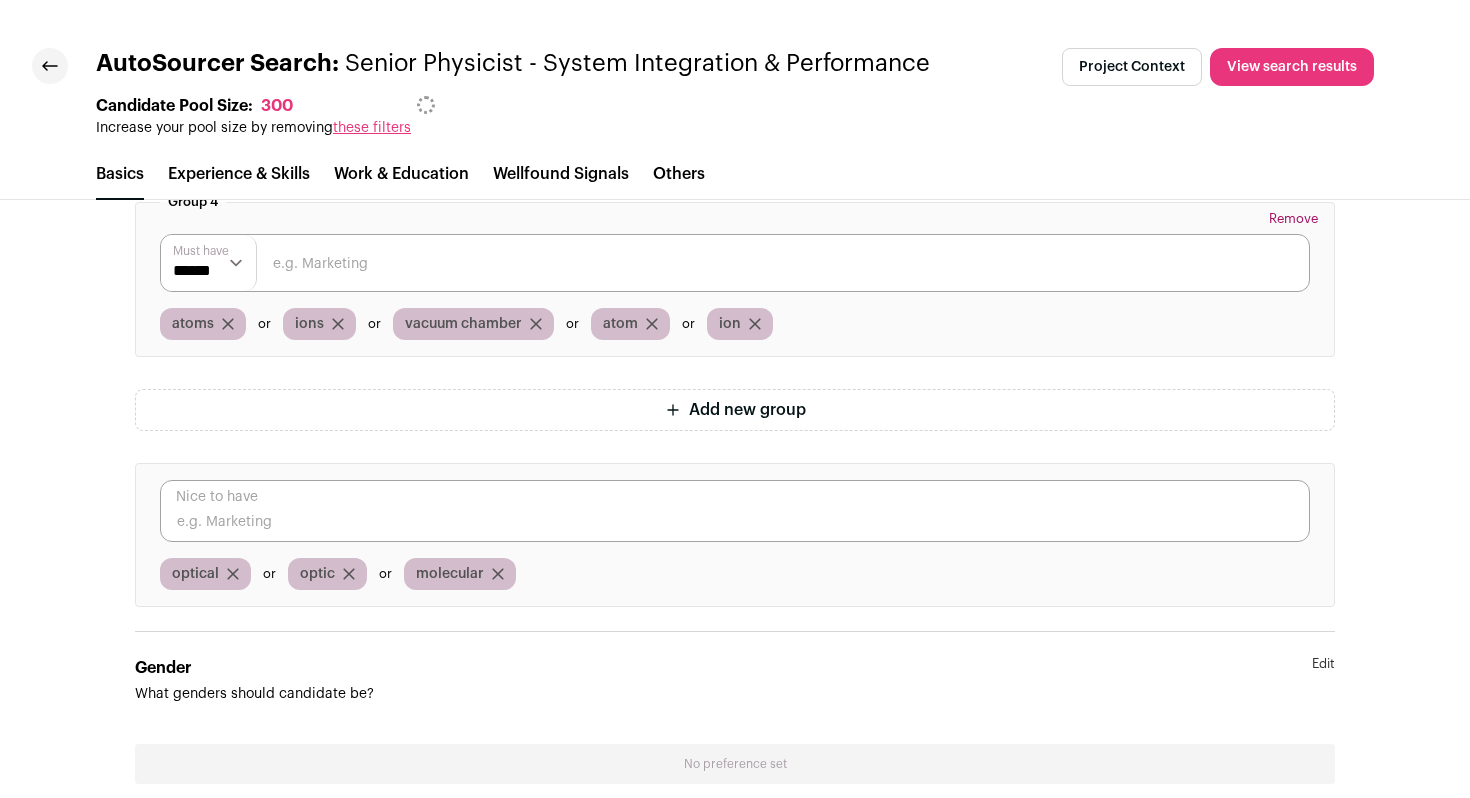click at bounding box center [735, 263] 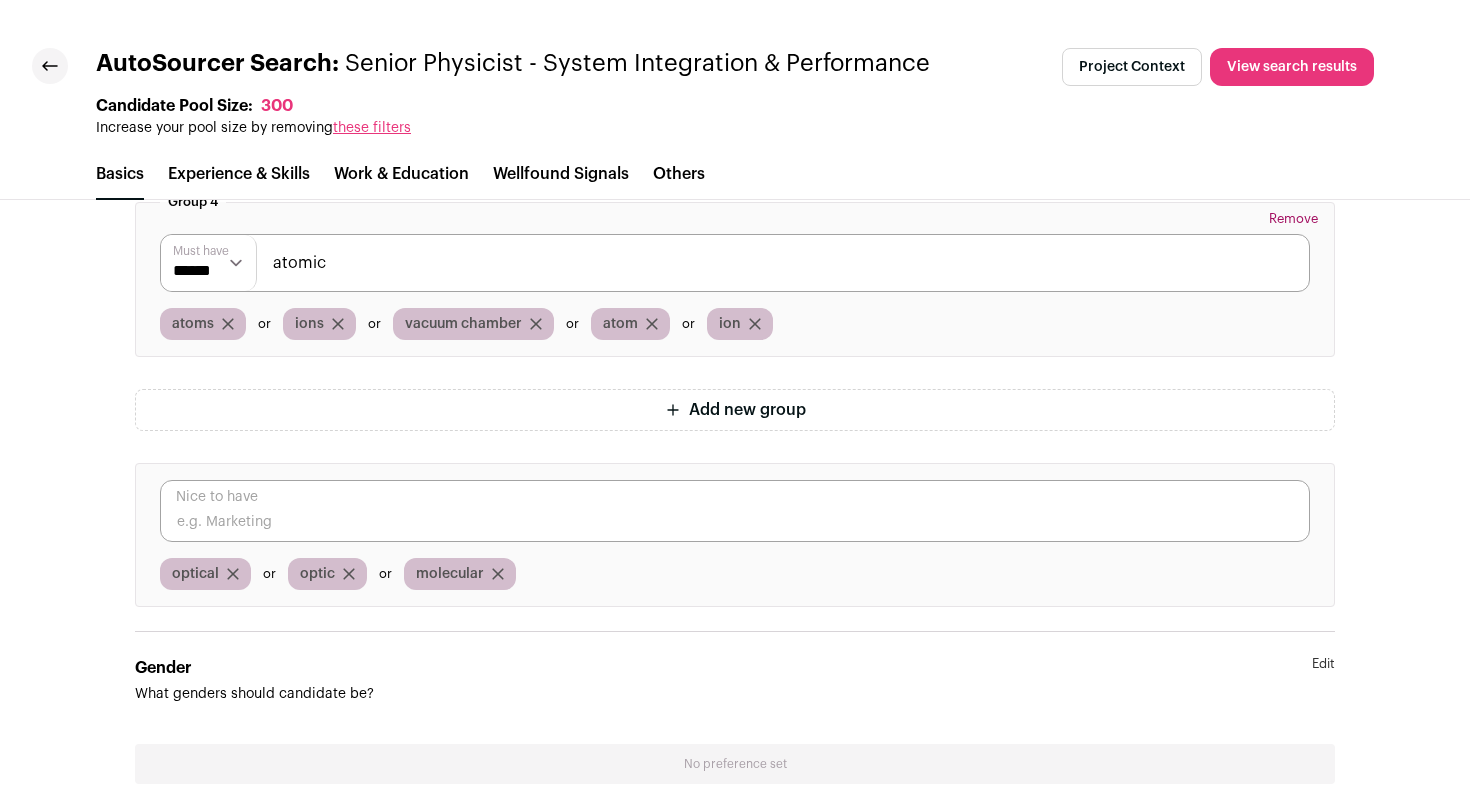 type on "atomic" 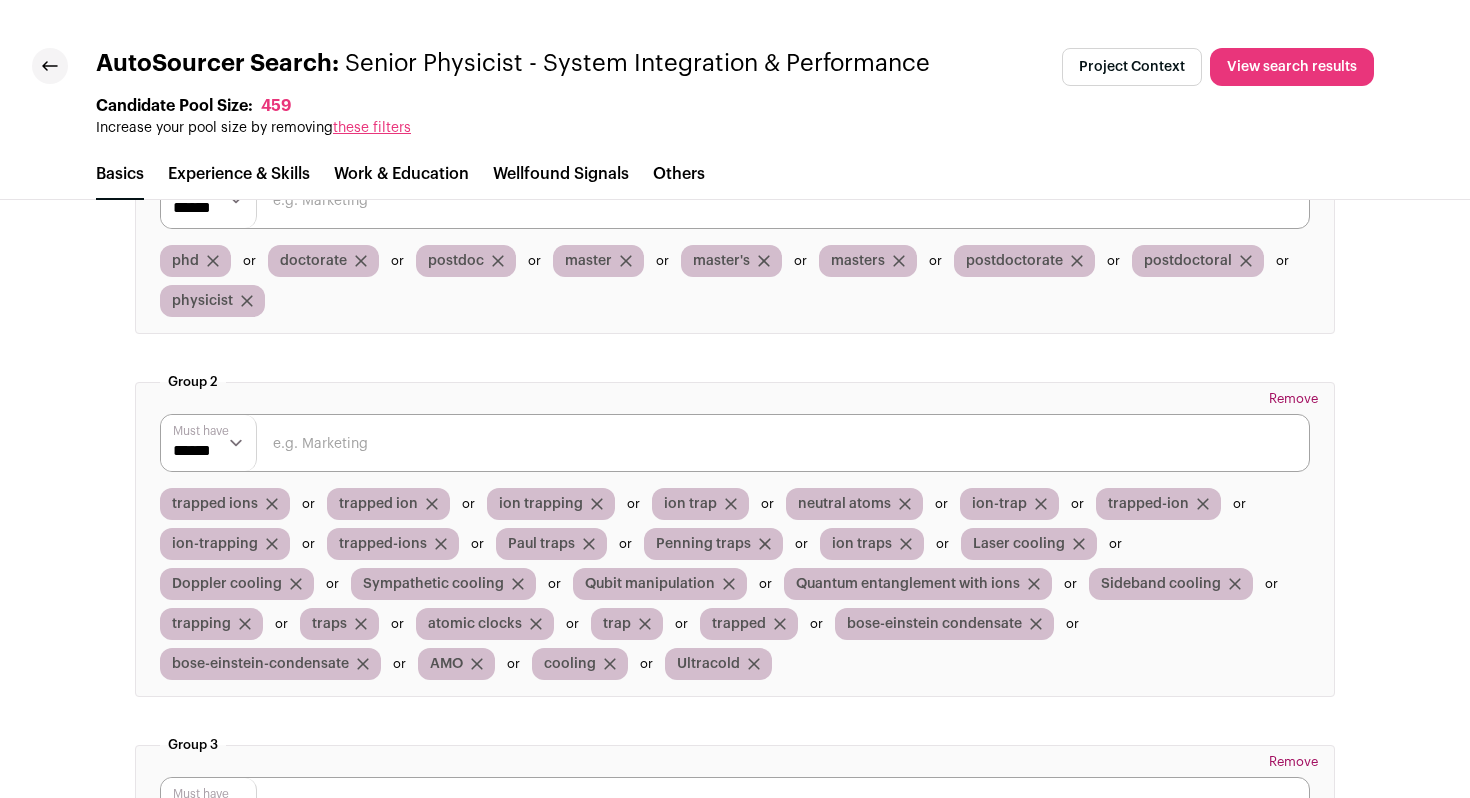 scroll, scrollTop: 4421, scrollLeft: 0, axis: vertical 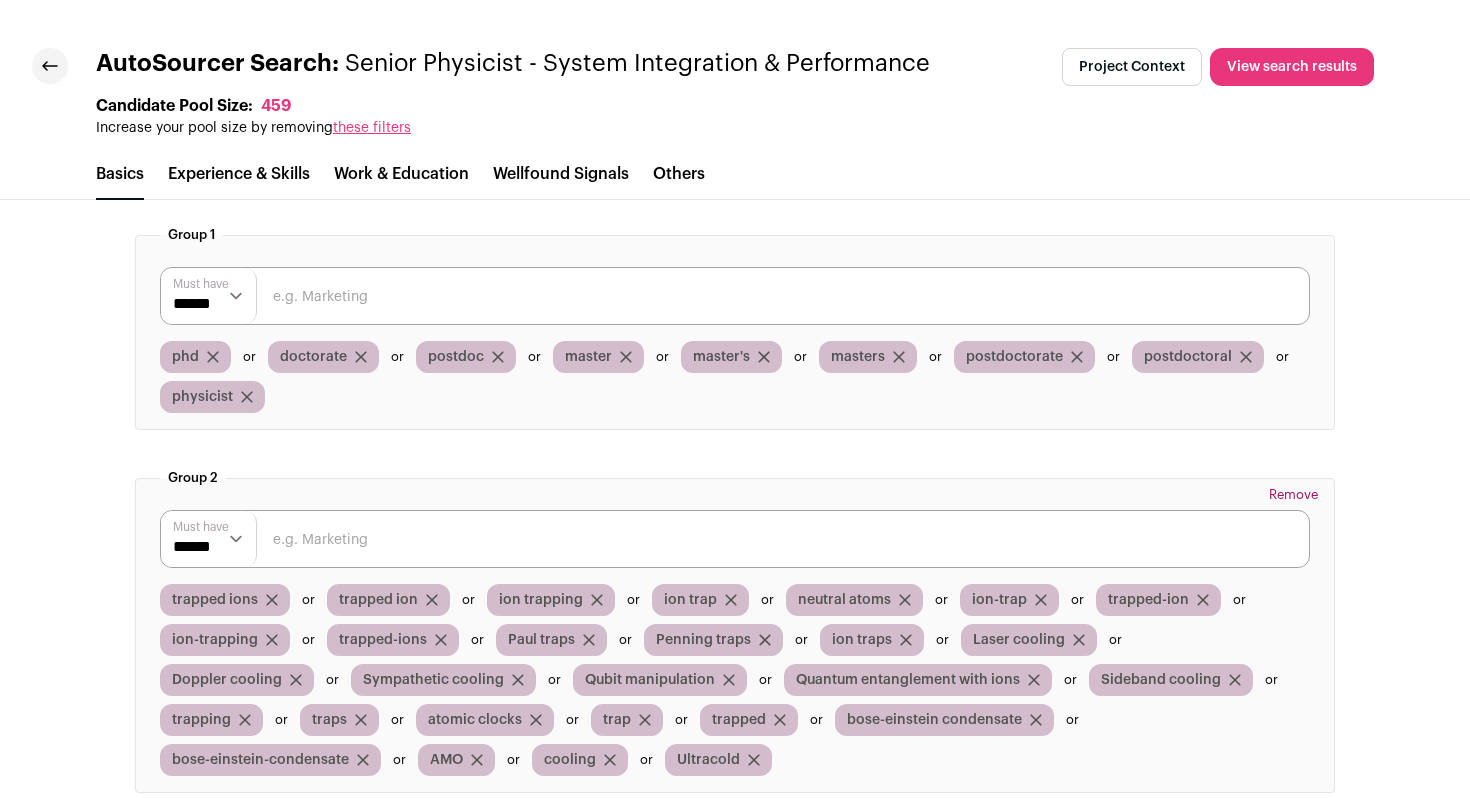 click at bounding box center [50, 66] 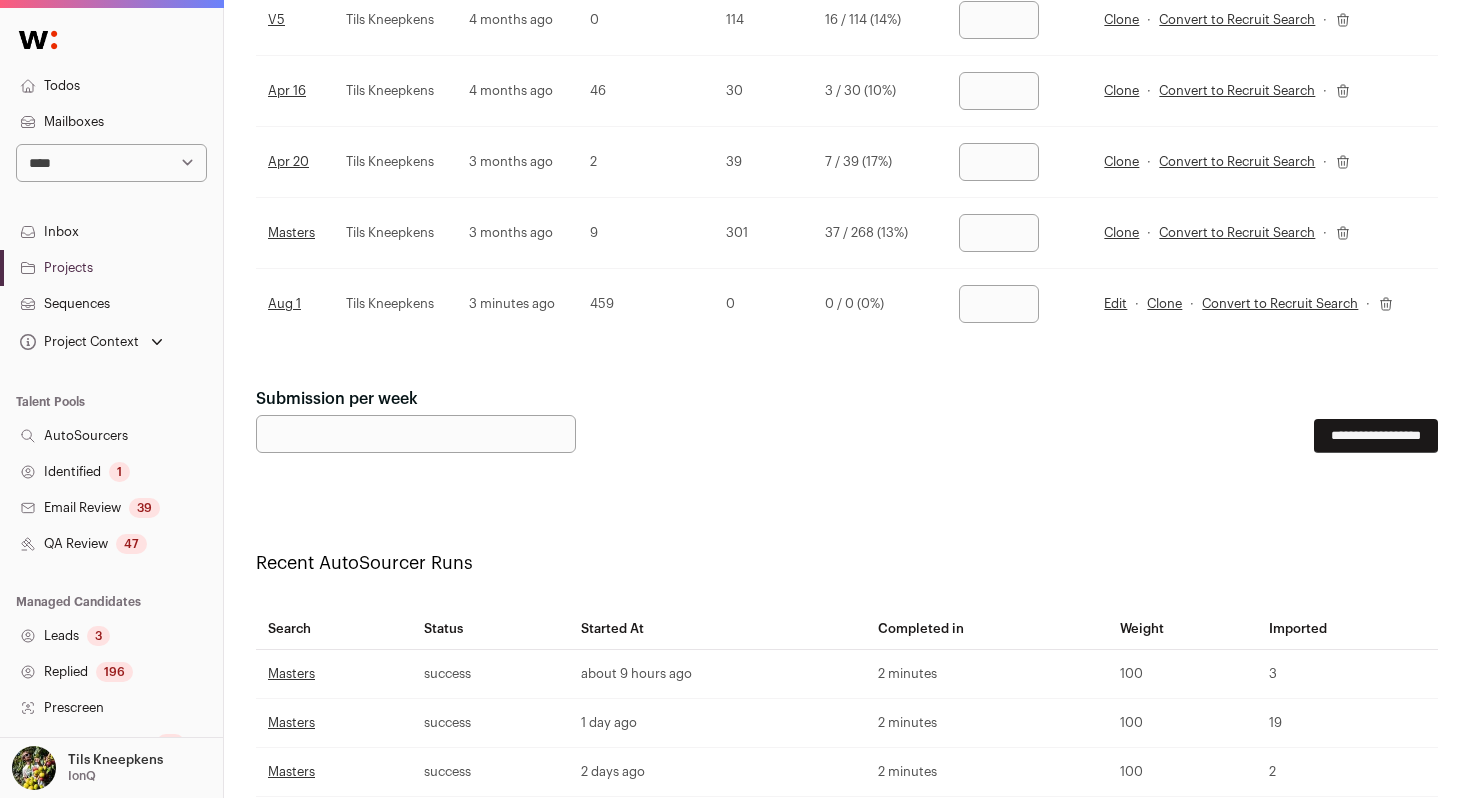 scroll, scrollTop: 581, scrollLeft: 0, axis: vertical 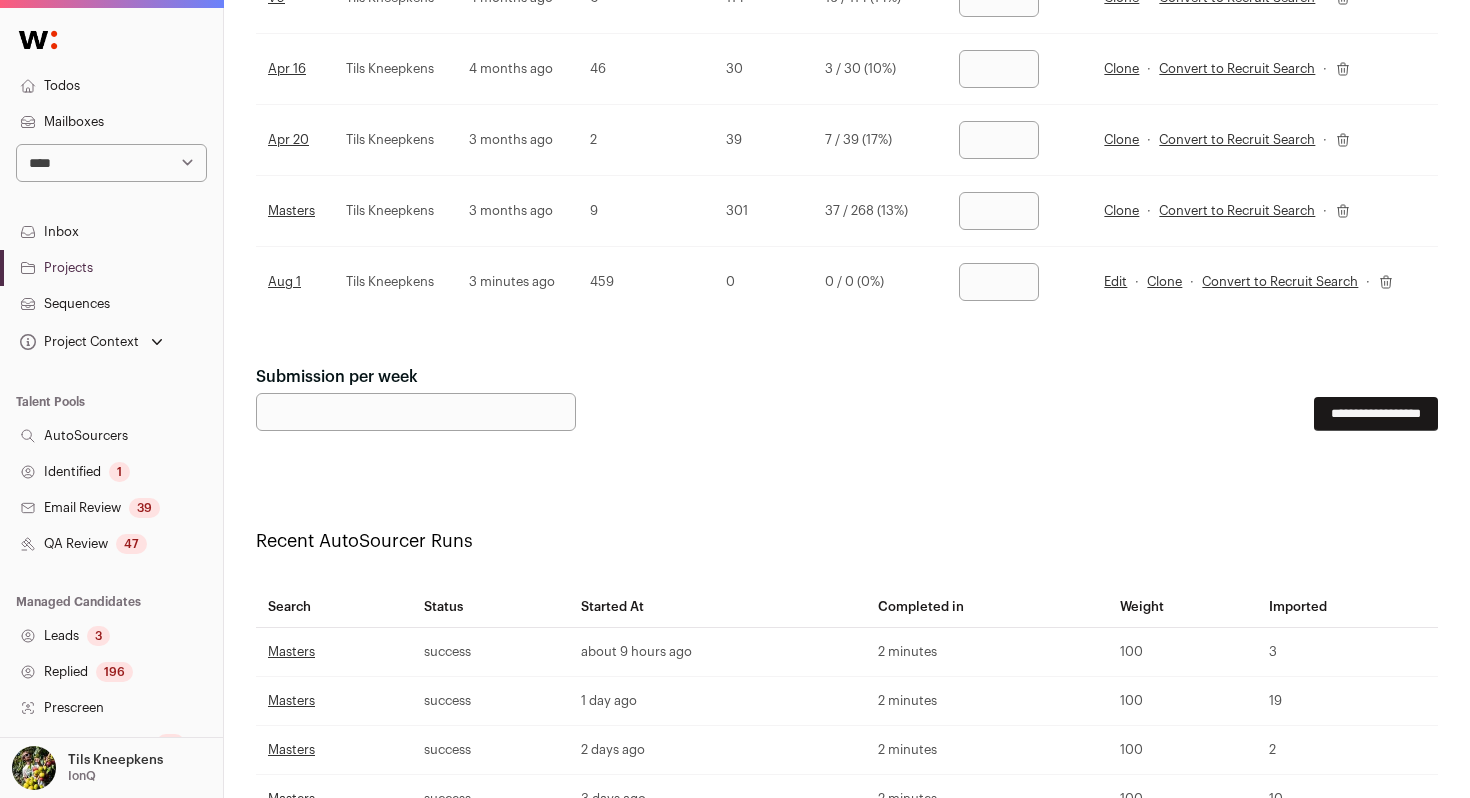 click at bounding box center (999, 282) 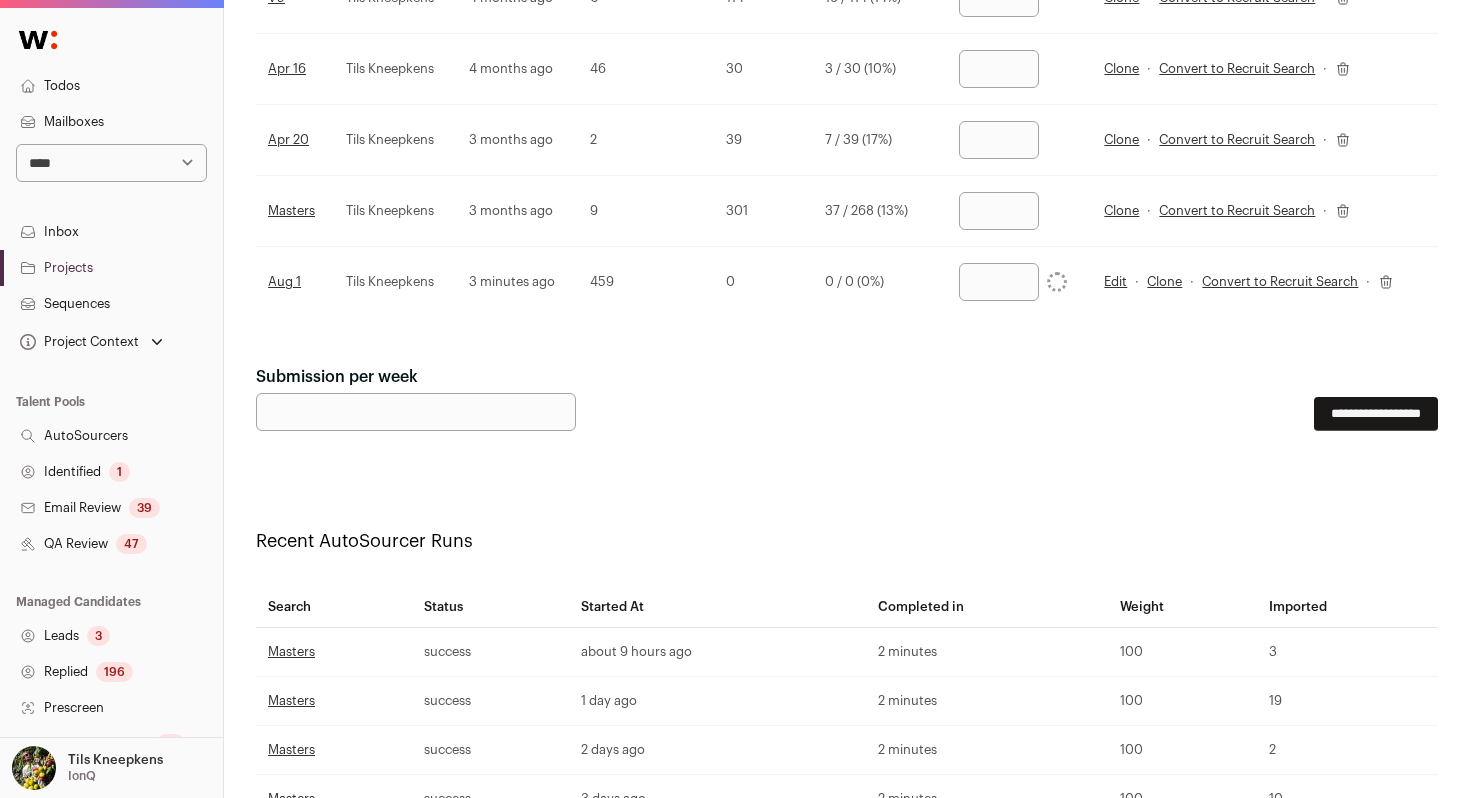 drag, startPoint x: 989, startPoint y: 205, endPoint x: 971, endPoint y: 205, distance: 18 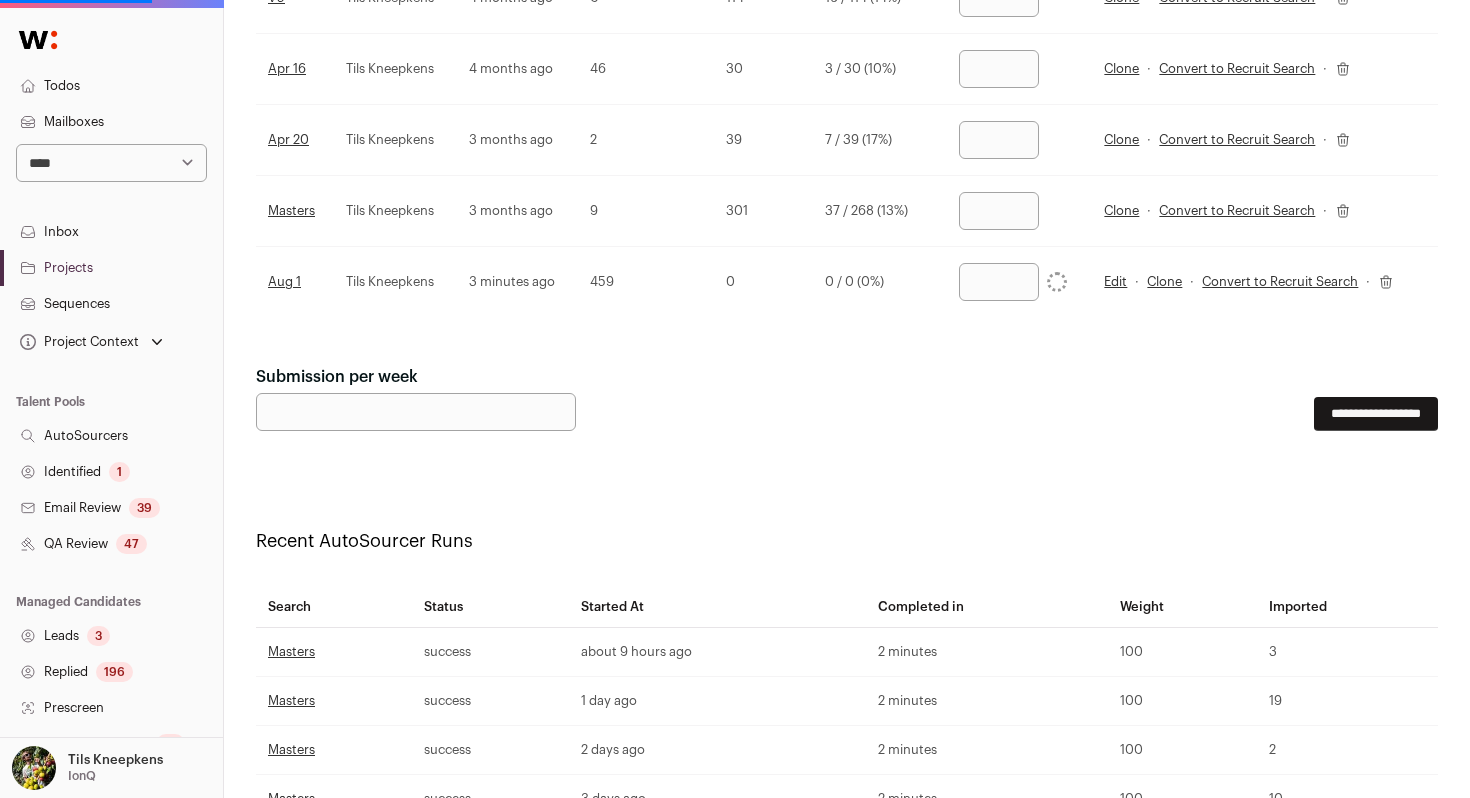 type on "*" 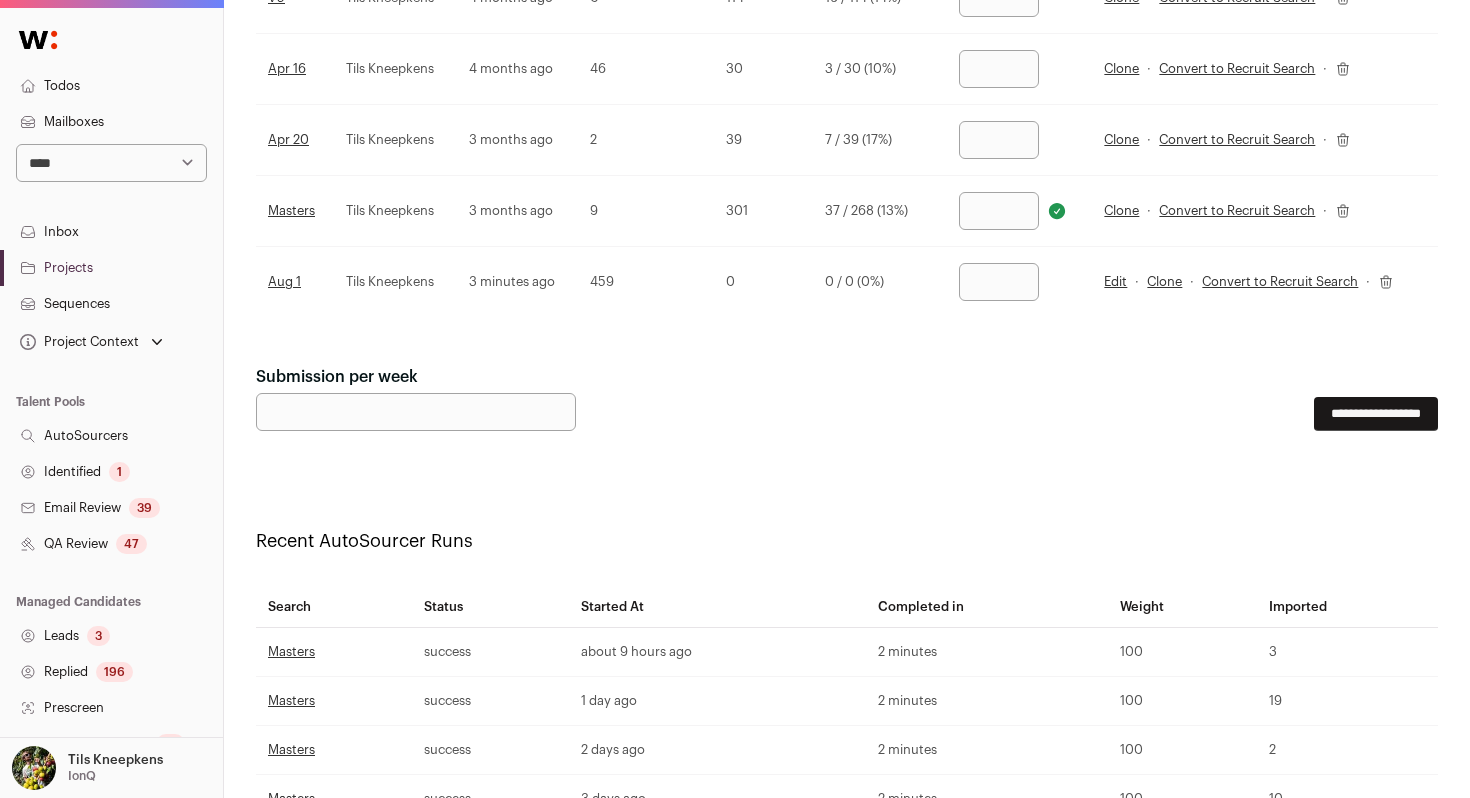 click on "**********" at bounding box center (1376, 414) 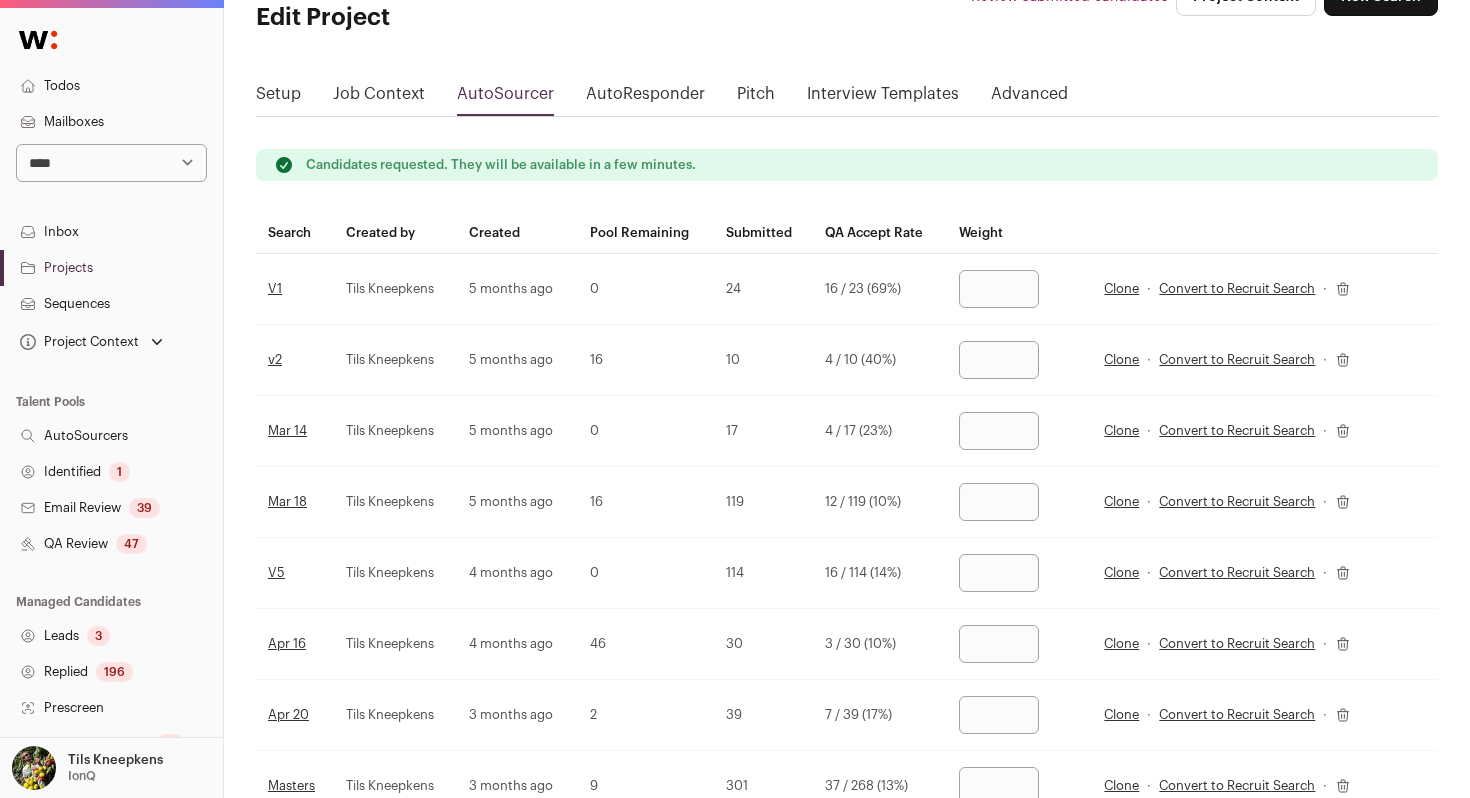 scroll, scrollTop: 147, scrollLeft: 0, axis: vertical 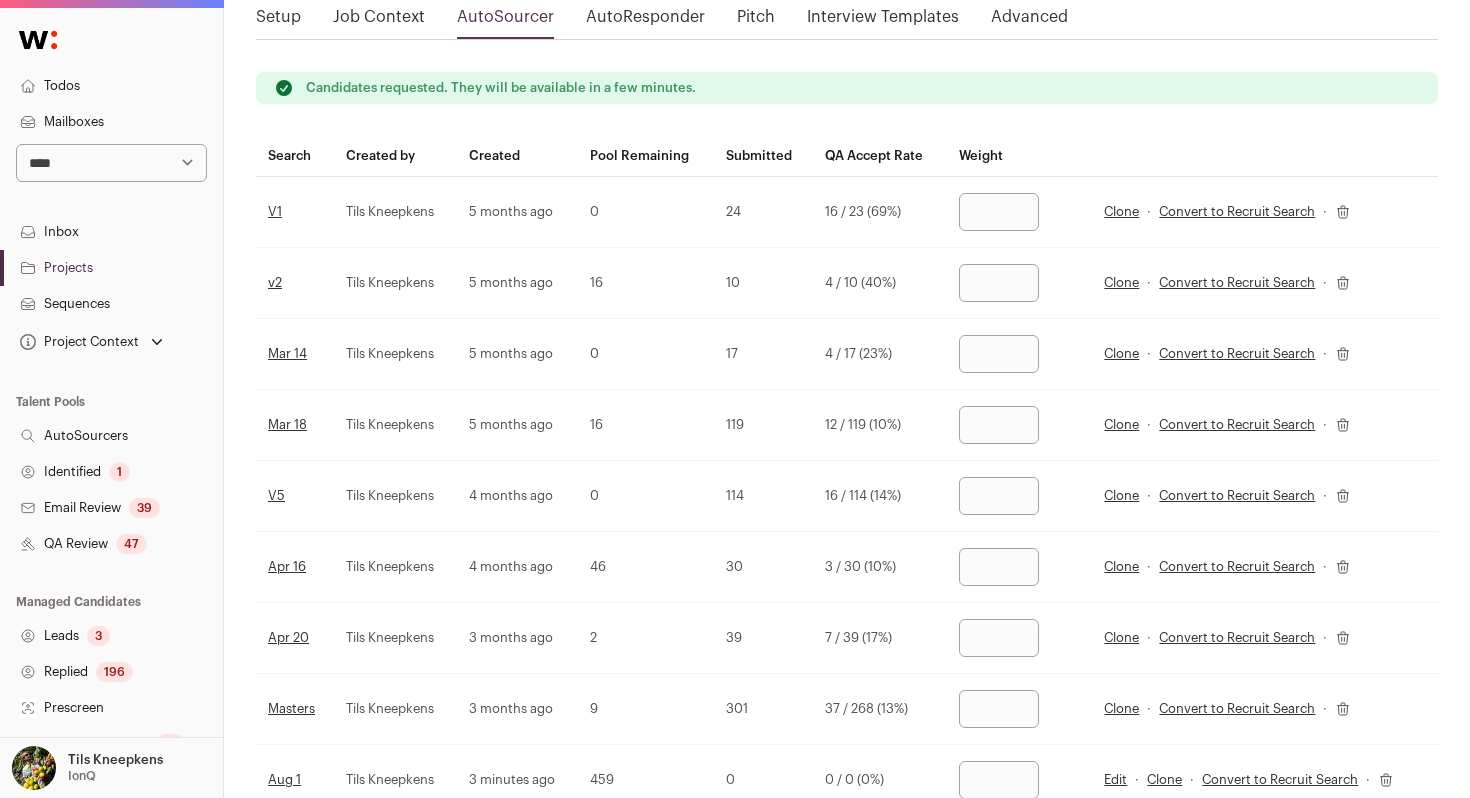 click on "Todos" at bounding box center [111, 86] 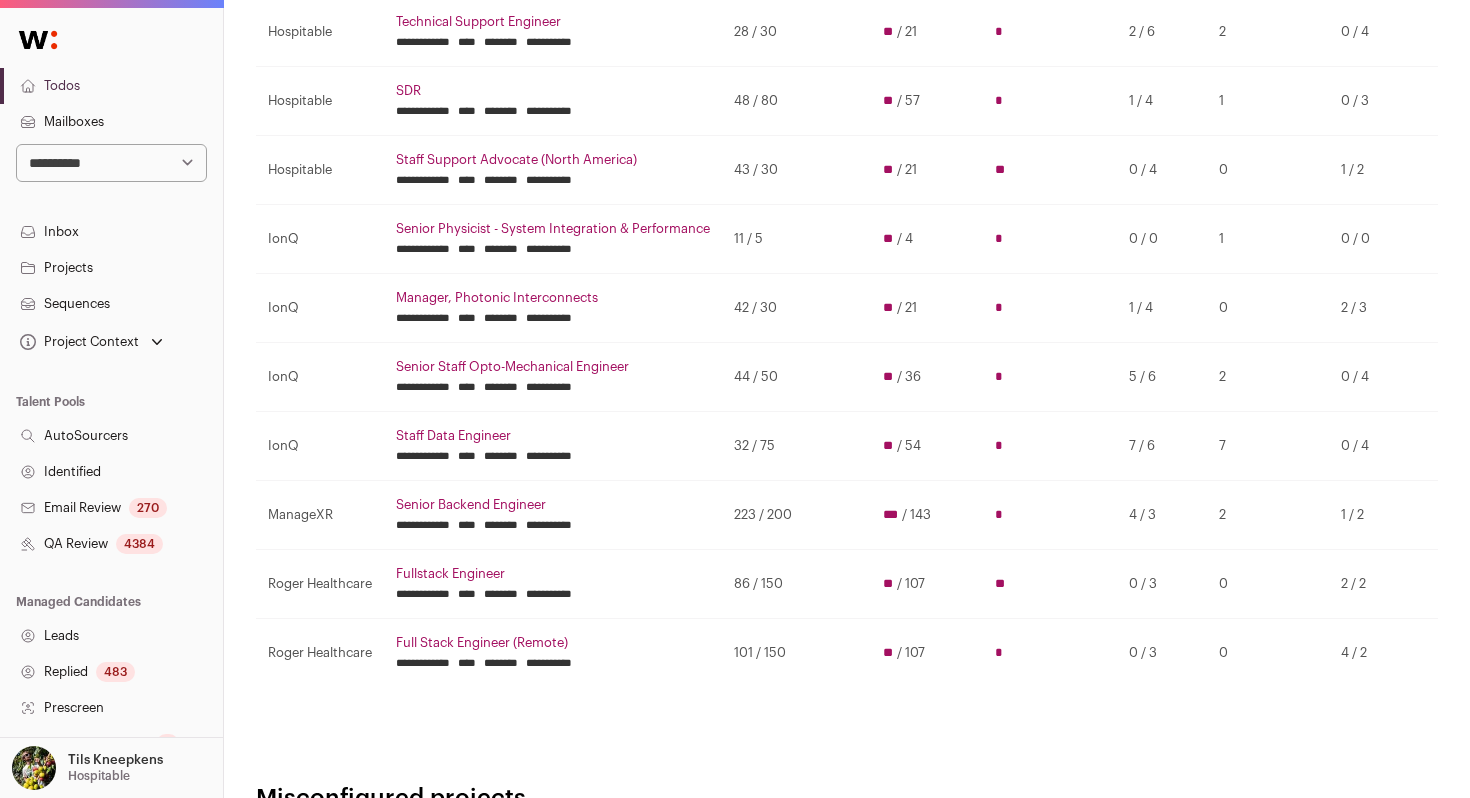 scroll, scrollTop: 361, scrollLeft: 0, axis: vertical 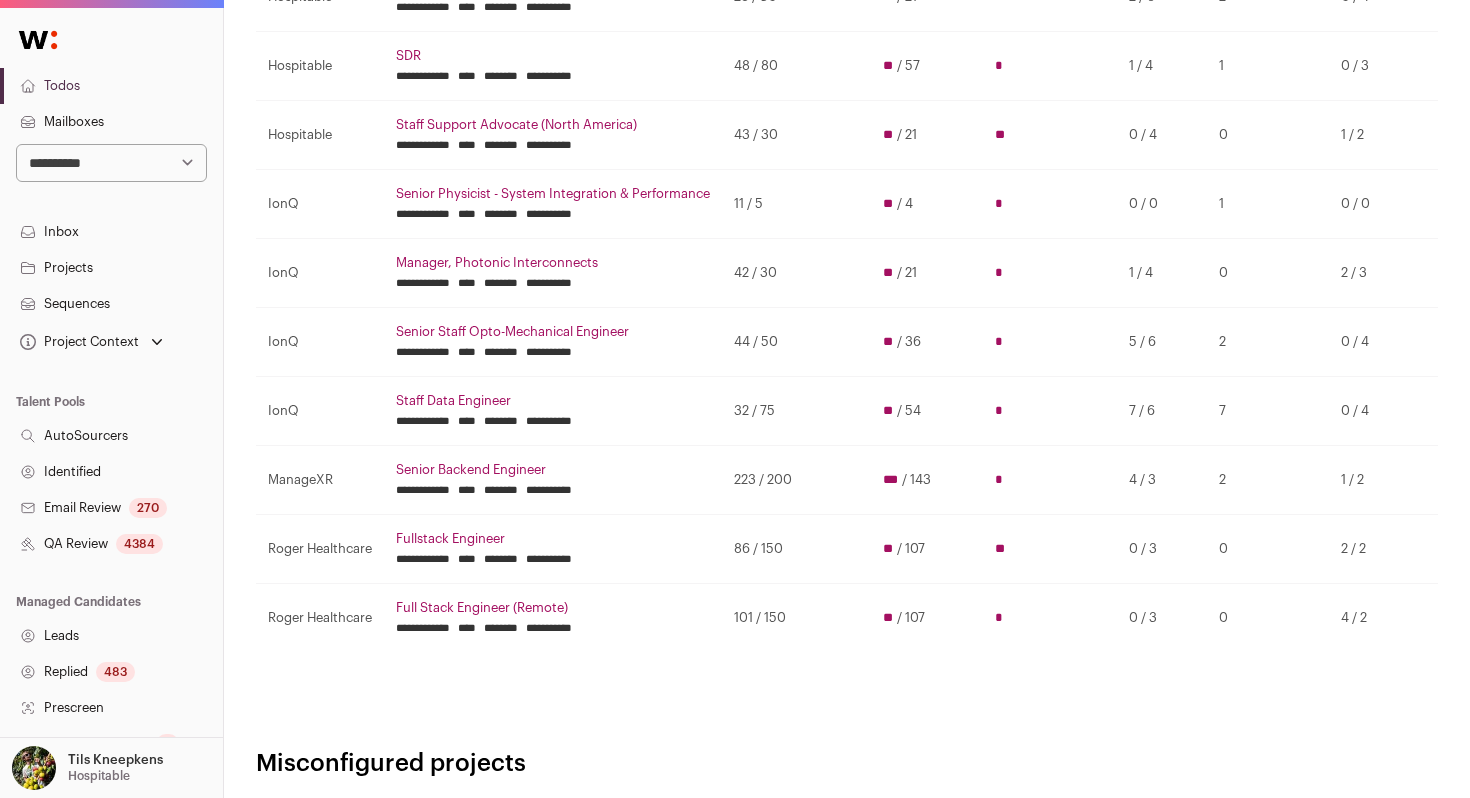 click on "32 / 75" at bounding box center (796, 411) 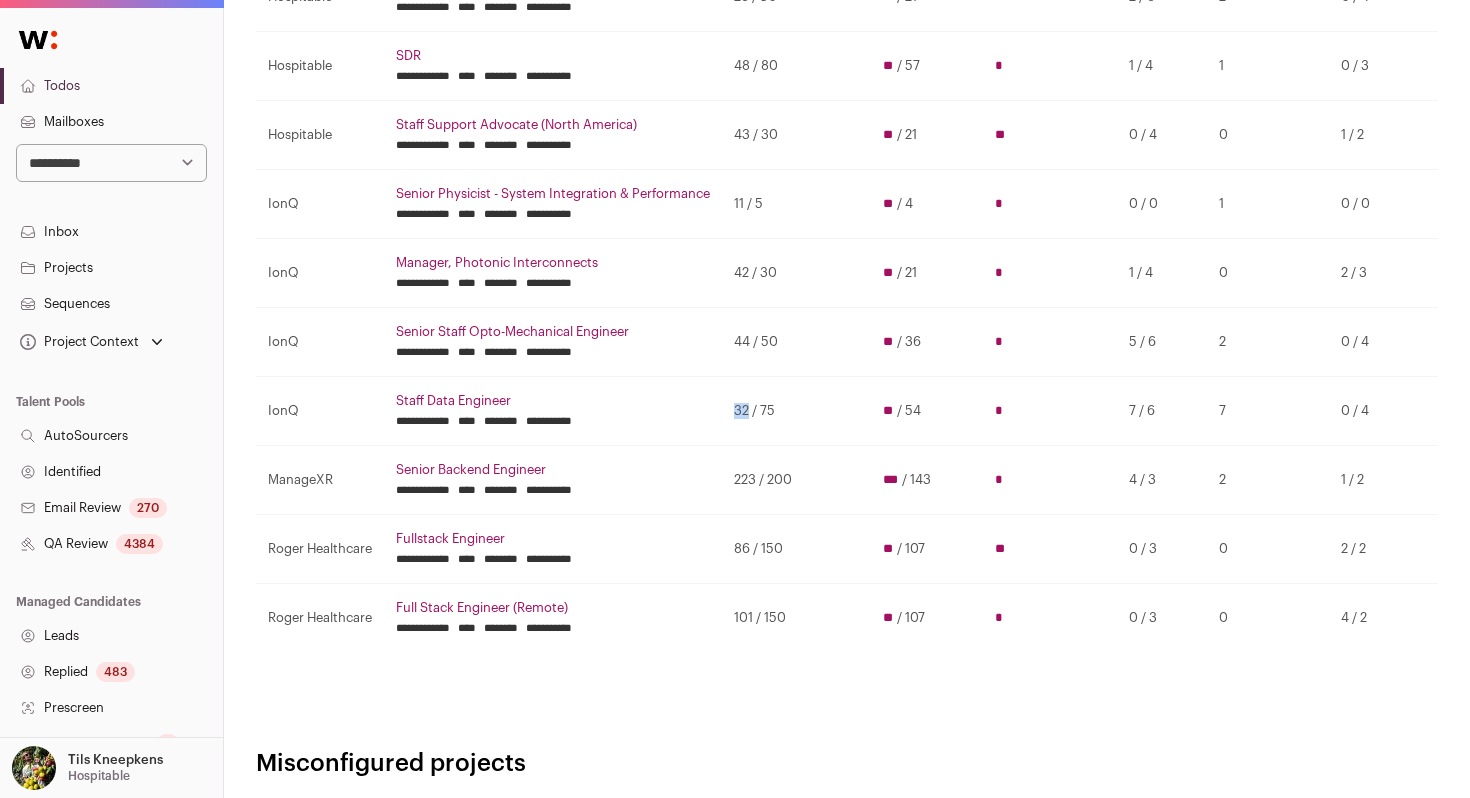 click on "32 / 75" at bounding box center [796, 411] 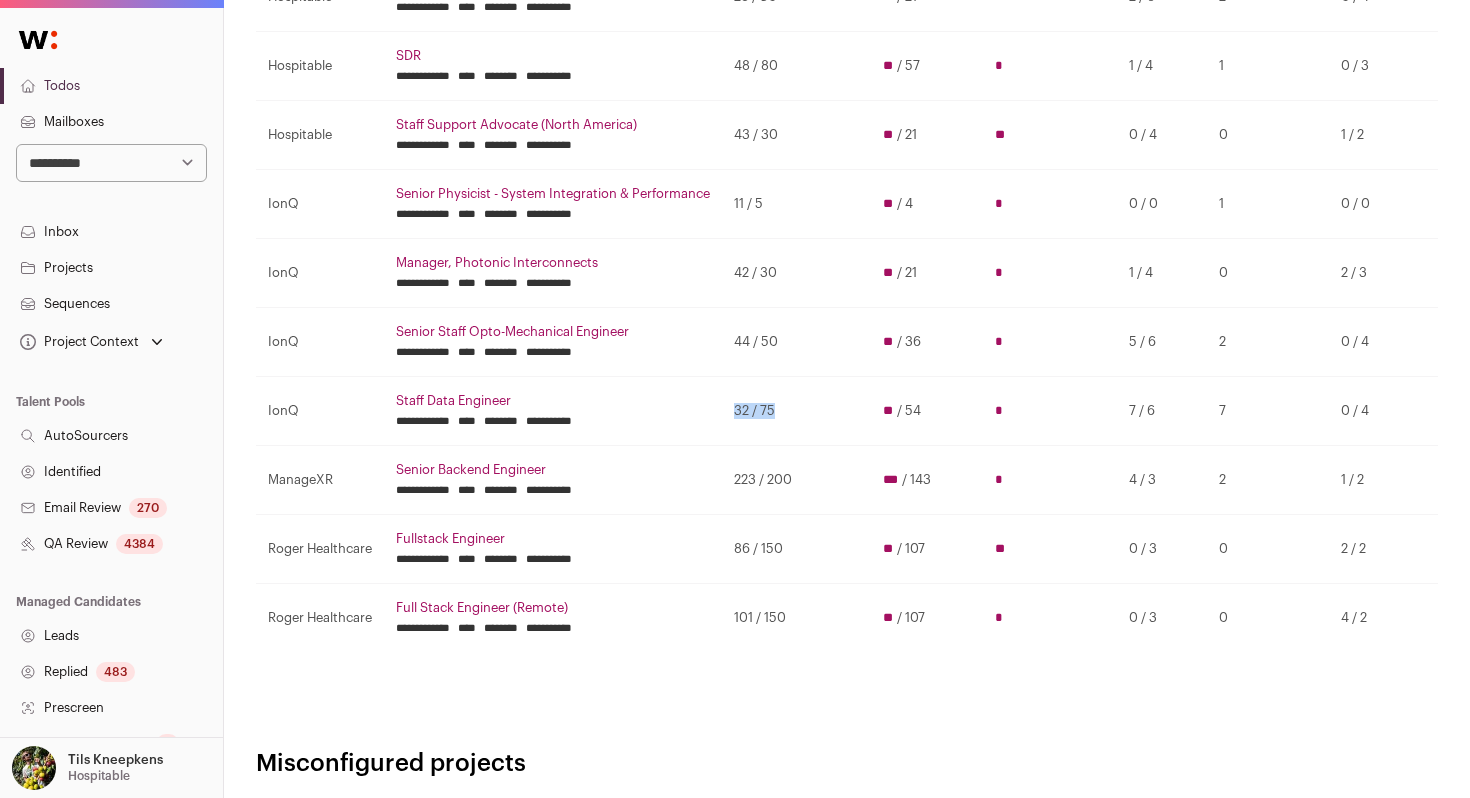 click on "32 / 75" at bounding box center [796, 411] 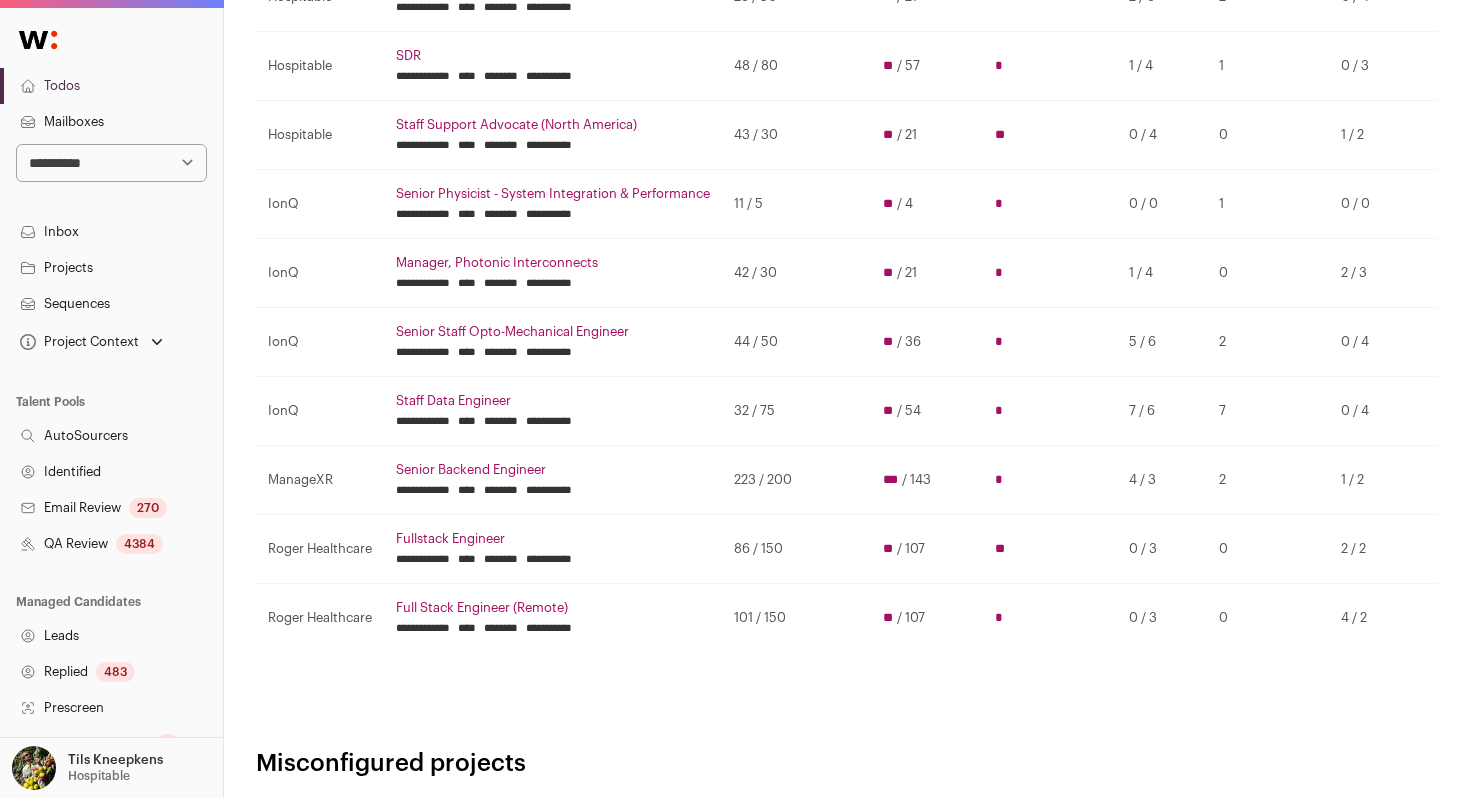 click on "32 / 75" at bounding box center (796, 411) 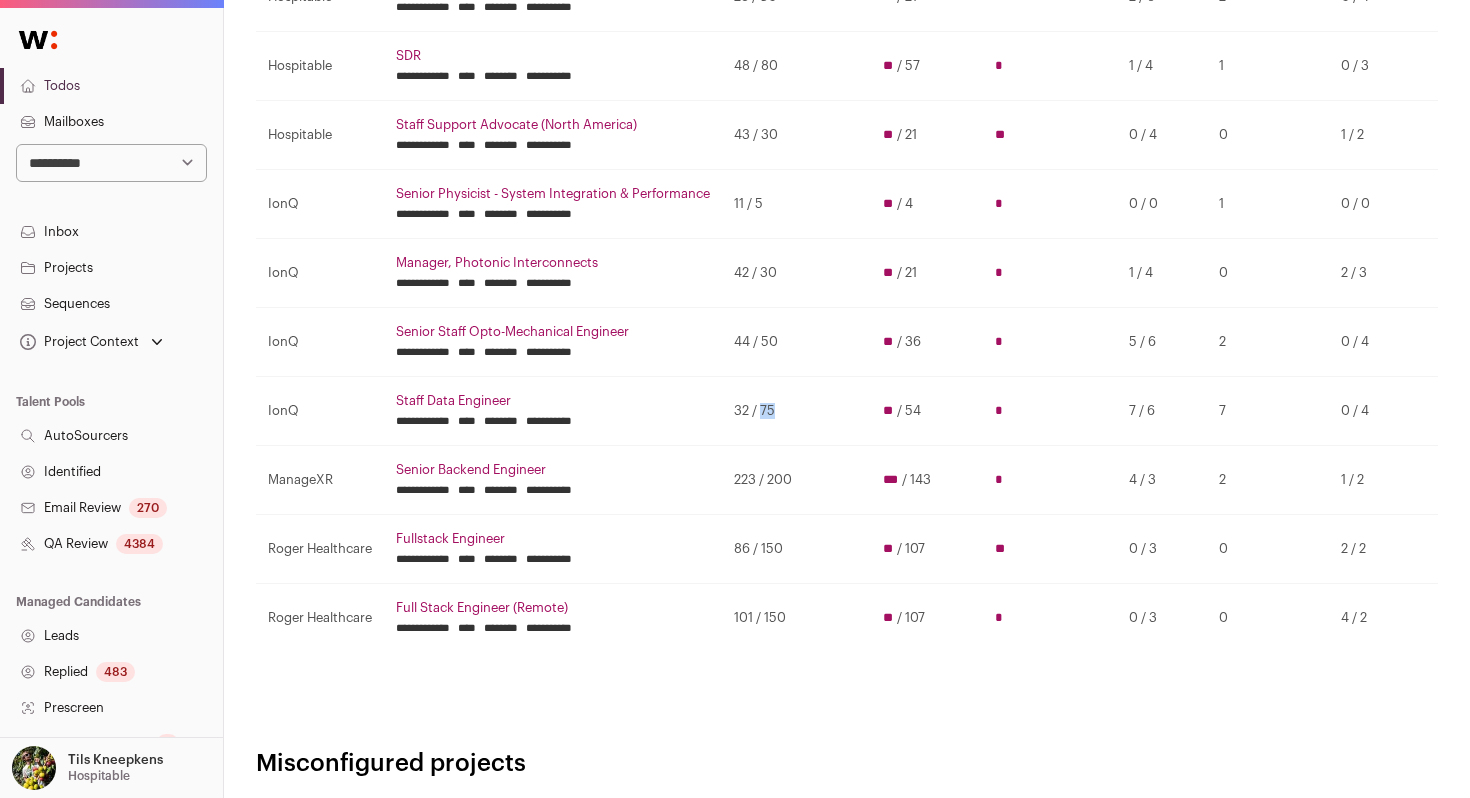 click on "32 / 75" at bounding box center (796, 411) 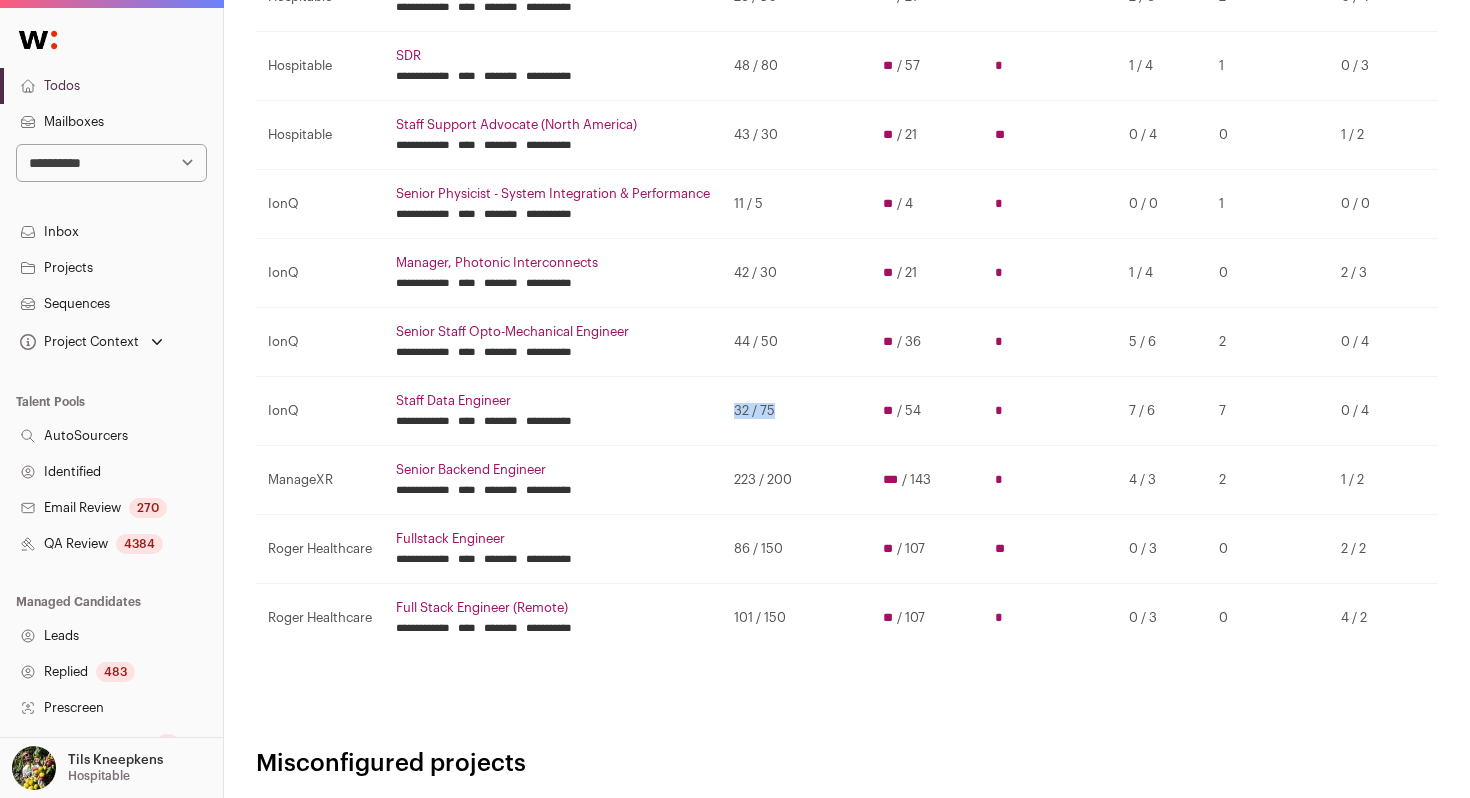 click on "32 / 75" at bounding box center (796, 411) 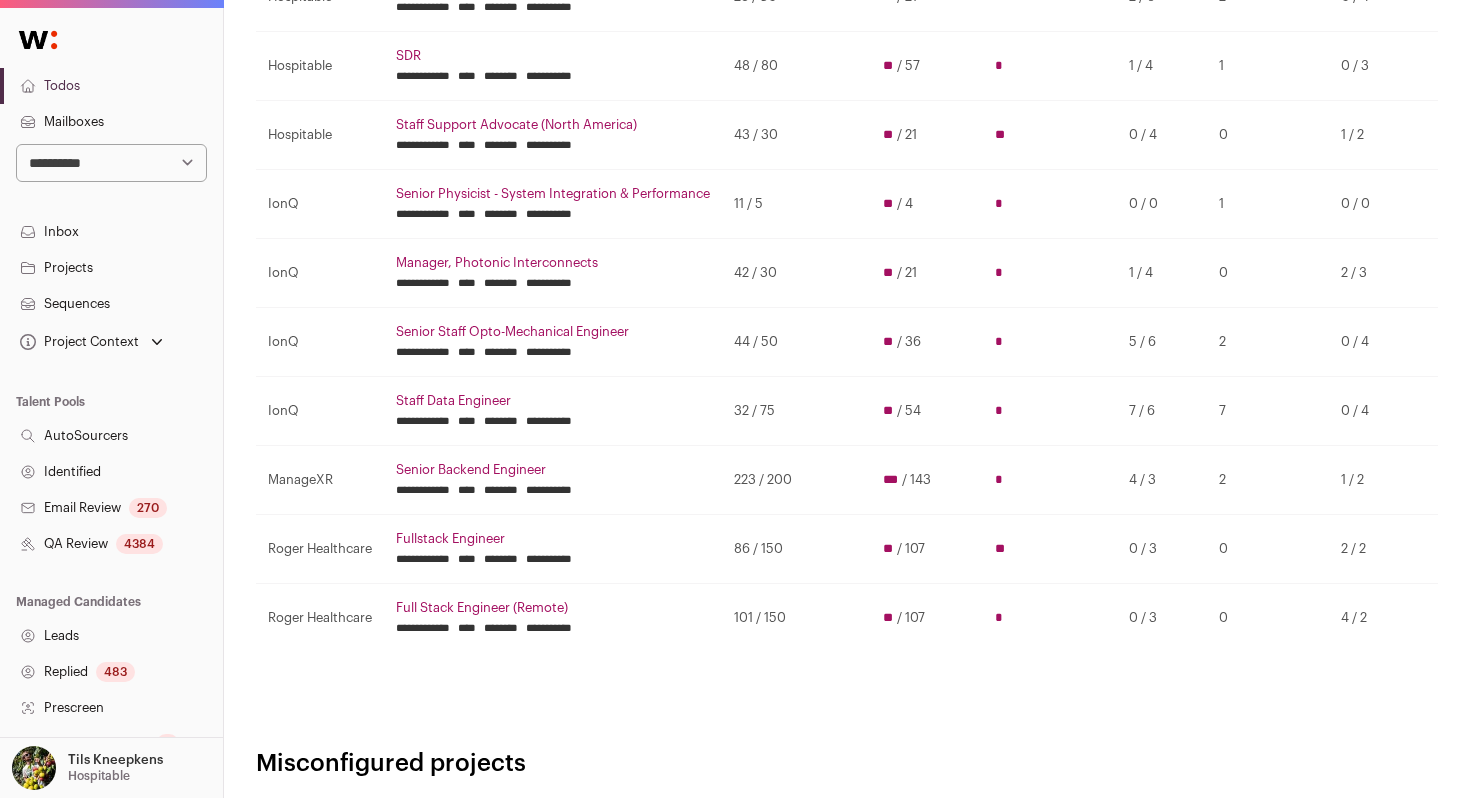 click on "223 / 200" at bounding box center [796, 480] 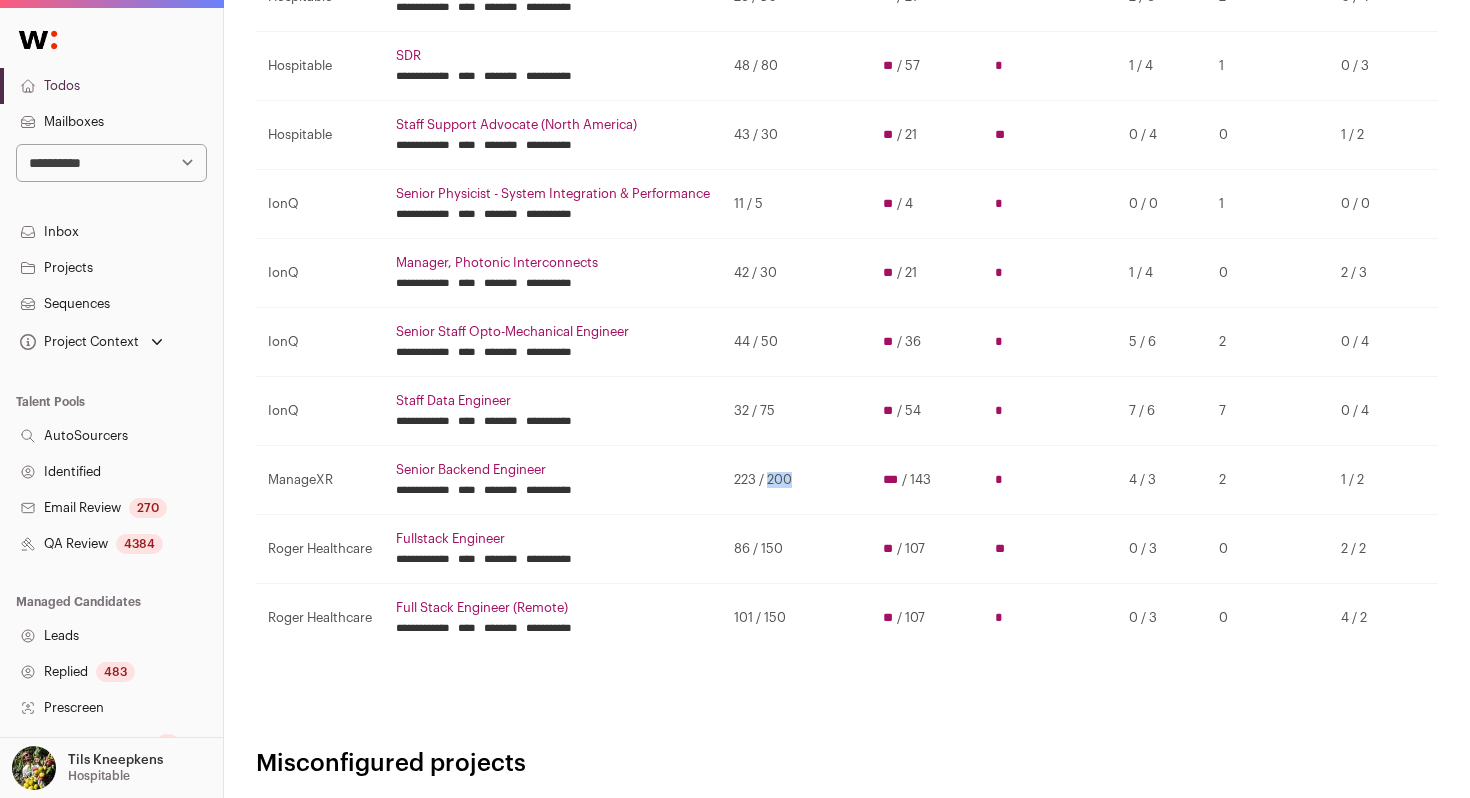 click on "223 / 200" at bounding box center [796, 480] 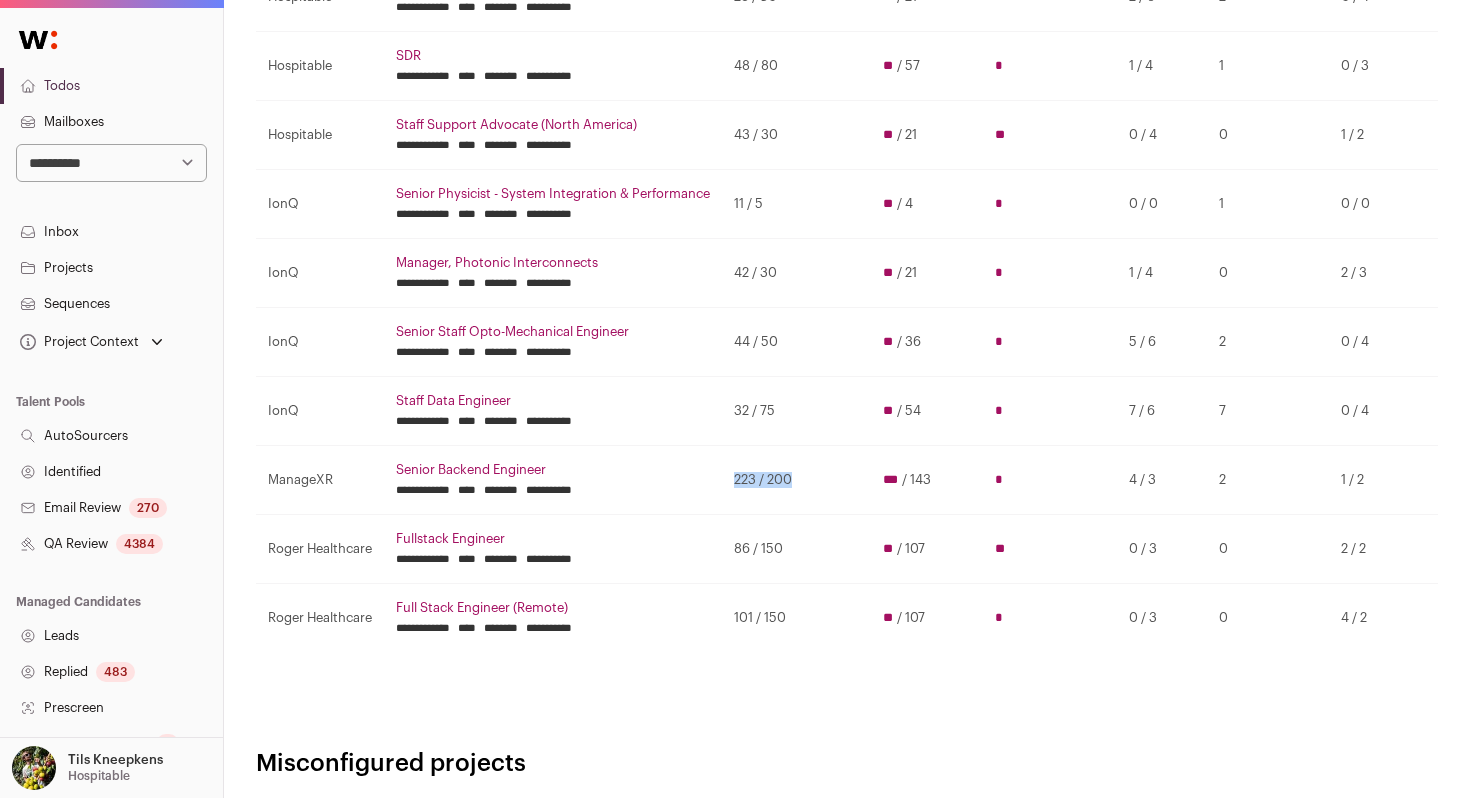 click on "223 / 200" at bounding box center [796, 480] 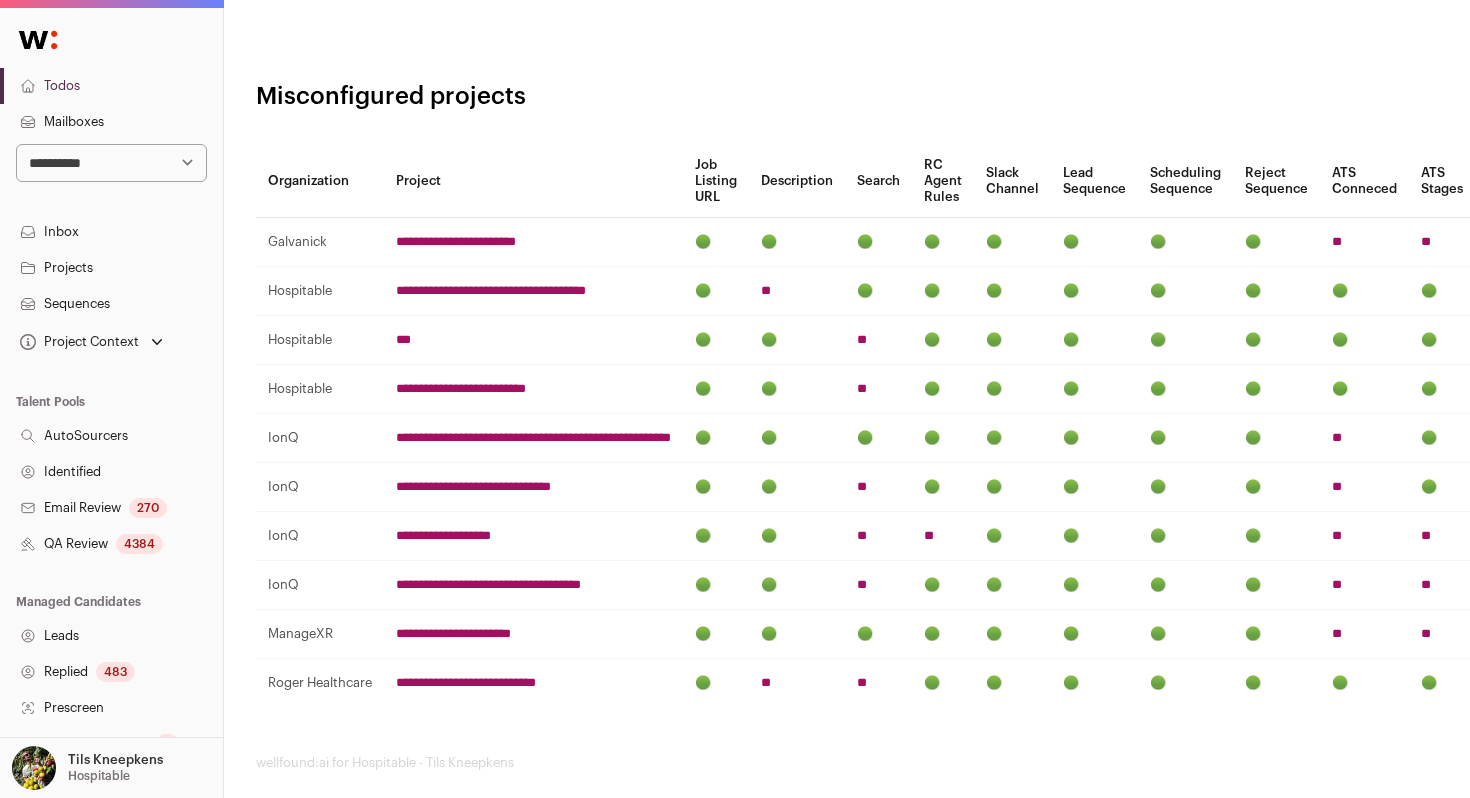 scroll, scrollTop: 1024, scrollLeft: 0, axis: vertical 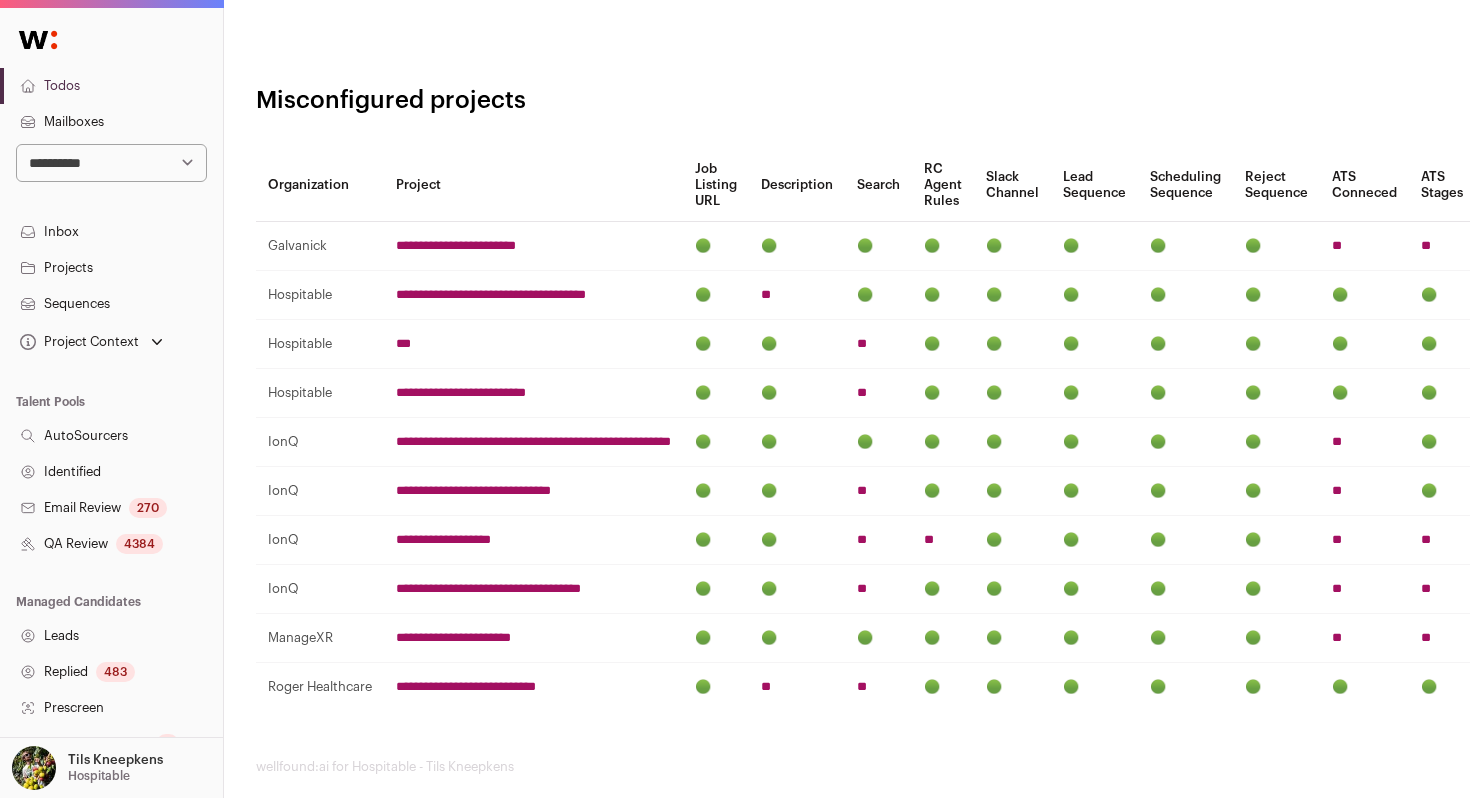 click on "Todos" at bounding box center [111, 86] 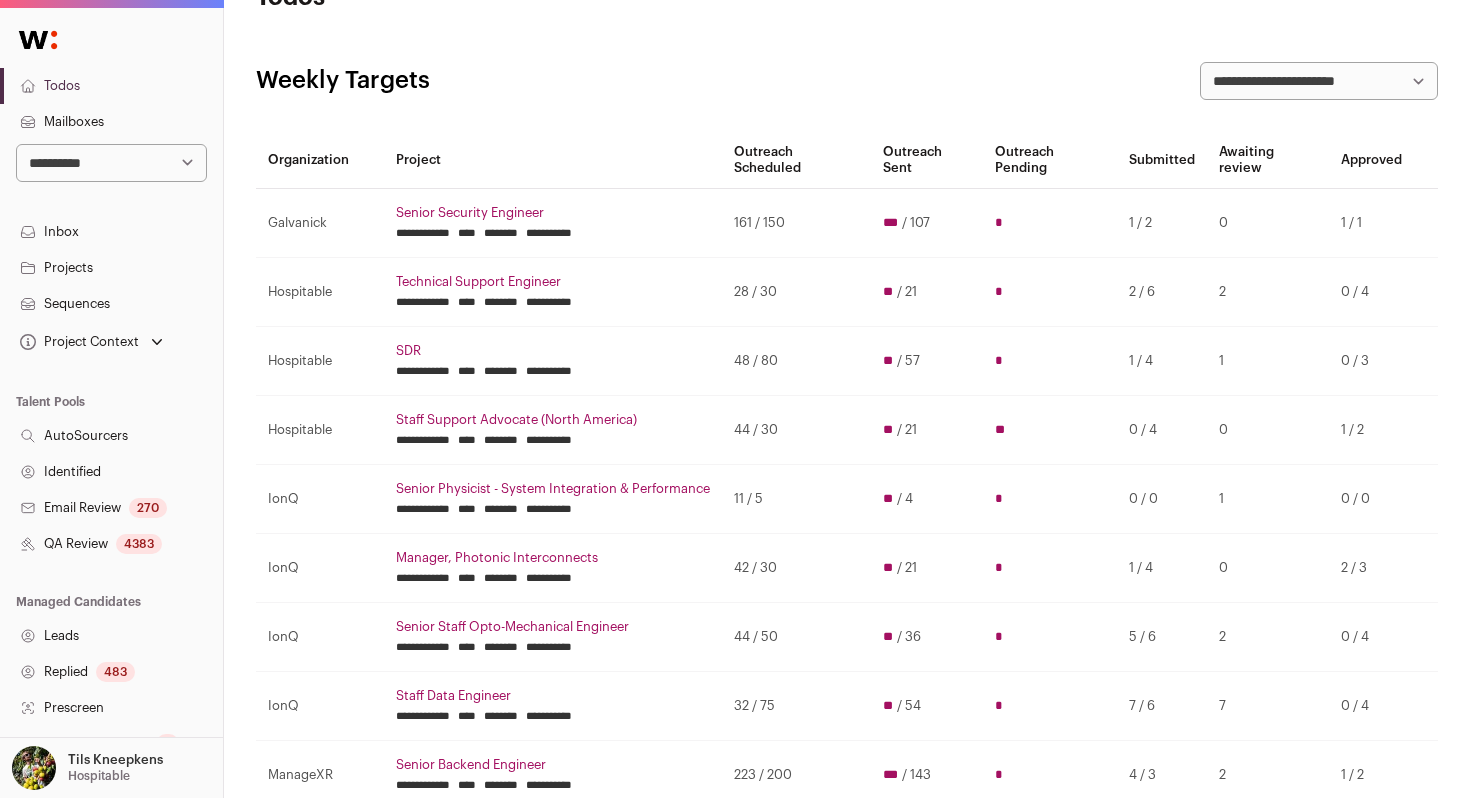 scroll, scrollTop: 0, scrollLeft: 0, axis: both 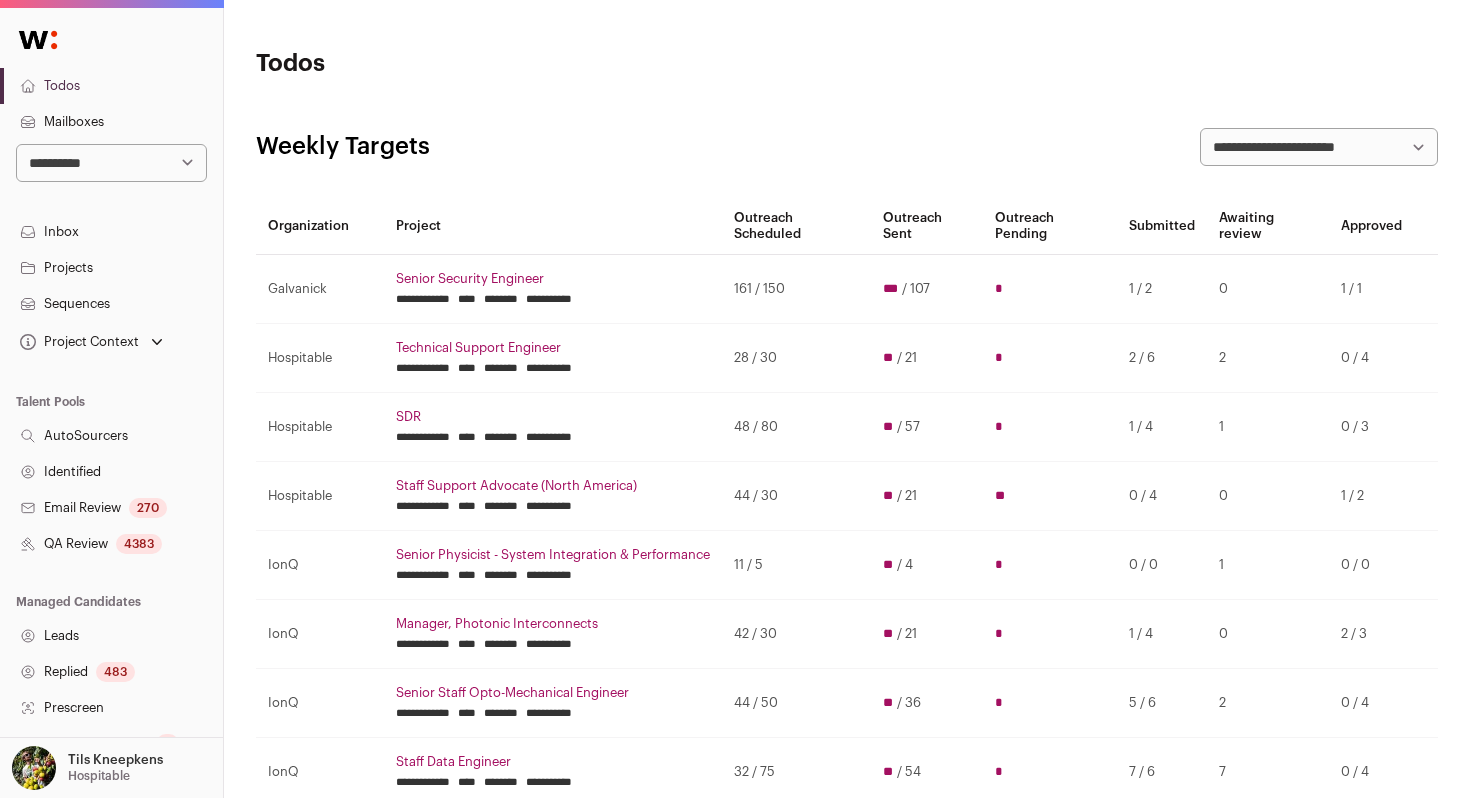 click on "Projects" at bounding box center (111, 268) 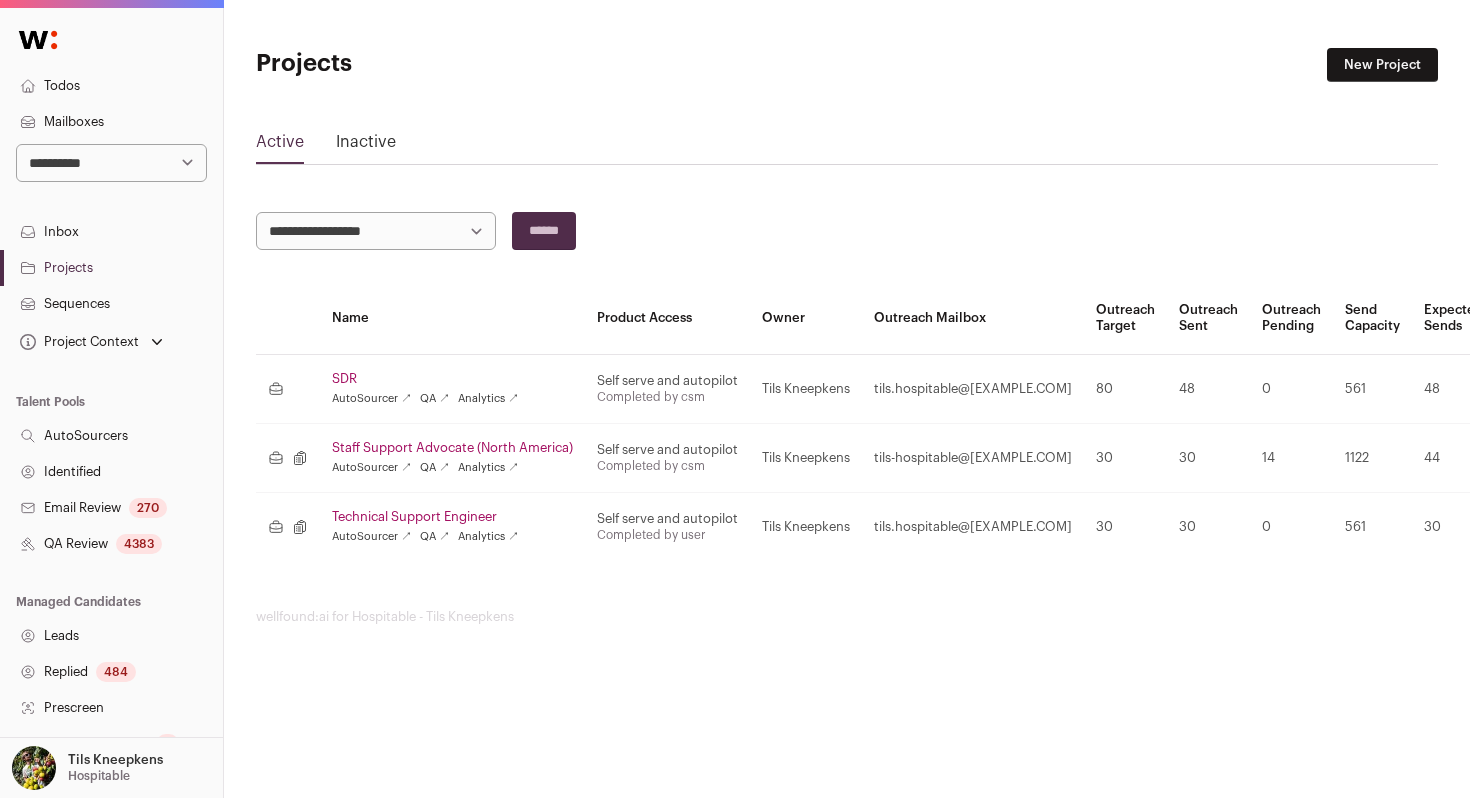 click on "**********" at bounding box center (111, 163) 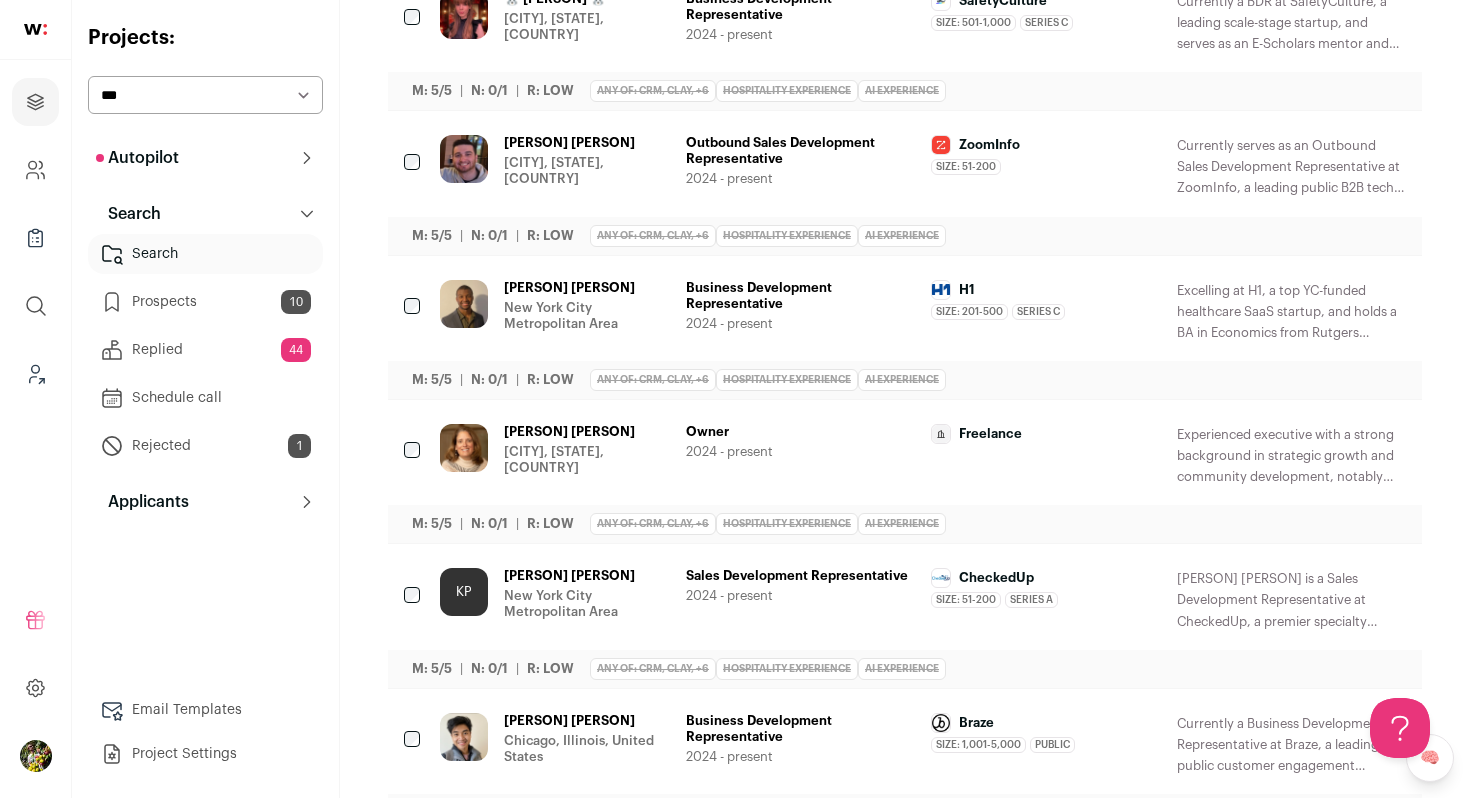 scroll, scrollTop: 0, scrollLeft: 0, axis: both 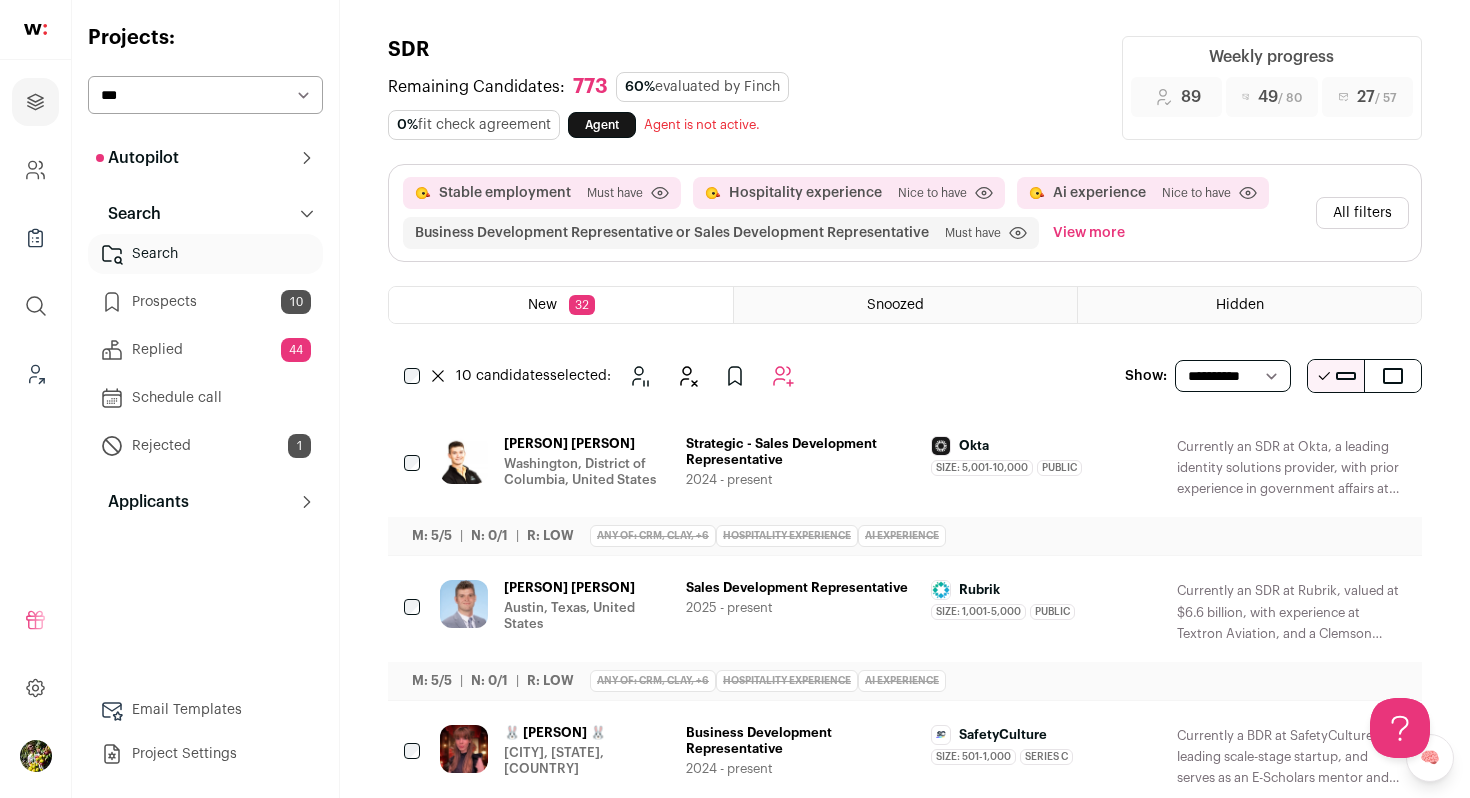 click on "**********" at bounding box center (205, 95) 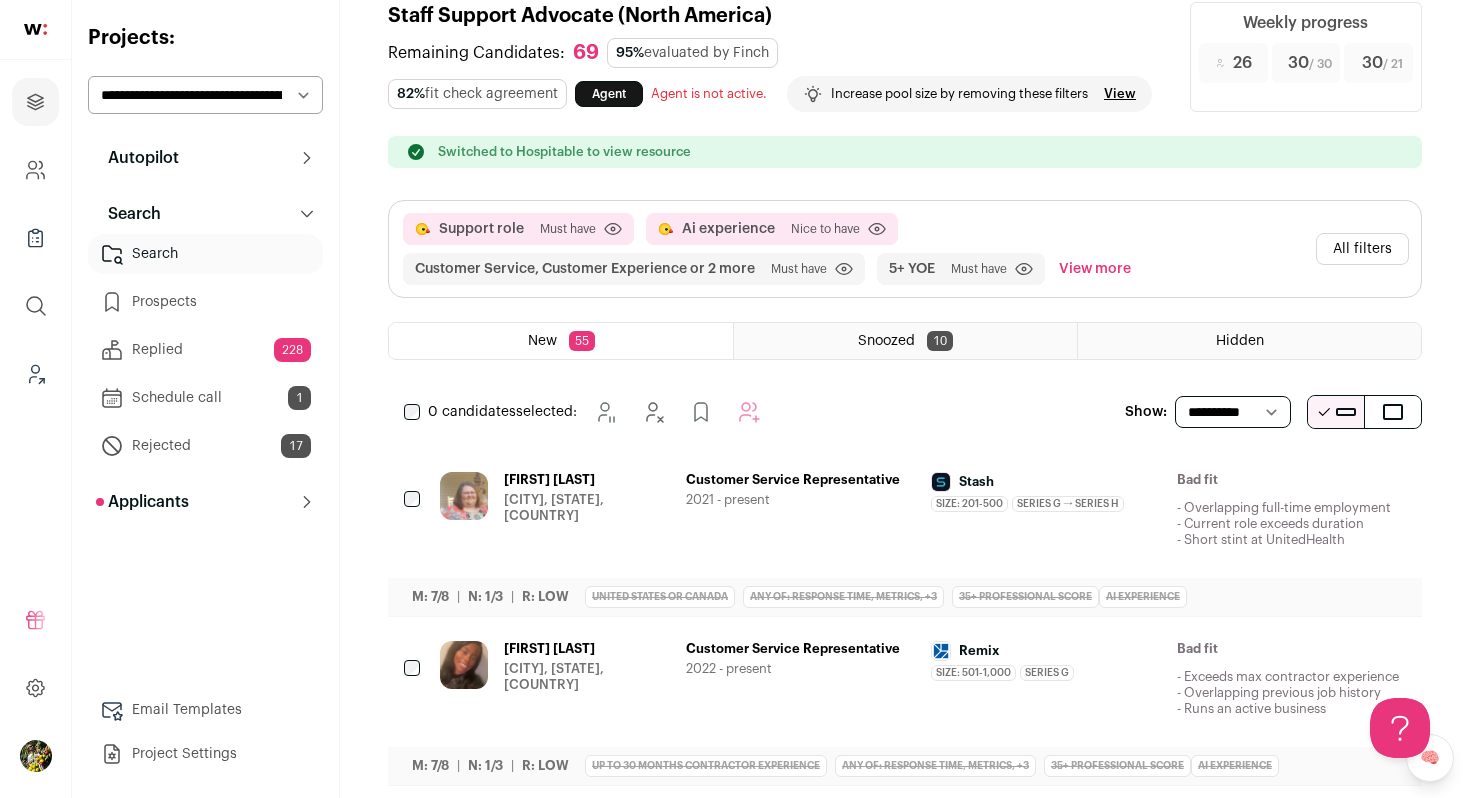 scroll, scrollTop: 0, scrollLeft: 0, axis: both 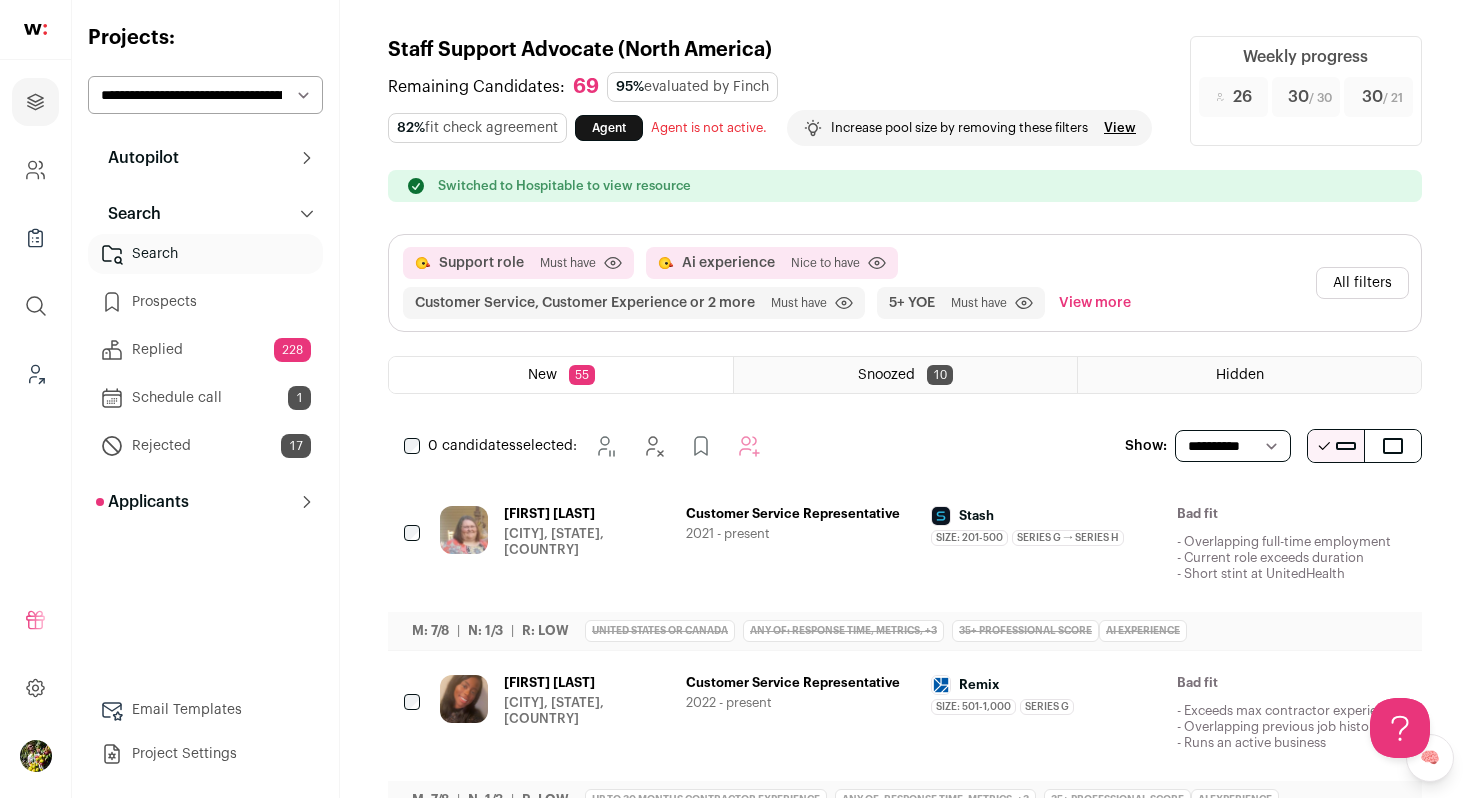 click on "View more" at bounding box center [1095, 303] 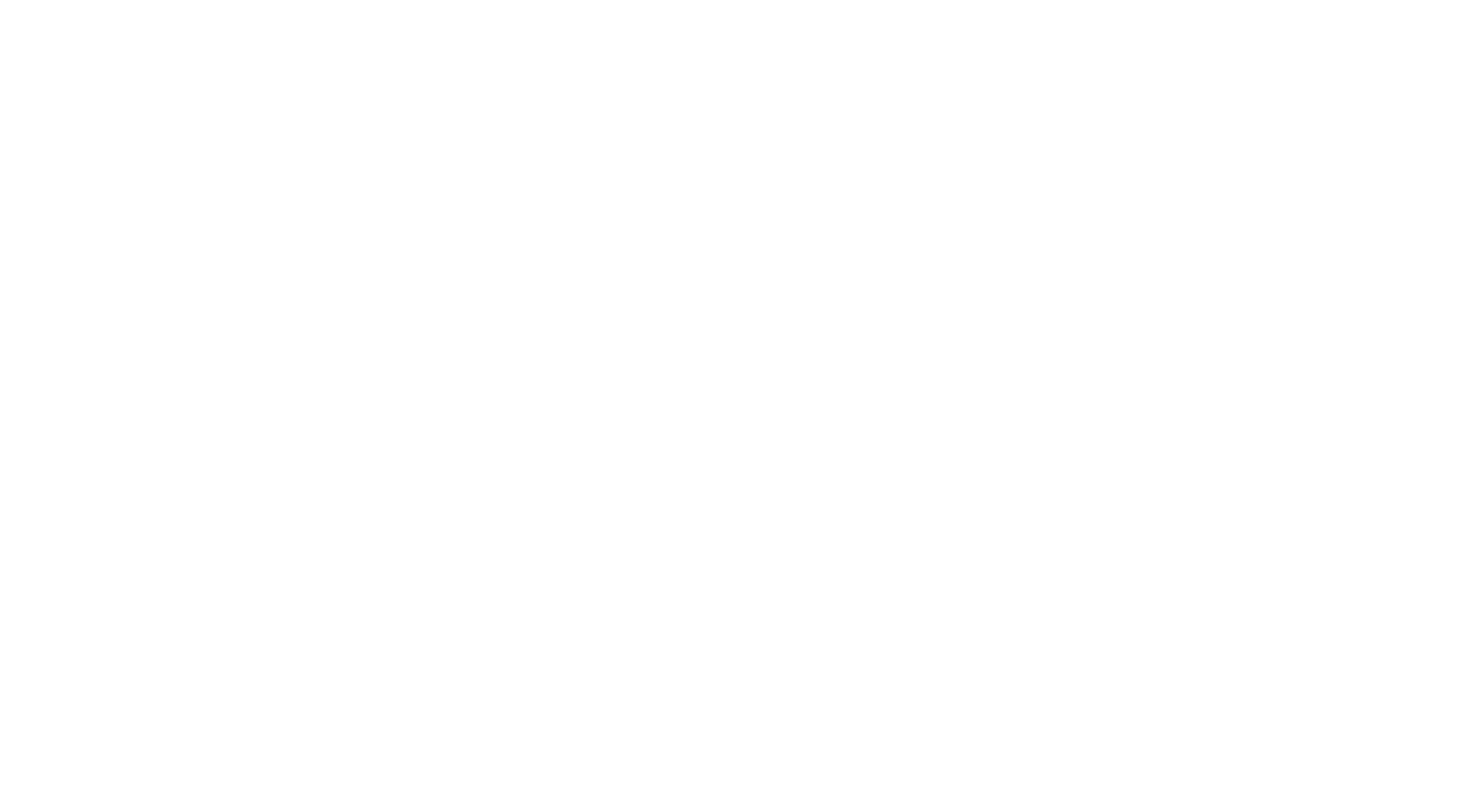 scroll, scrollTop: 0, scrollLeft: 0, axis: both 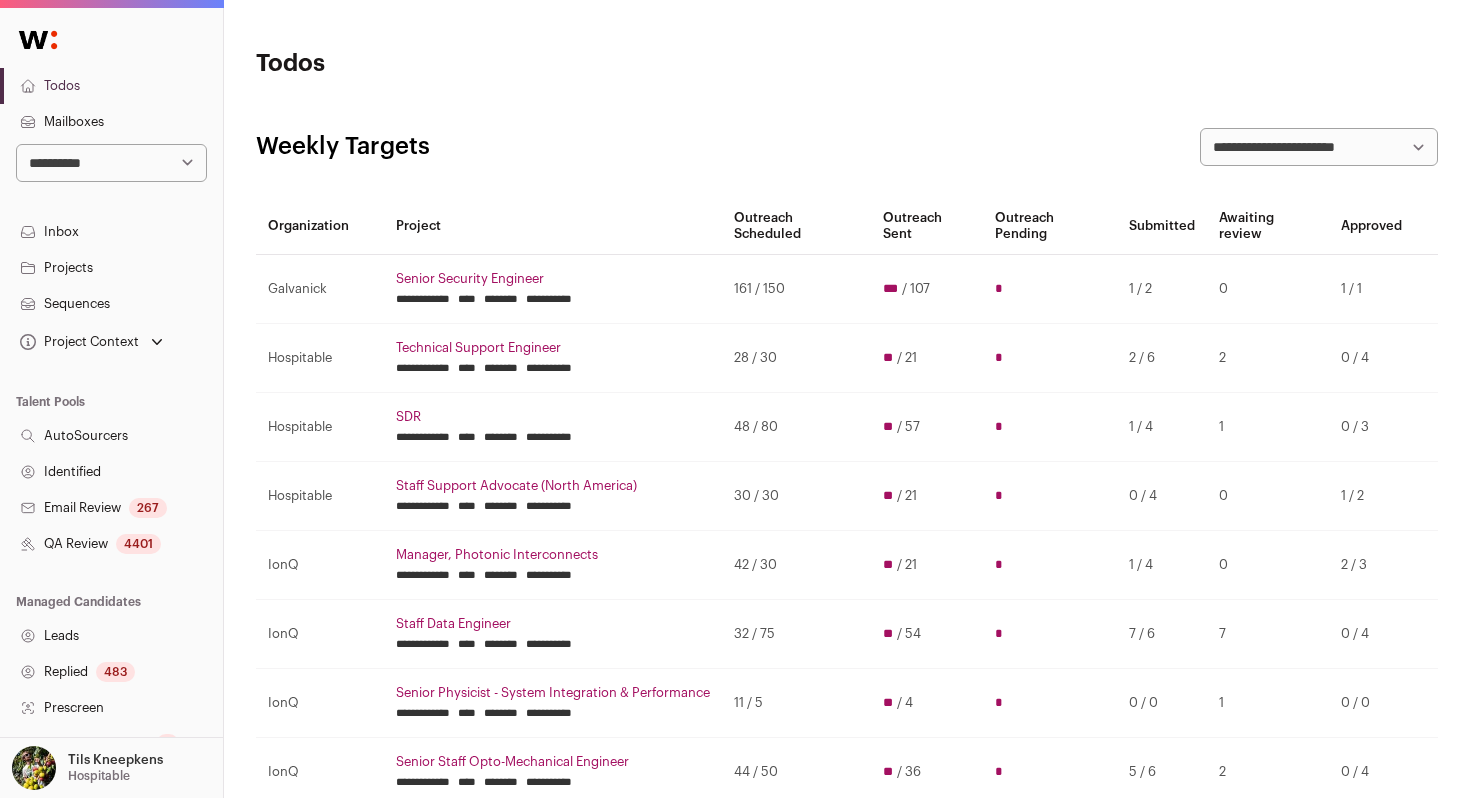 click on "4401" at bounding box center [138, 544] 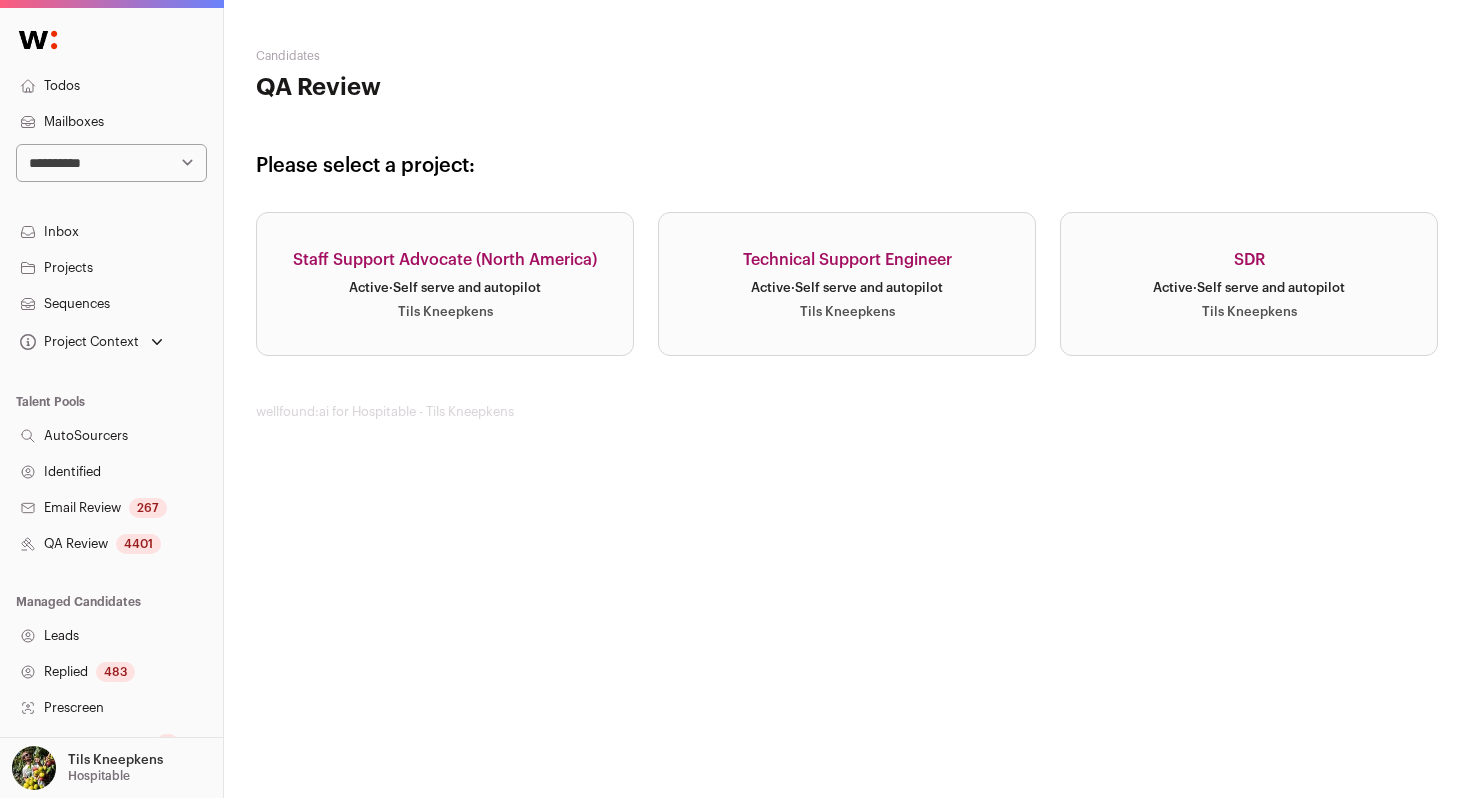 click on "Staff Support Advocate (North America)
Active
·
Self serve and autopilot
Tils Kneepkens" at bounding box center (445, 284) 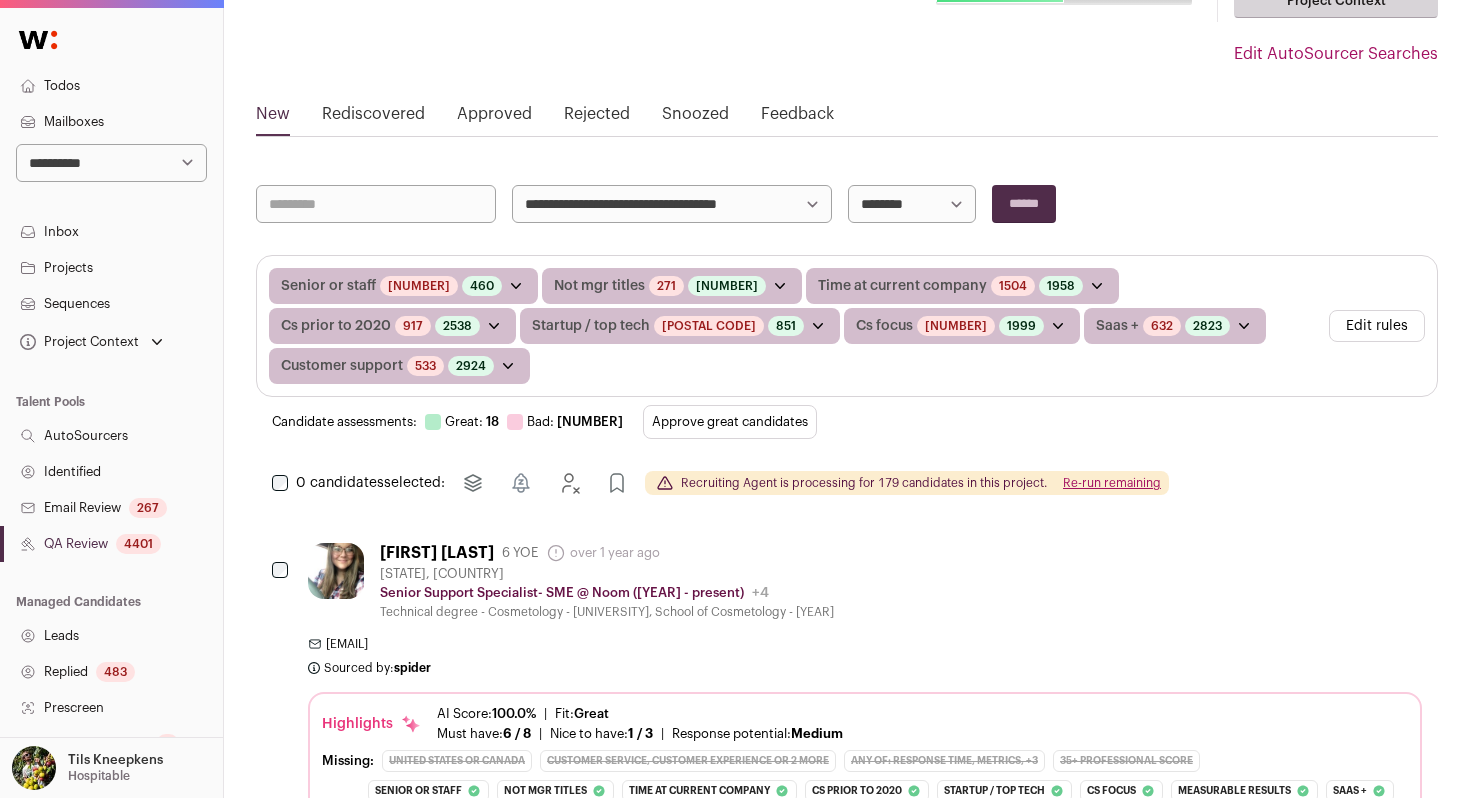 scroll, scrollTop: 221, scrollLeft: 0, axis: vertical 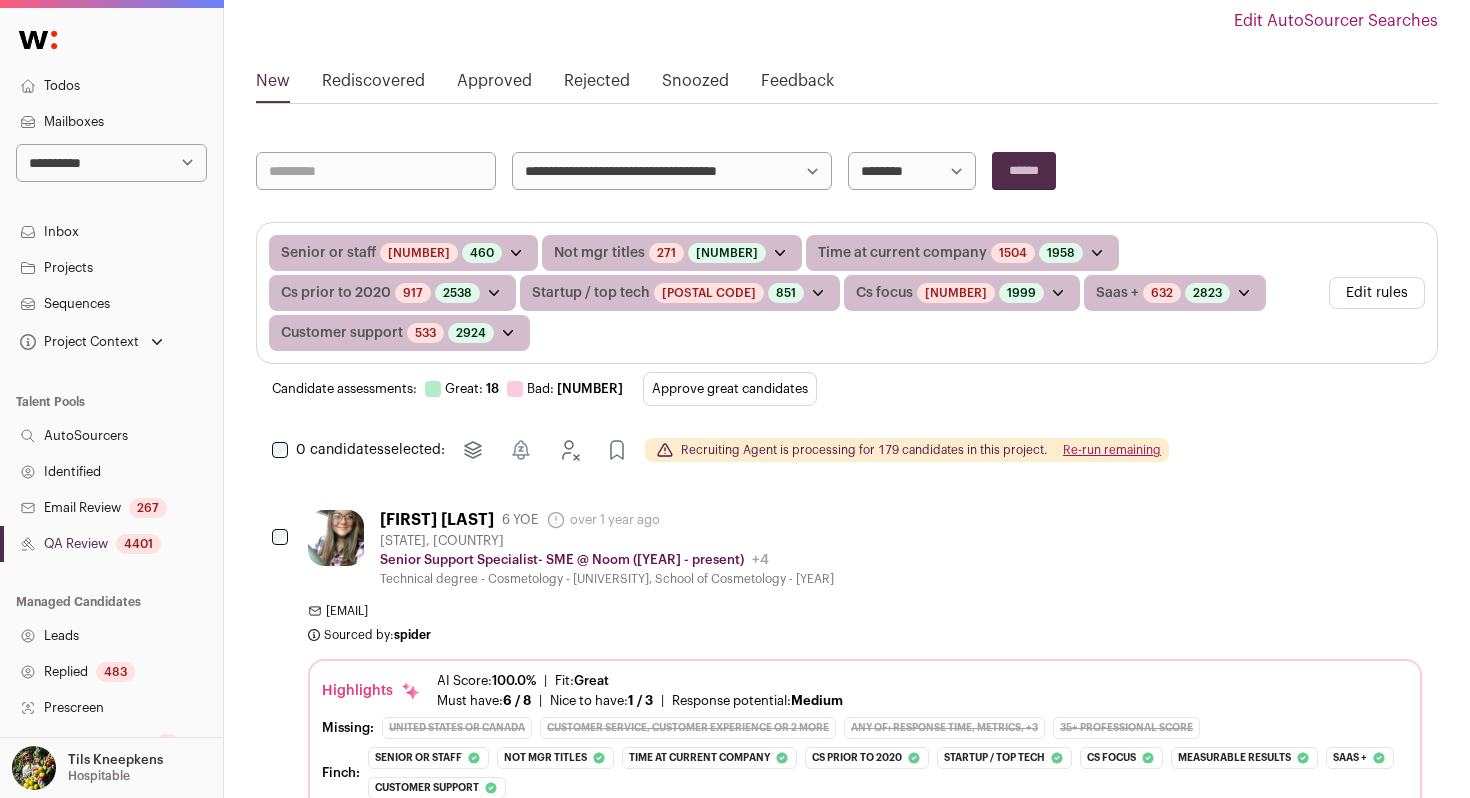 click on "Approve great candidates" at bounding box center (730, 389) 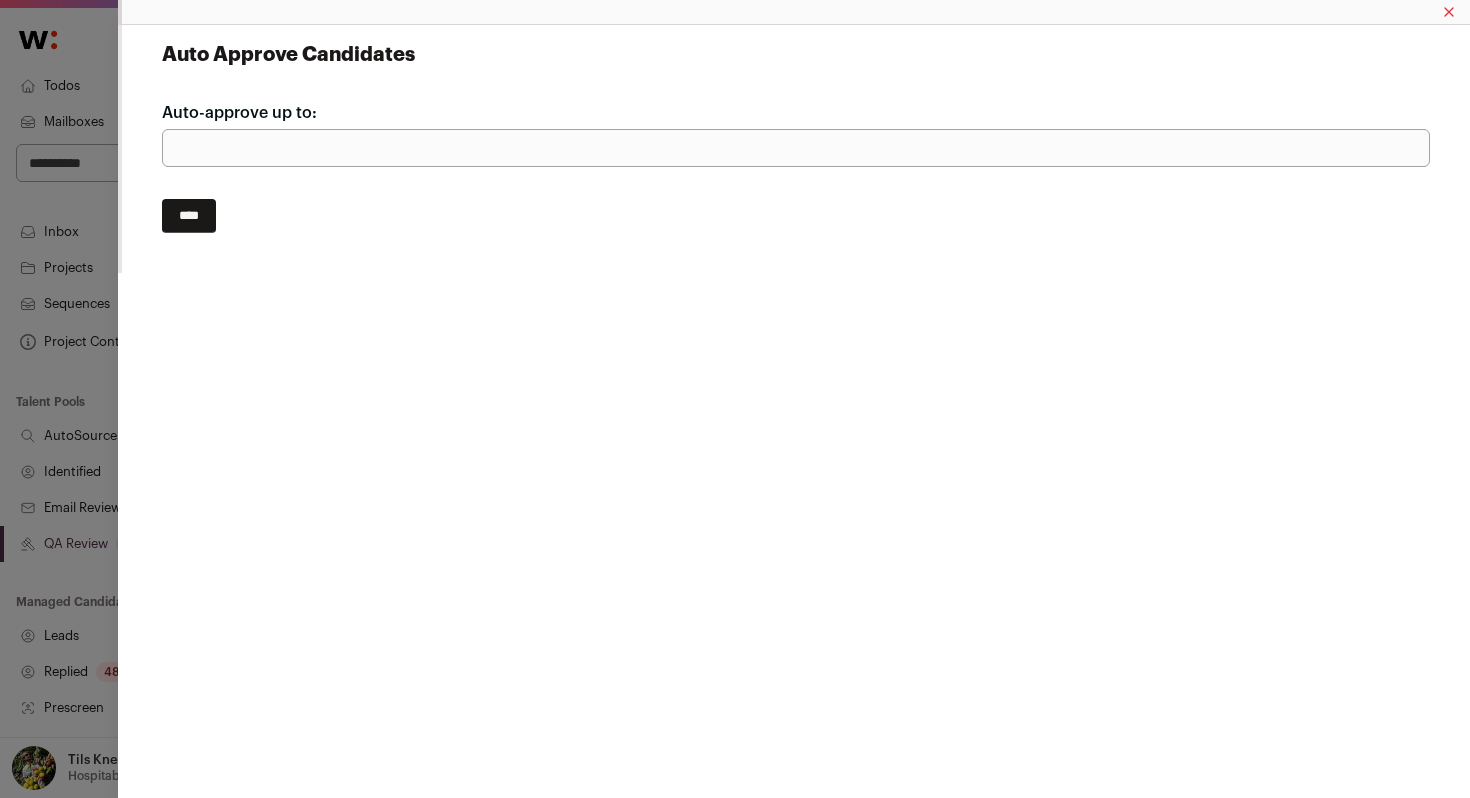 click on "****" at bounding box center (189, 216) 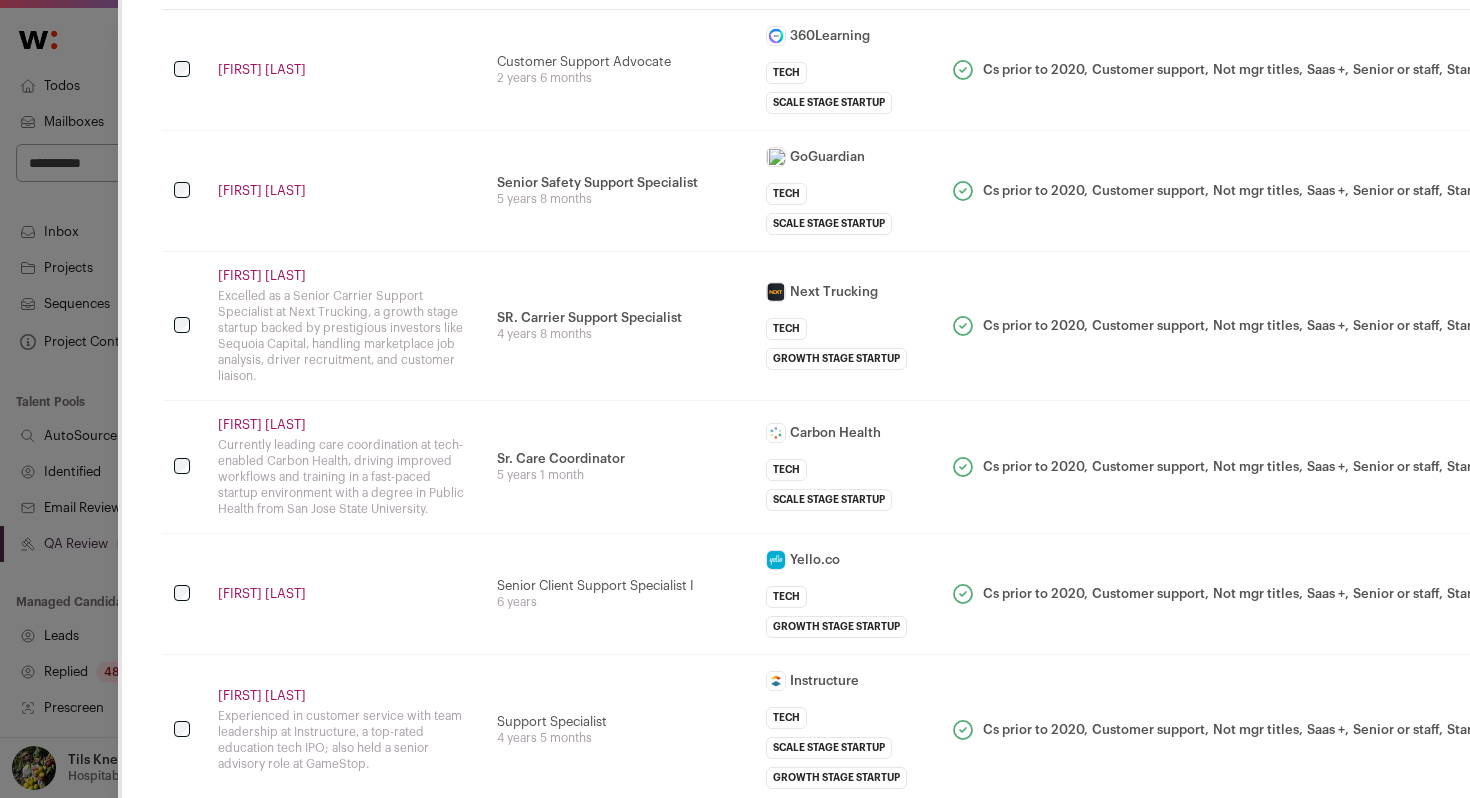 scroll, scrollTop: 136, scrollLeft: 0, axis: vertical 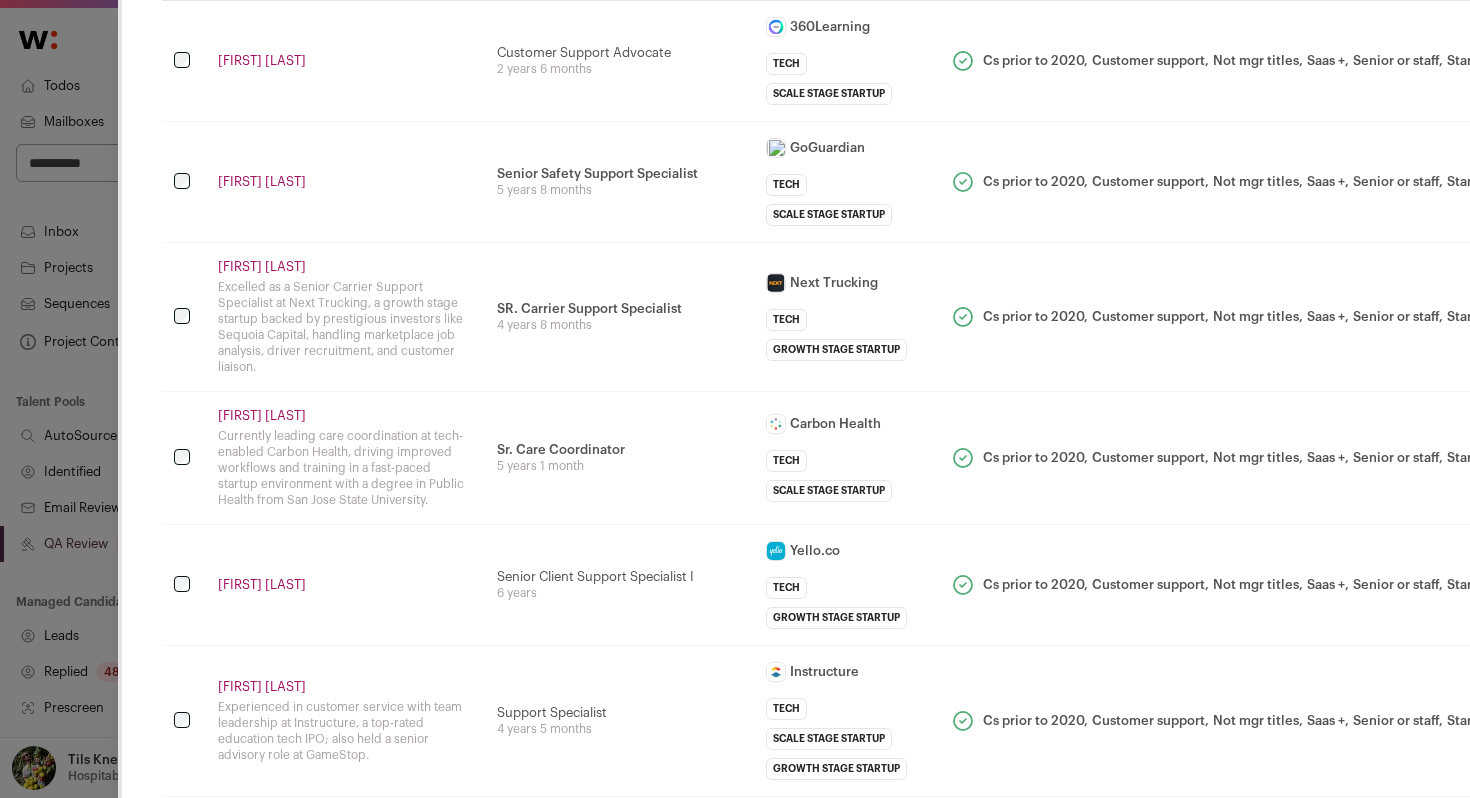 click on "Excelled as a Senior Carrier Support Specialist at Next Trucking, a growth stage startup backed by prestigious investors like Sequoia Capital, handling marketplace job analysis, driver recruitment, and customer liaison." at bounding box center [345, 327] 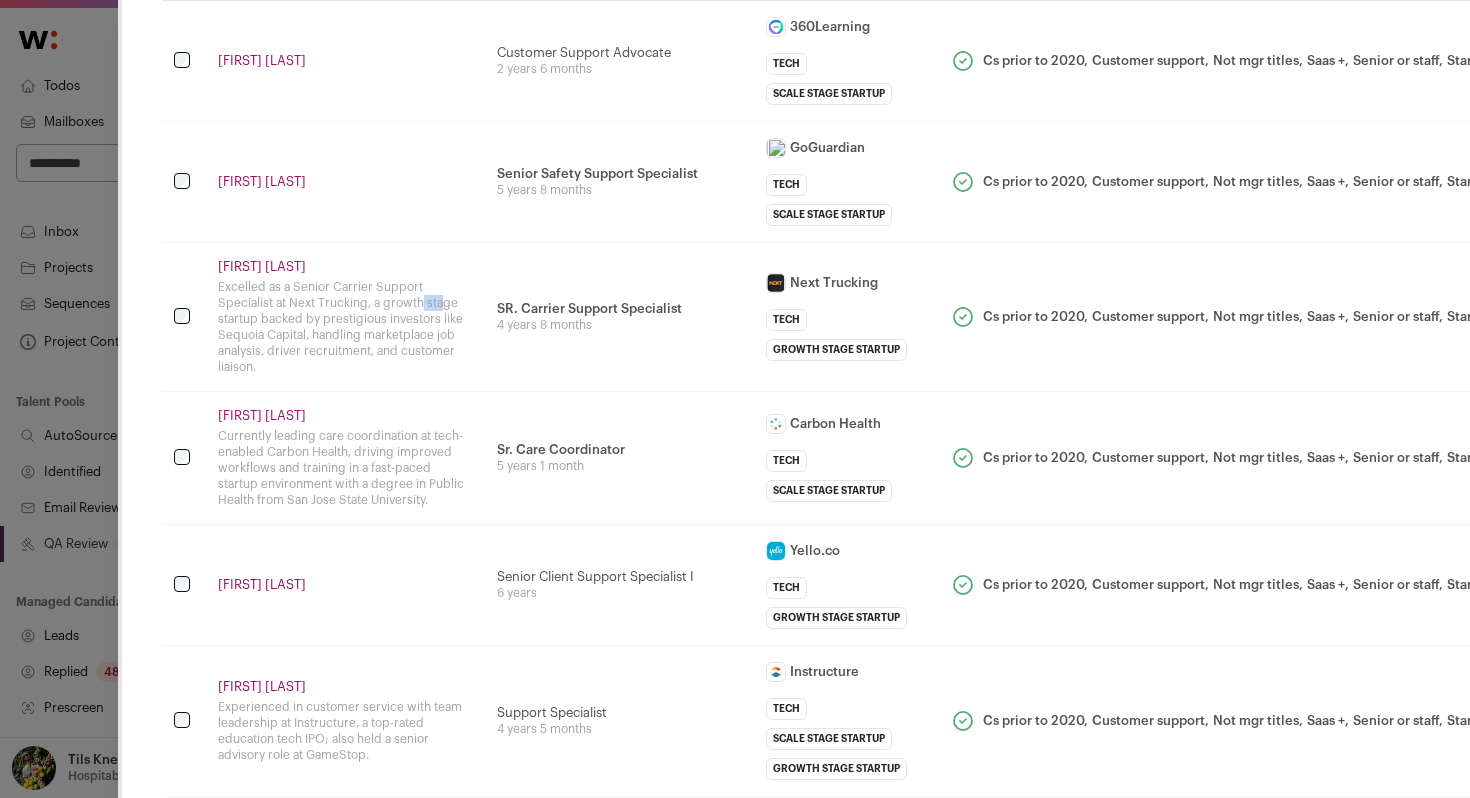 click on "Excelled as a Senior Carrier Support Specialist at Next Trucking, a growth stage startup backed by prestigious investors like Sequoia Capital, handling marketplace job analysis, driver recruitment, and customer liaison." at bounding box center (345, 327) 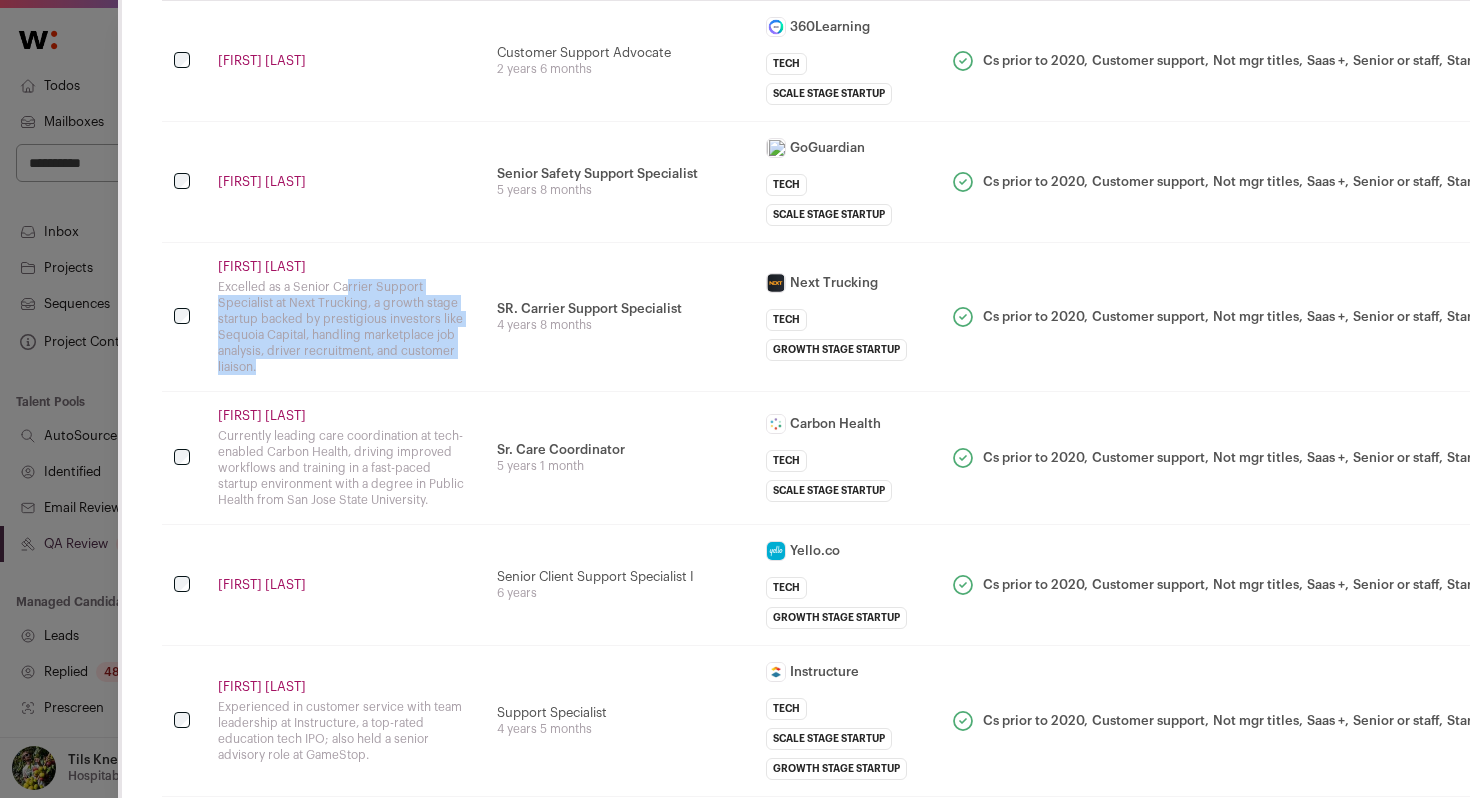 click on "Excelled as a Senior Carrier Support Specialist at Next Trucking, a growth stage startup backed by prestigious investors like Sequoia Capital, handling marketplace job analysis, driver recruitment, and customer liaison." at bounding box center (345, 327) 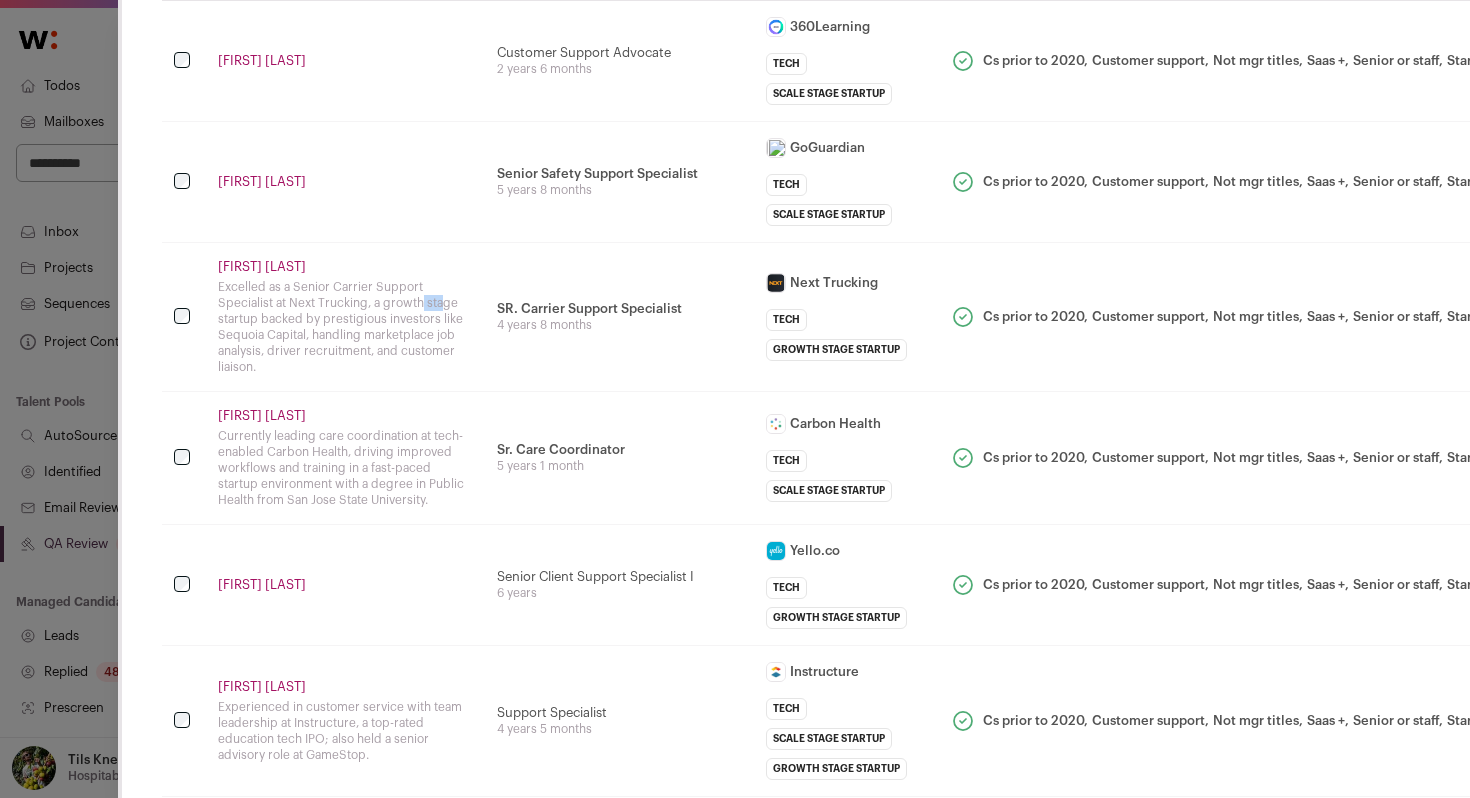 click on "Excelled as a Senior Carrier Support Specialist at Next Trucking, a growth stage startup backed by prestigious investors like Sequoia Capital, handling marketplace job analysis, driver recruitment, and customer liaison." at bounding box center (345, 327) 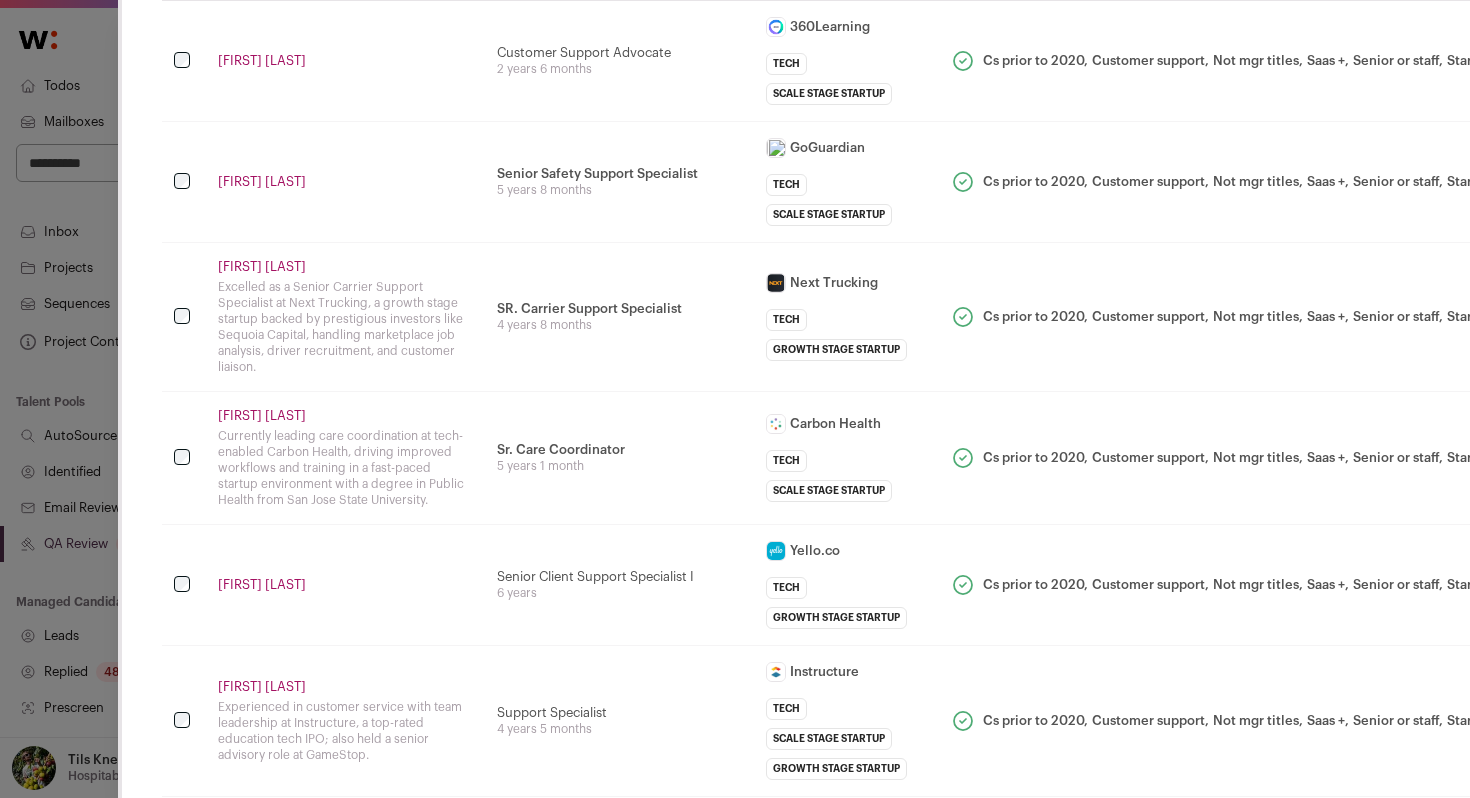 click on "Excelled as a Senior Carrier Support Specialist at Next Trucking, a growth stage startup backed by prestigious investors like Sequoia Capital, handling marketplace job analysis, driver recruitment, and customer liaison." at bounding box center (345, 327) 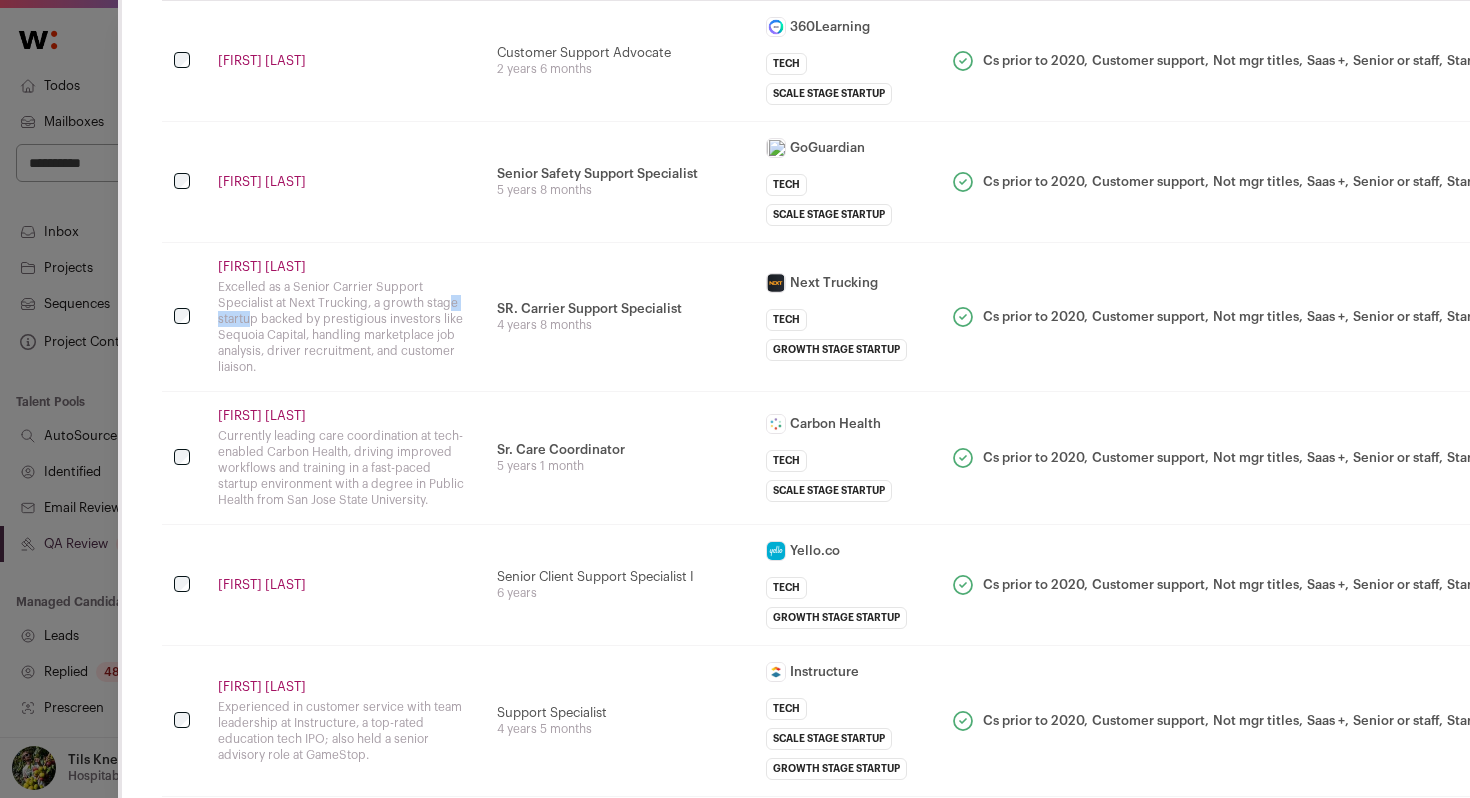 click on "Excelled as a Senior Carrier Support Specialist at Next Trucking, a growth stage startup backed by prestigious investors like Sequoia Capital, handling marketplace job analysis, driver recruitment, and customer liaison." at bounding box center [345, 327] 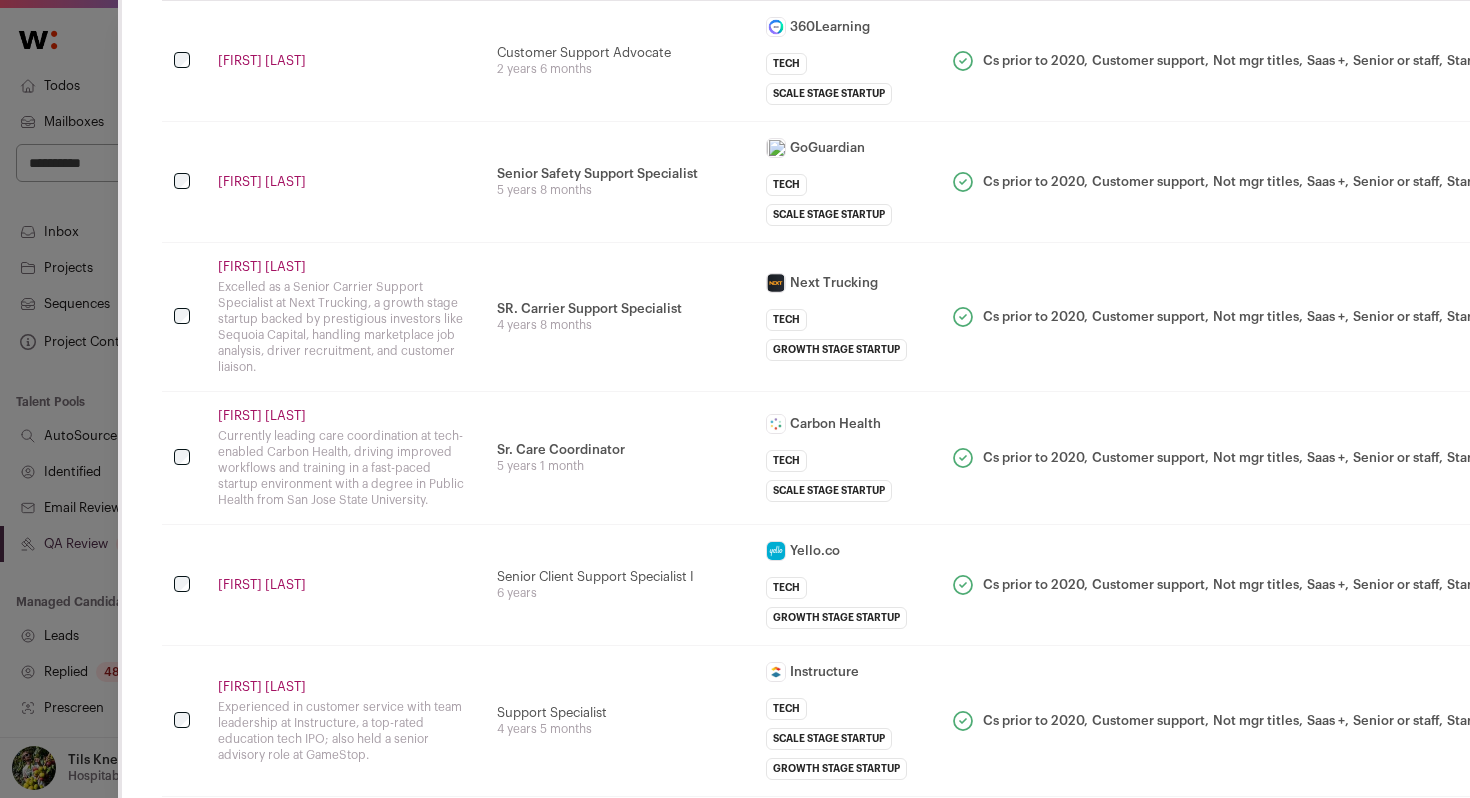 click on "Excelled as a Senior Carrier Support Specialist at Next Trucking, a growth stage startup backed by prestigious investors like Sequoia Capital, handling marketplace job analysis, driver recruitment, and customer liaison." at bounding box center (345, 327) 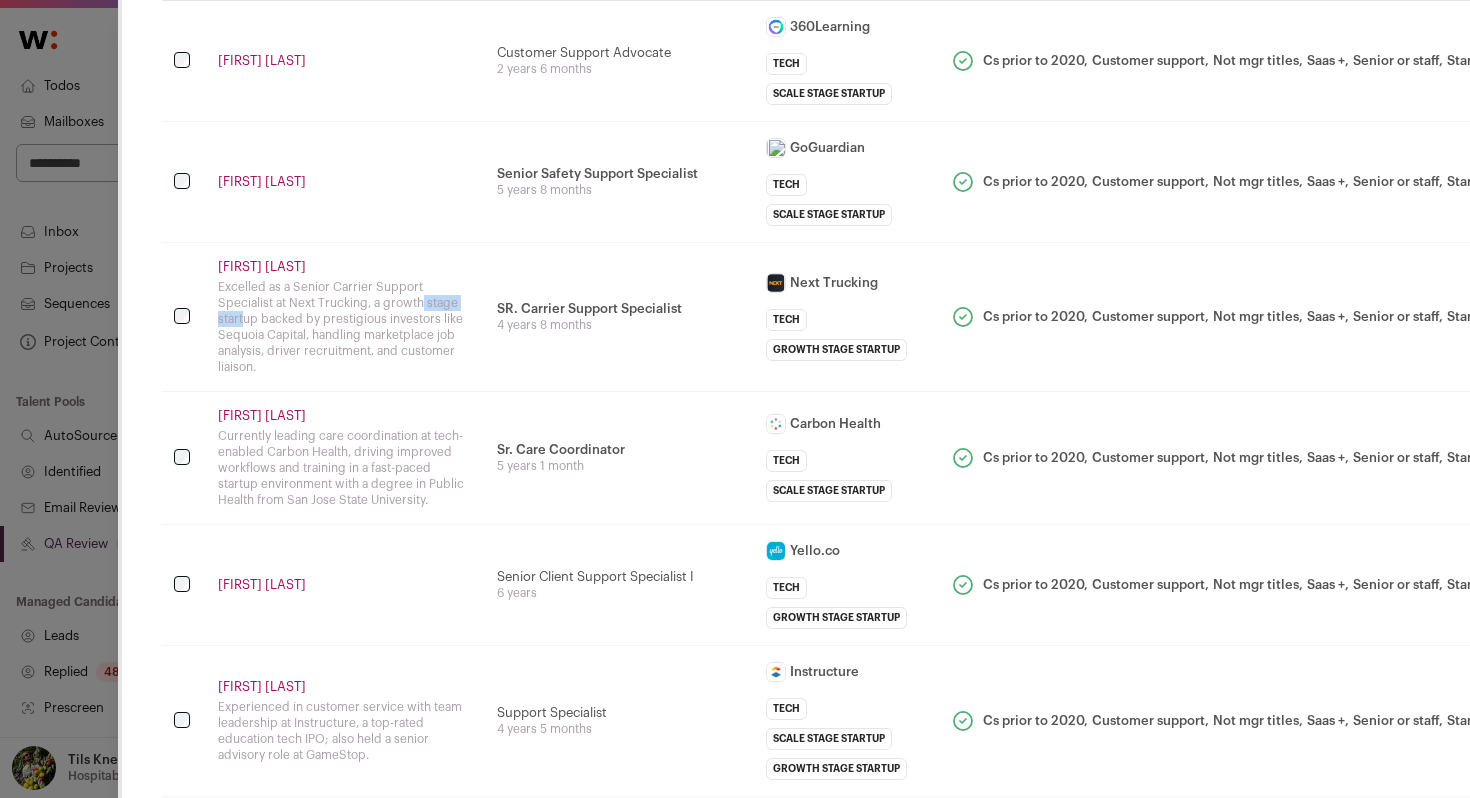 drag, startPoint x: 290, startPoint y: 305, endPoint x: 362, endPoint y: 310, distance: 72.1734 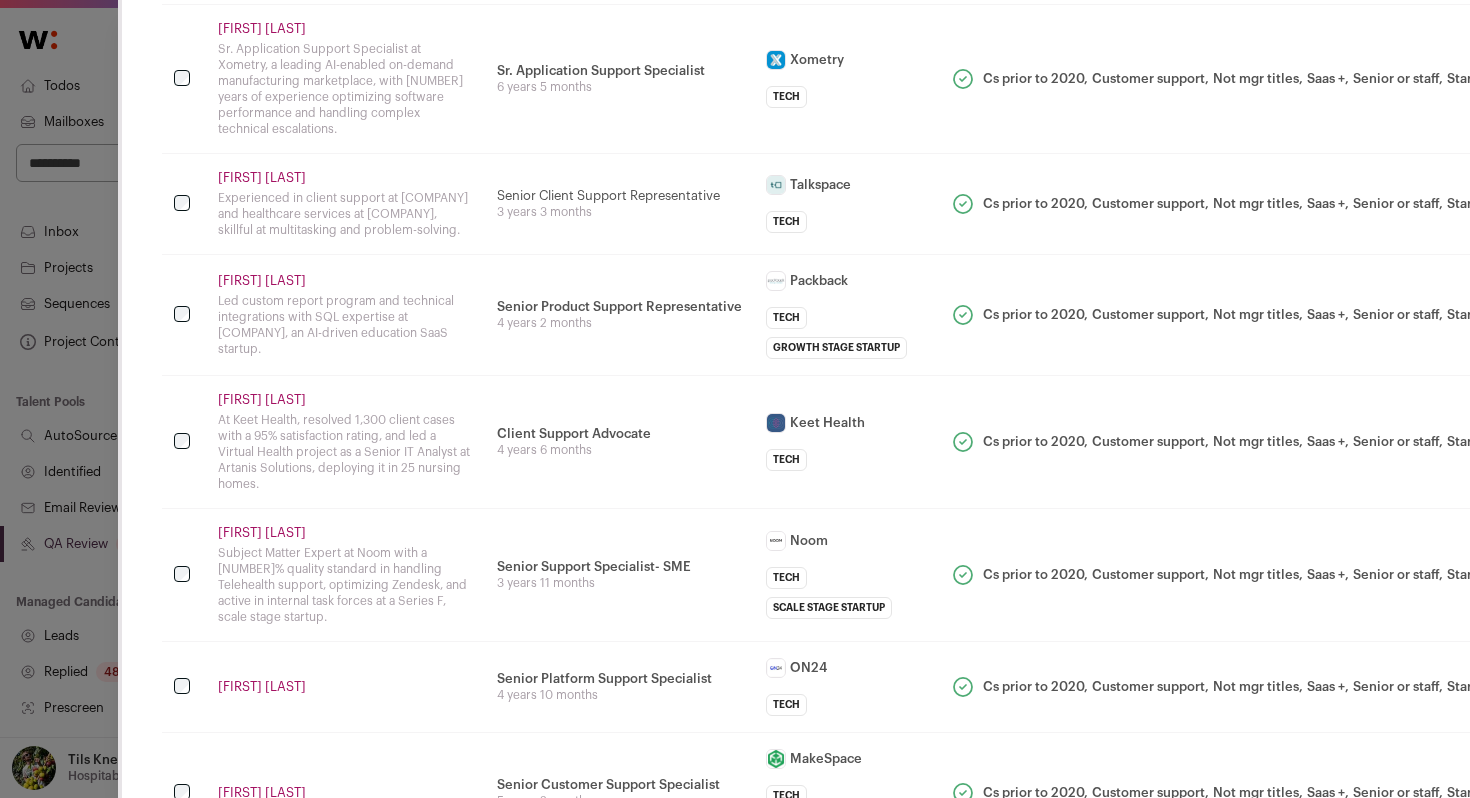 scroll, scrollTop: 941, scrollLeft: 0, axis: vertical 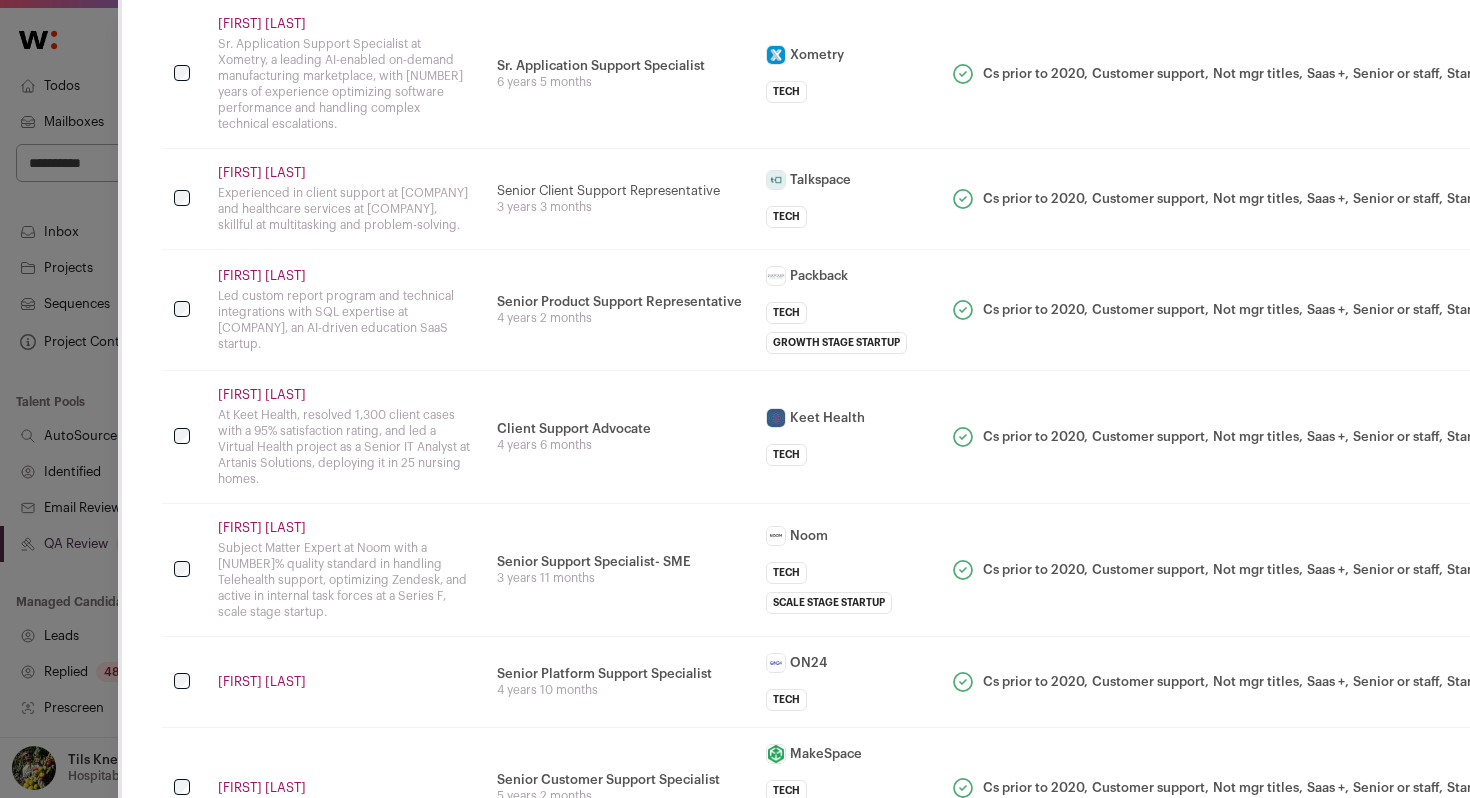click on "Anita Chopra
Sr. Application Support Specialist at Xometry, a leading AI-enabled on-demand manufacturing marketplace, with 20 years of experience optimizing software performance and handling complex technical escalations." at bounding box center [345, 74] 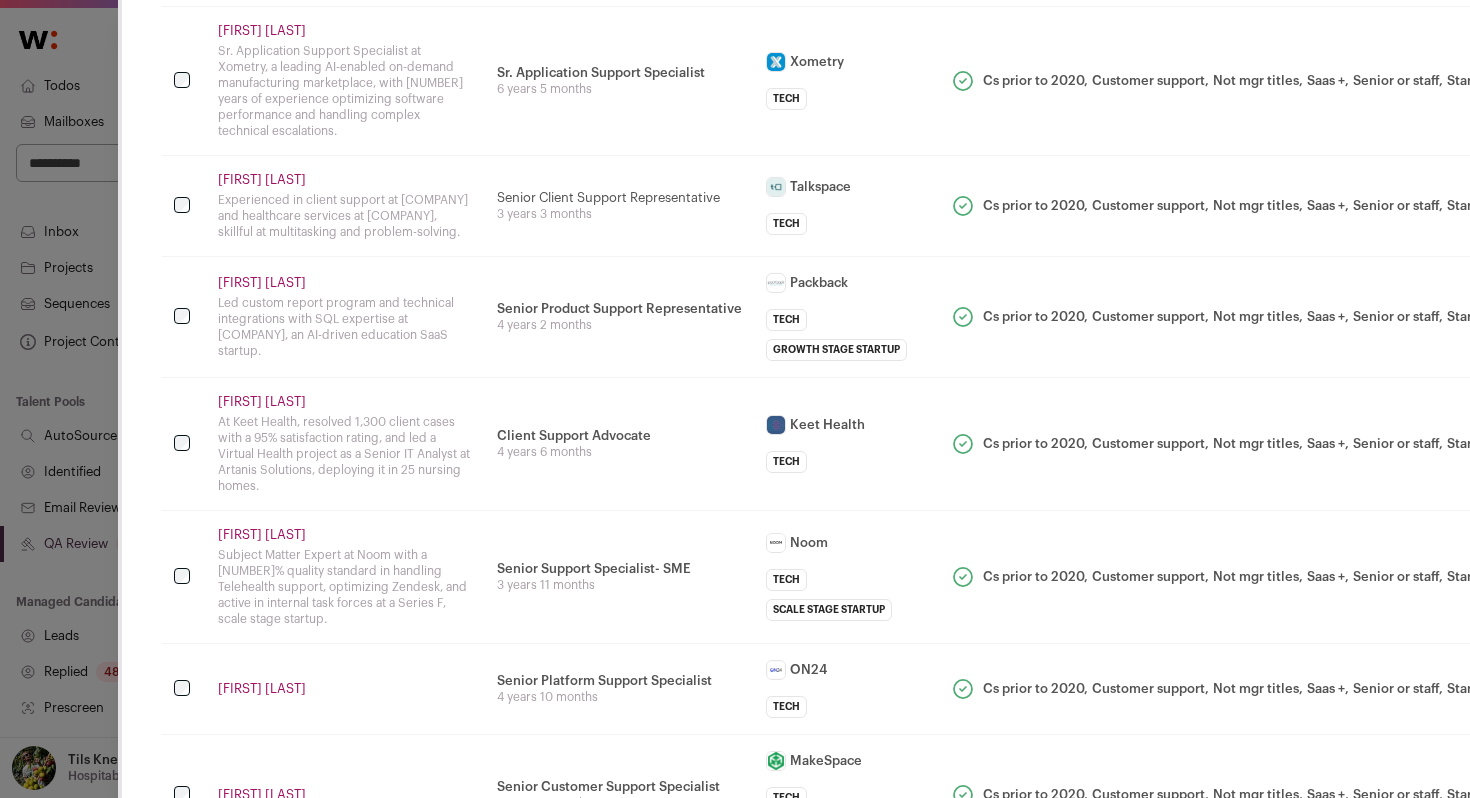 click on "Keet Health
keethealth.com
Public / Private
Private
Valuation
Unknown
Company size
51-100
Founded
2015
Last funding
Acquired
by Clinicient
over 7 years ago
Tags
B2B
B2C
Bootcamp
Health & Wellness
SaaS
Tech" at bounding box center [846, 444] 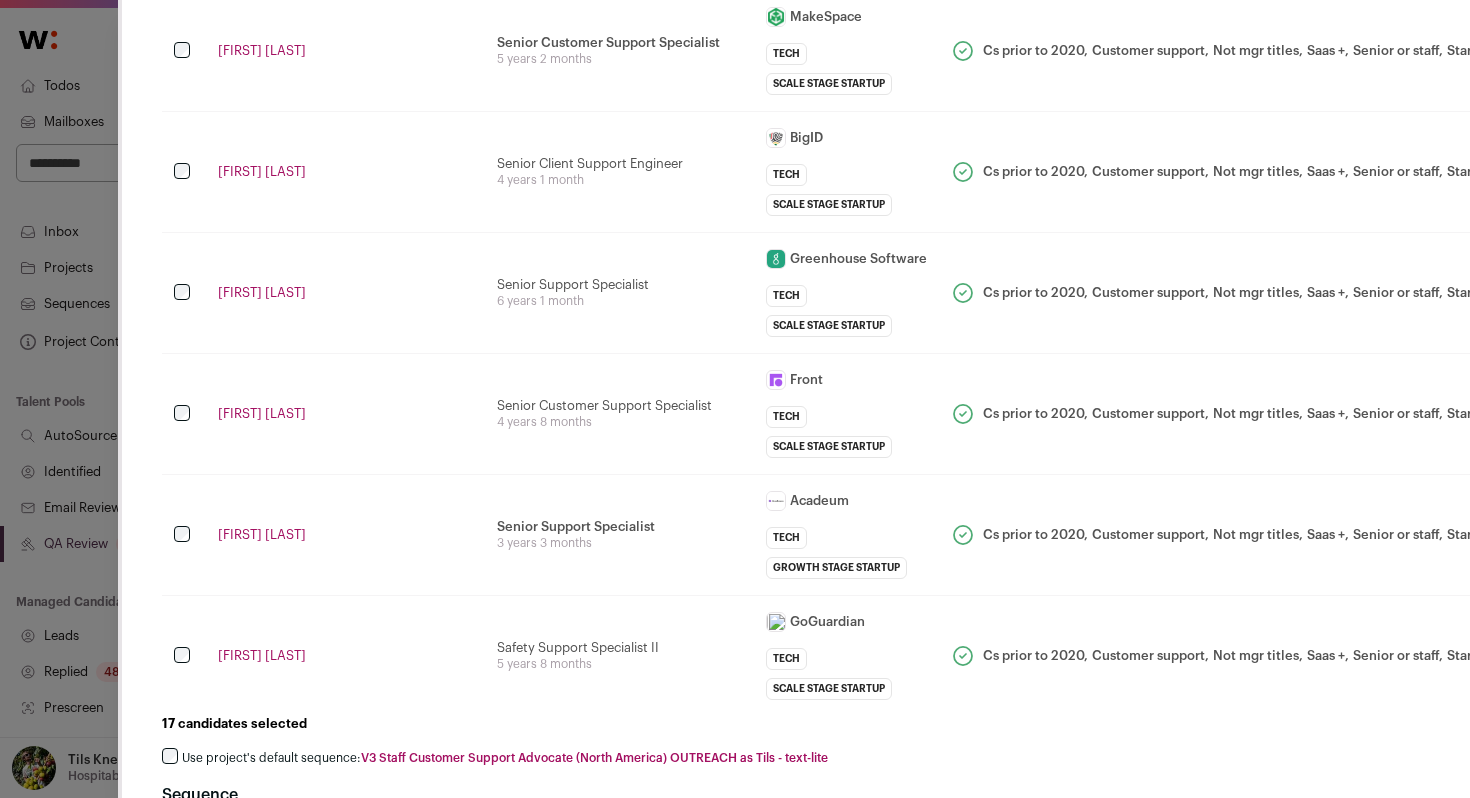 scroll, scrollTop: 1675, scrollLeft: 0, axis: vertical 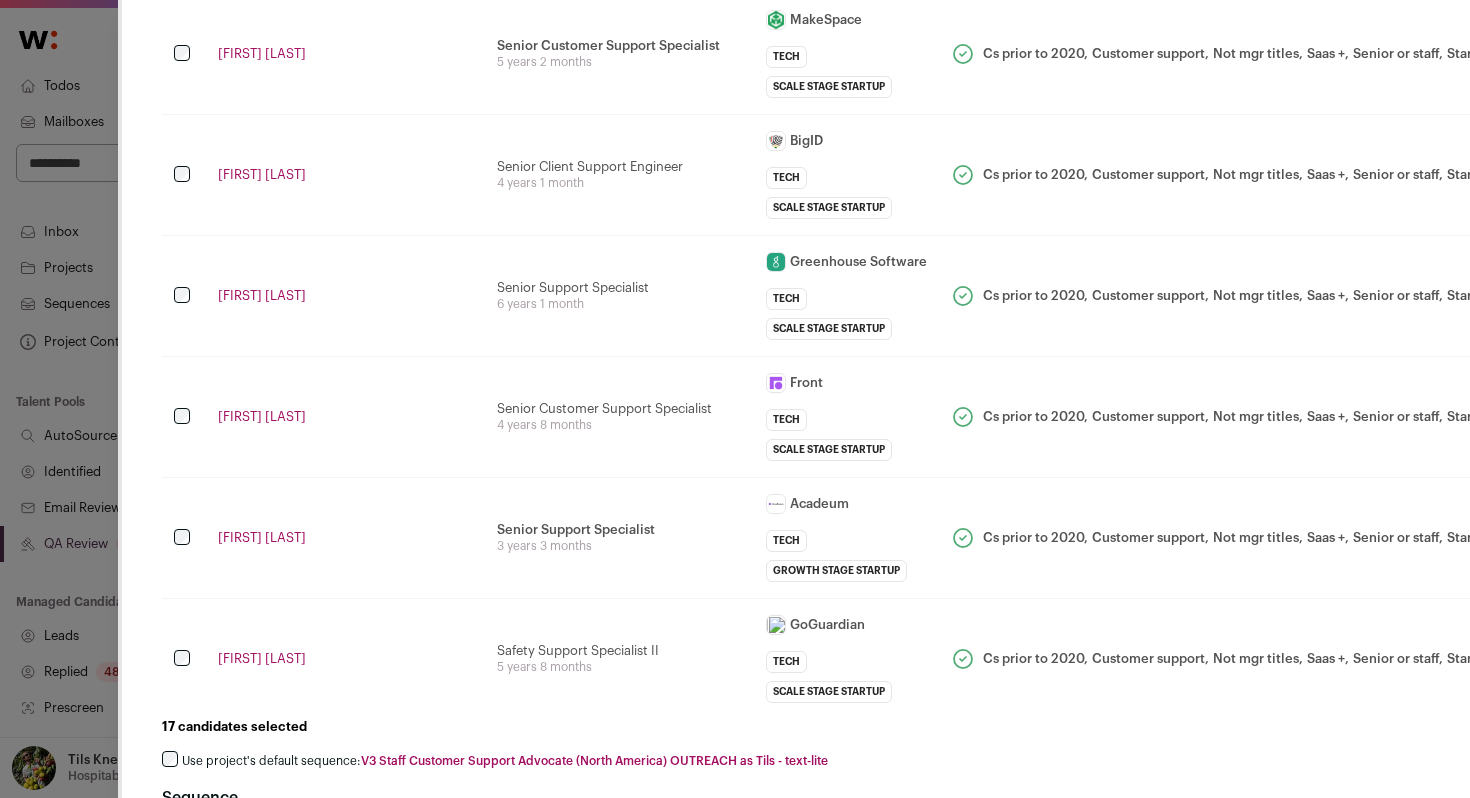 click on "Senior Support Specialist
Investigate and resolve user-reported website issues, effectively differentiating between user error and potential bugs, and escalating technical issues to the Product team when necessary.
Guide users through the Acadeum platform and its functionalities, and provide educational resources on how to effectively navigate and utilize the system.
Facilitate and manage communication between students, school administrators, and internal departments at Acadeum, ensuring seamless information flow and issue resolution.
3 years 3 months" at bounding box center [619, 538] 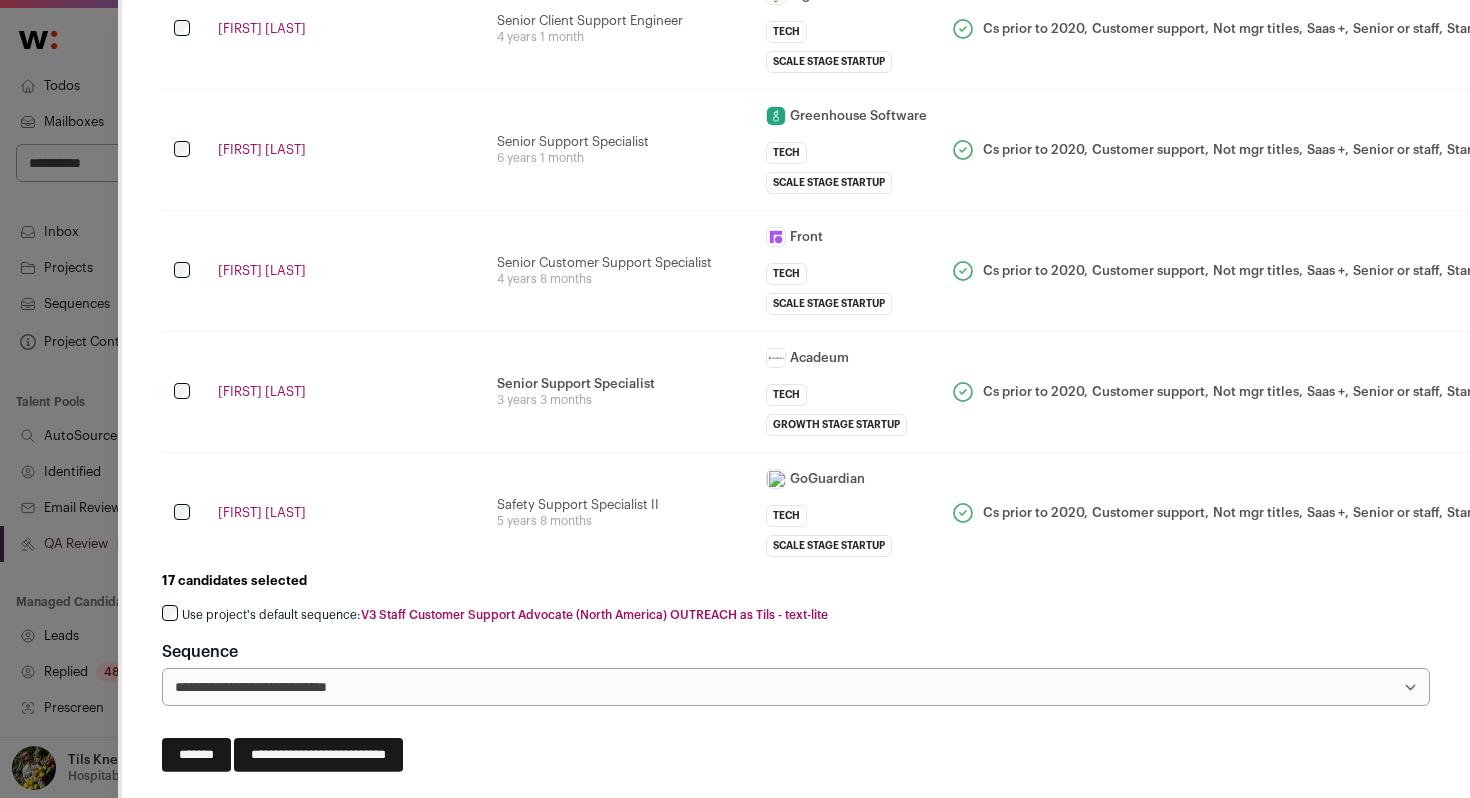 scroll, scrollTop: 1835, scrollLeft: 0, axis: vertical 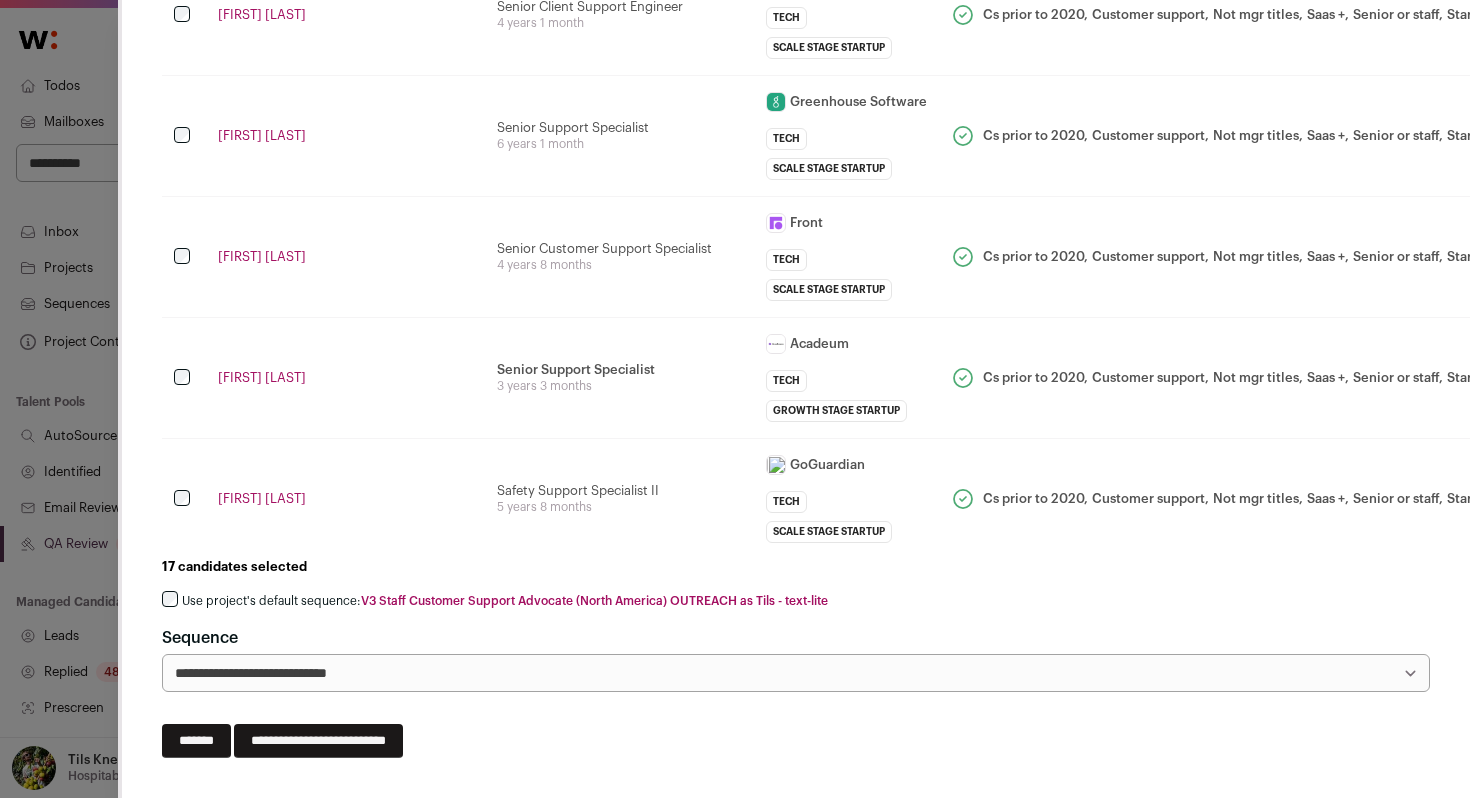 click on "Use project's default sequence:
V3 Staff Customer Support Advocate (North America) OUTREACH as Tils  - text-lite" at bounding box center (505, 601) 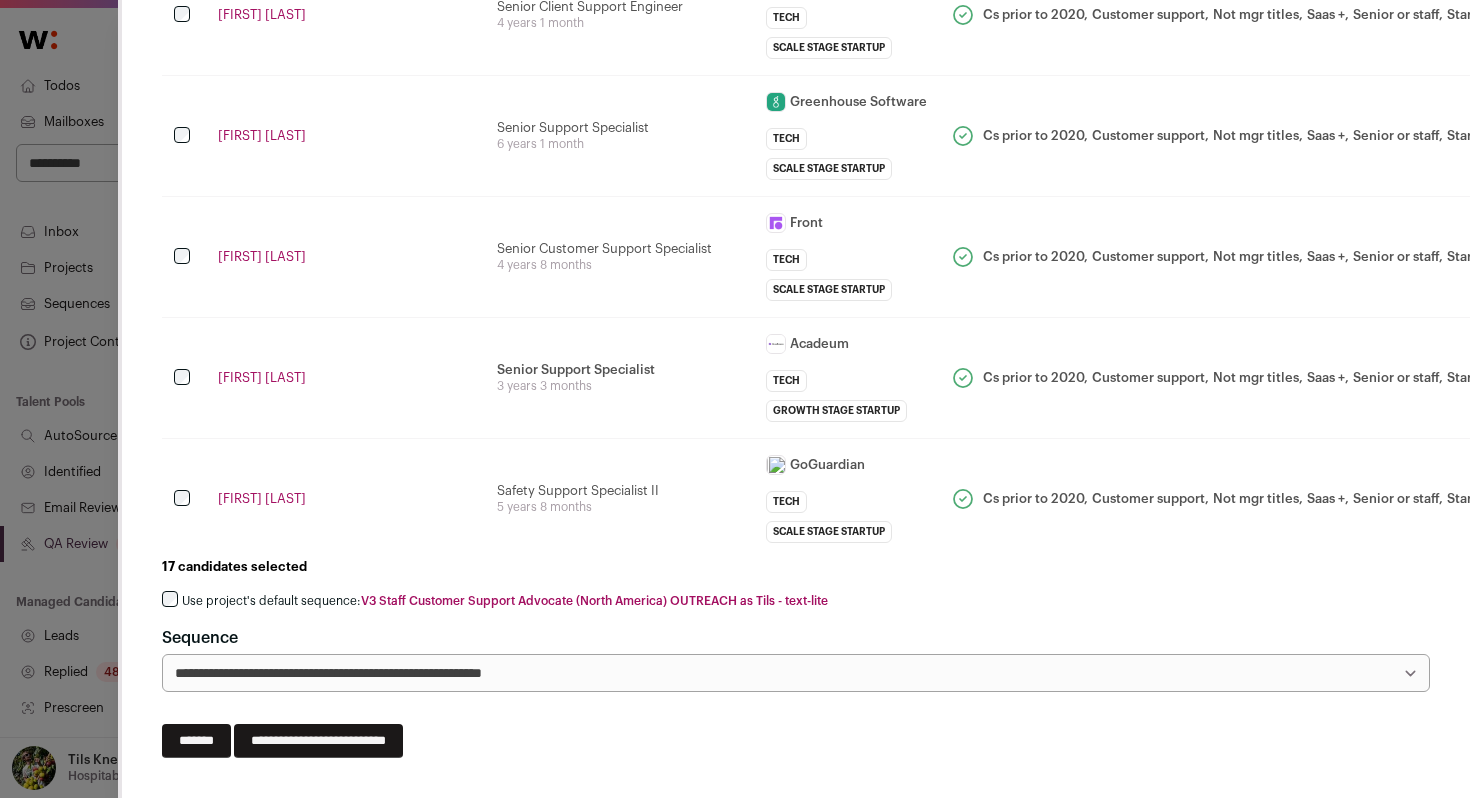 scroll, scrollTop: 1753, scrollLeft: 0, axis: vertical 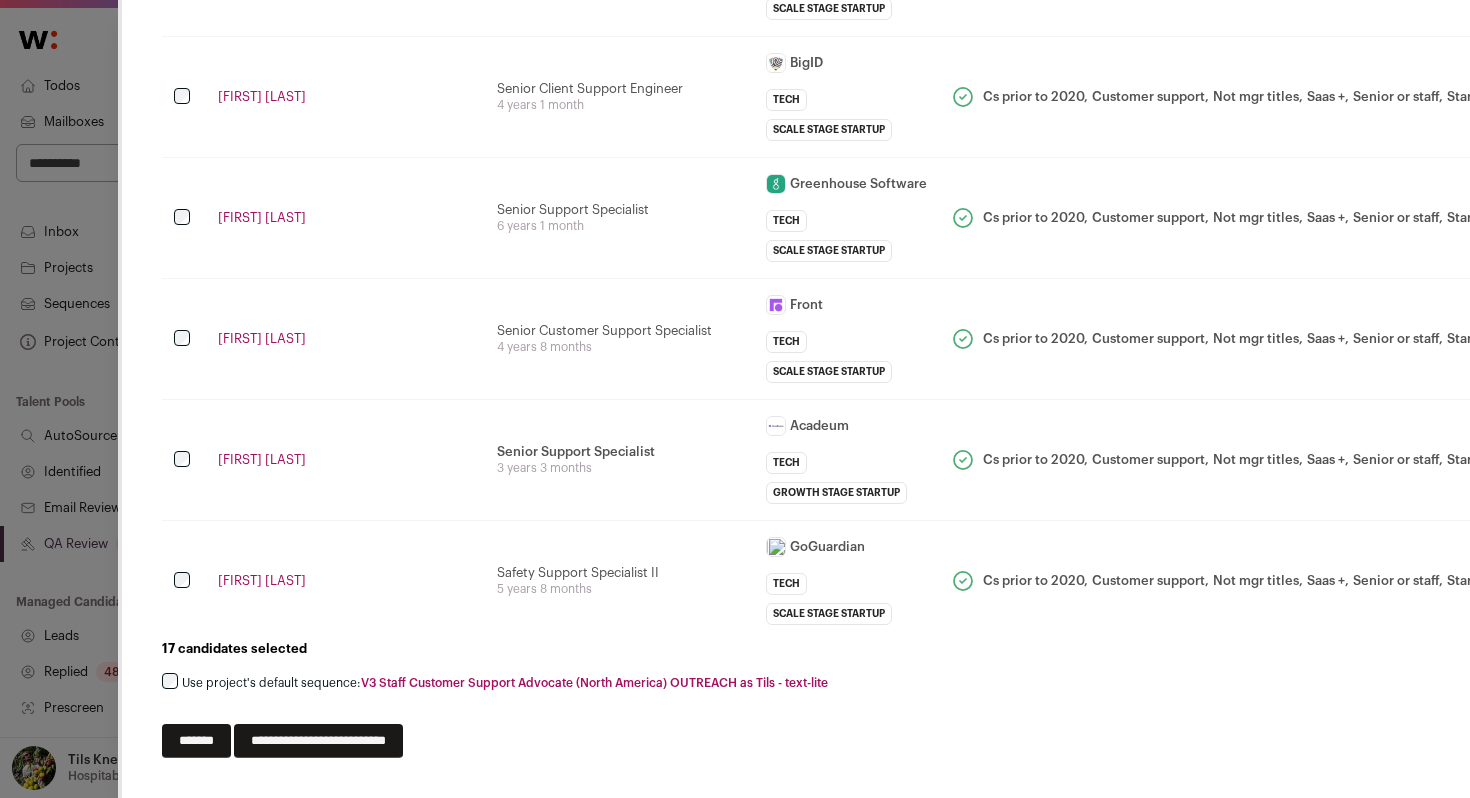 click on "**********" at bounding box center [318, 741] 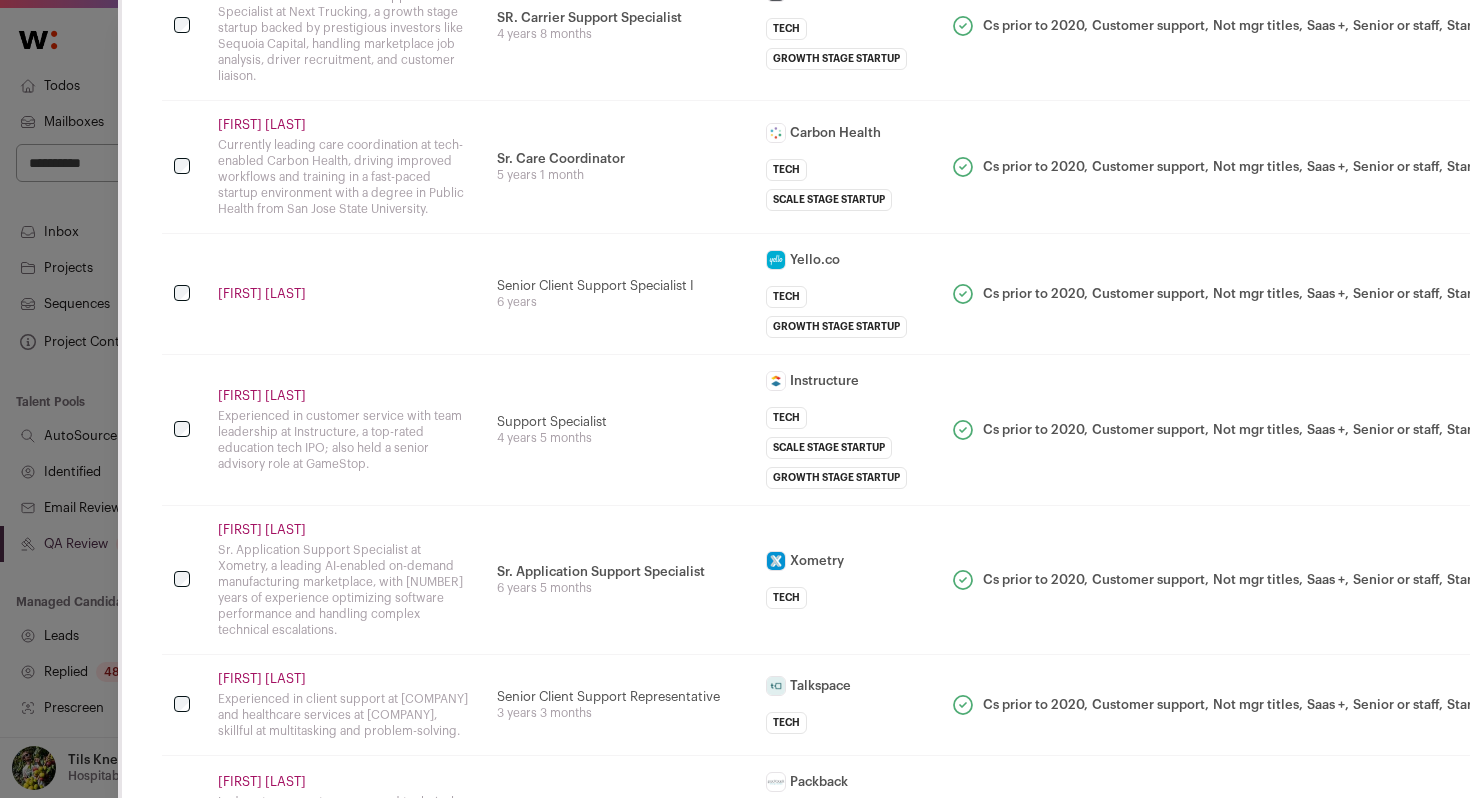 scroll, scrollTop: 0, scrollLeft: 0, axis: both 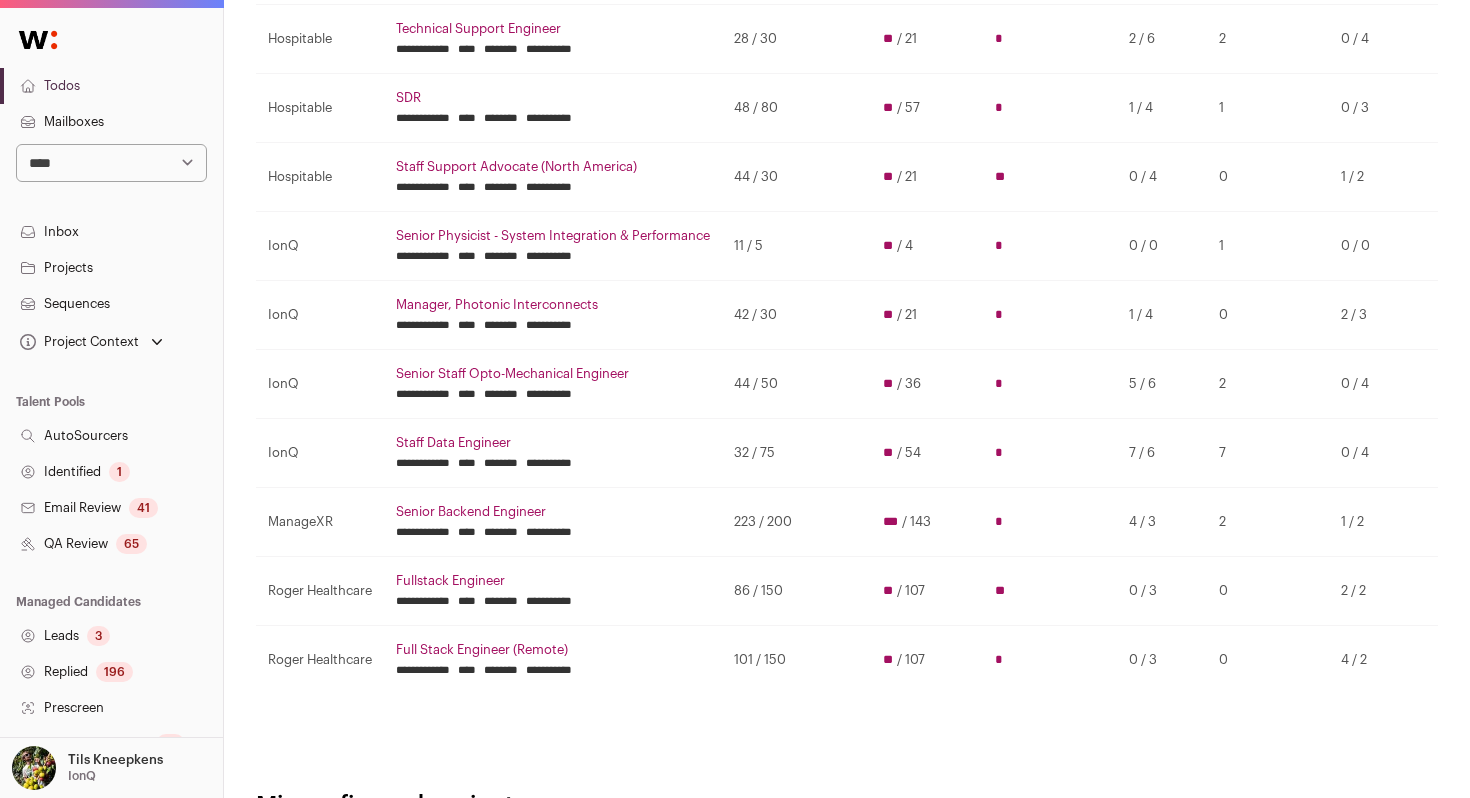 click on "Manager, Photonic Interconnects" at bounding box center (553, 305) 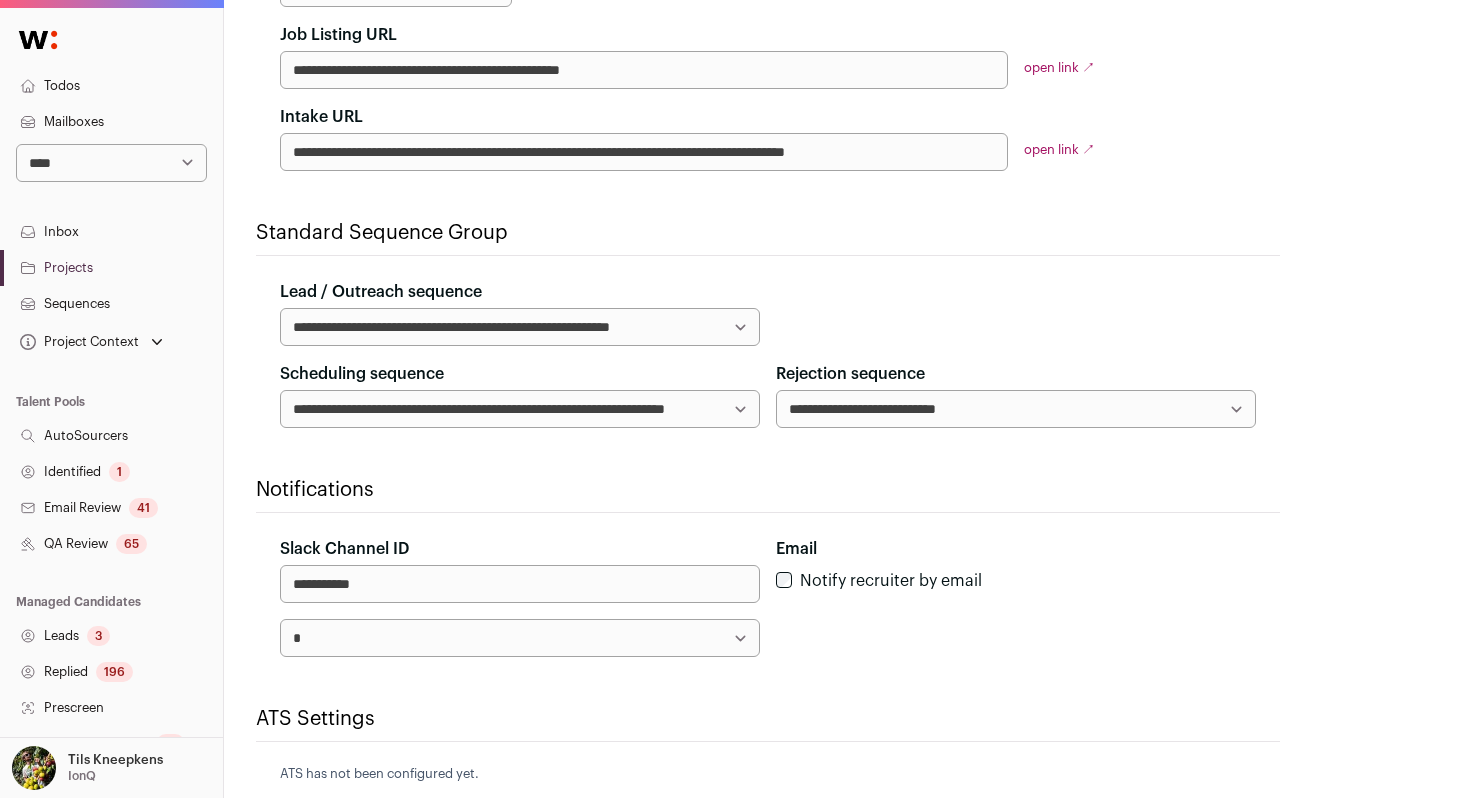 scroll, scrollTop: 352, scrollLeft: 0, axis: vertical 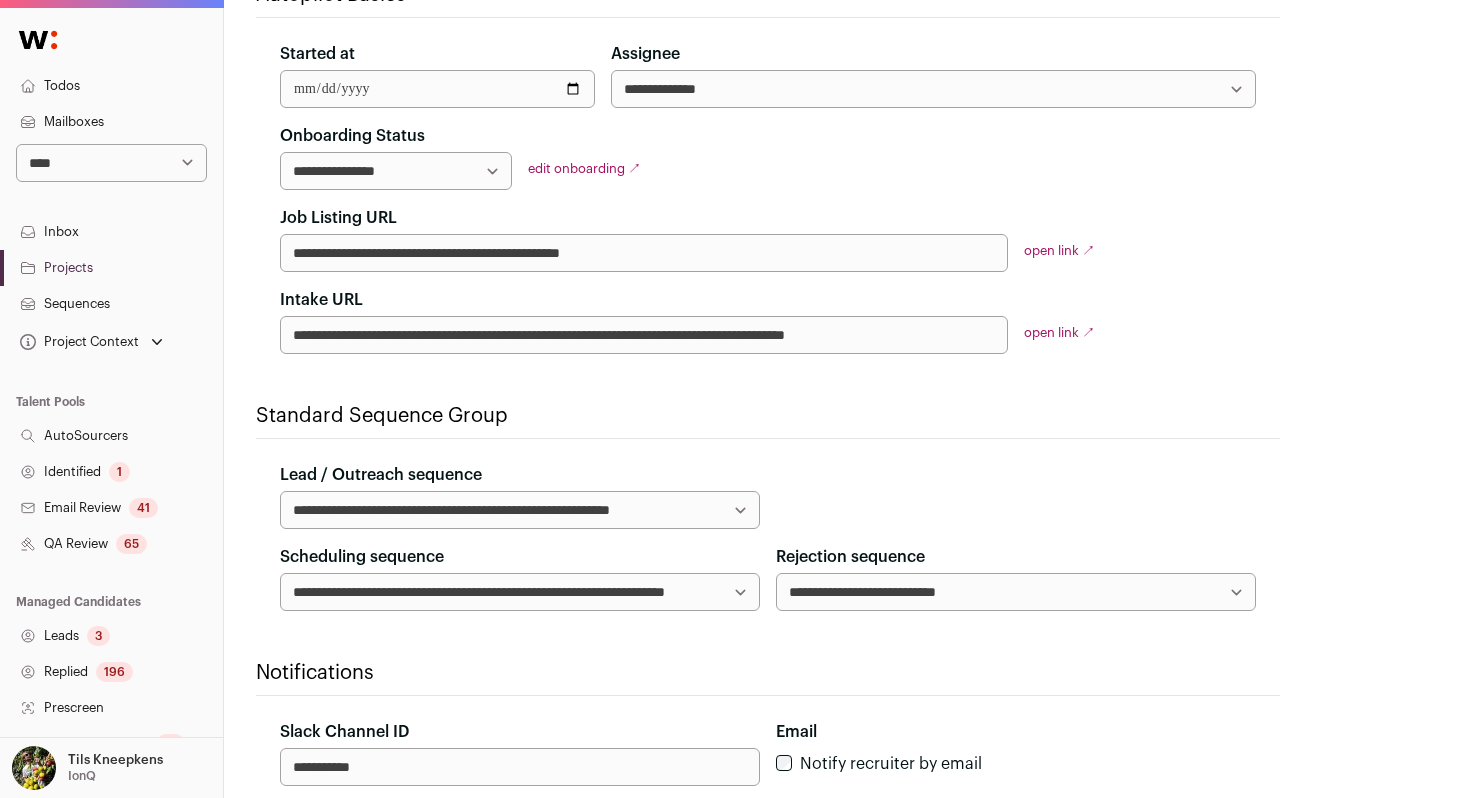 click on "edit onboarding ↗" at bounding box center (584, 168) 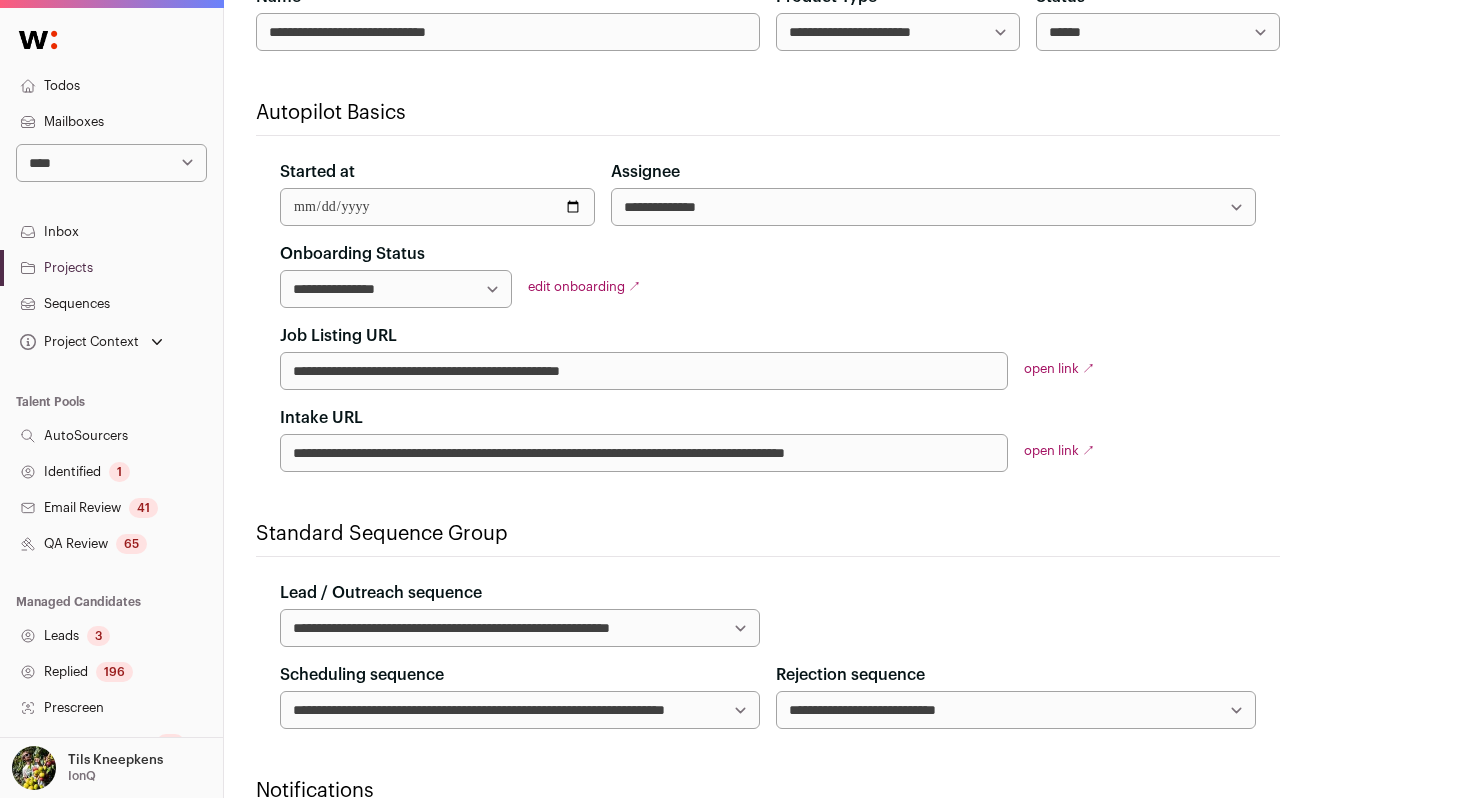 scroll, scrollTop: 0, scrollLeft: 0, axis: both 